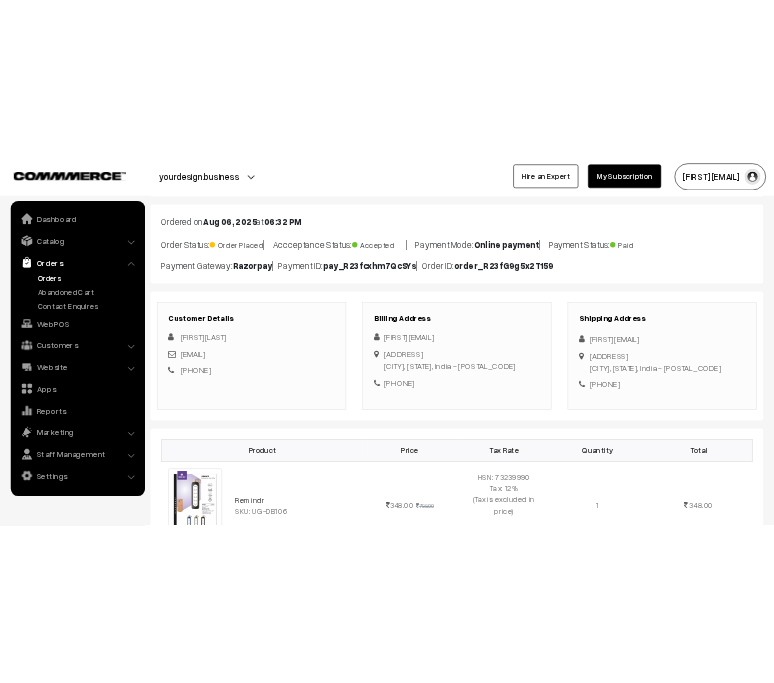 scroll, scrollTop: 0, scrollLeft: 0, axis: both 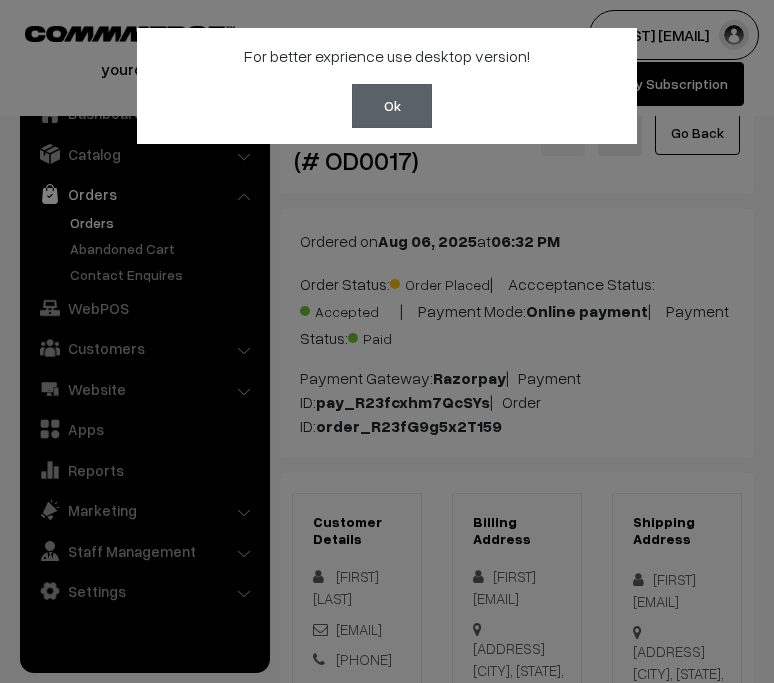 click on "Ok" at bounding box center (392, 106) 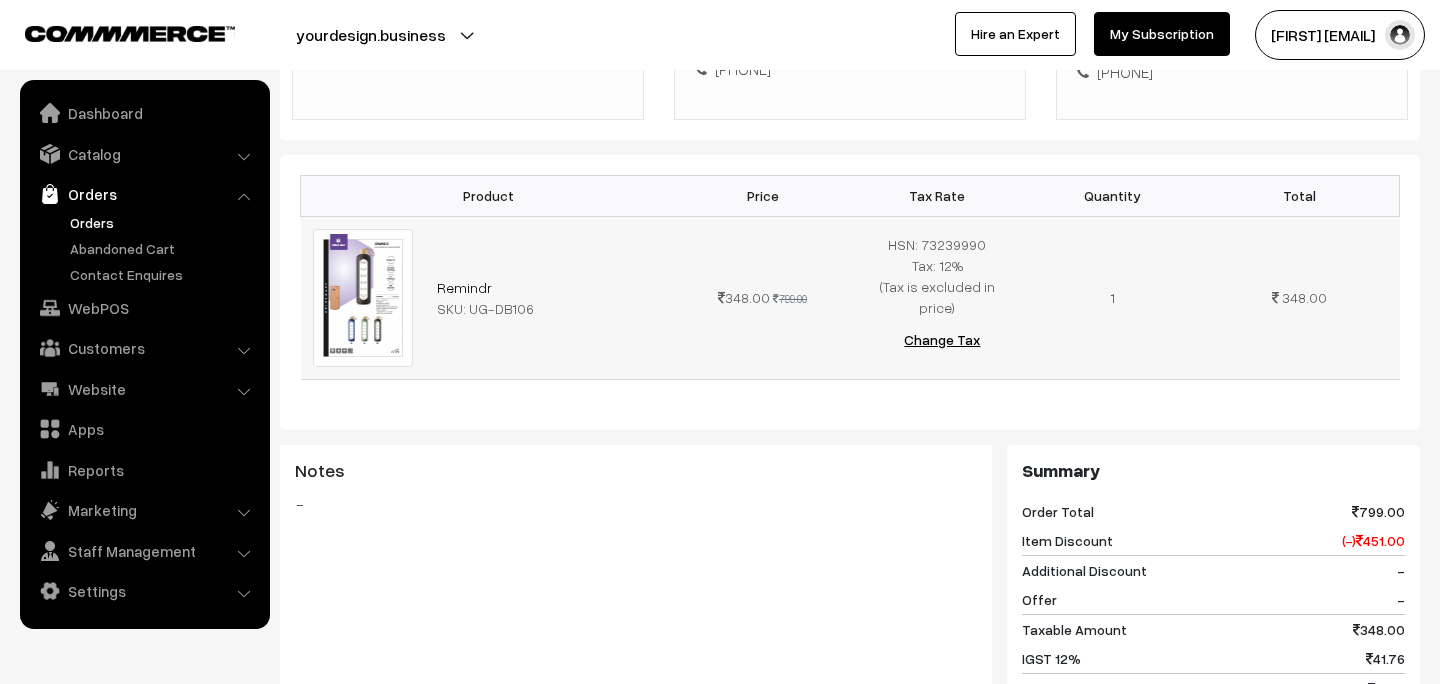 scroll, scrollTop: 448, scrollLeft: 0, axis: vertical 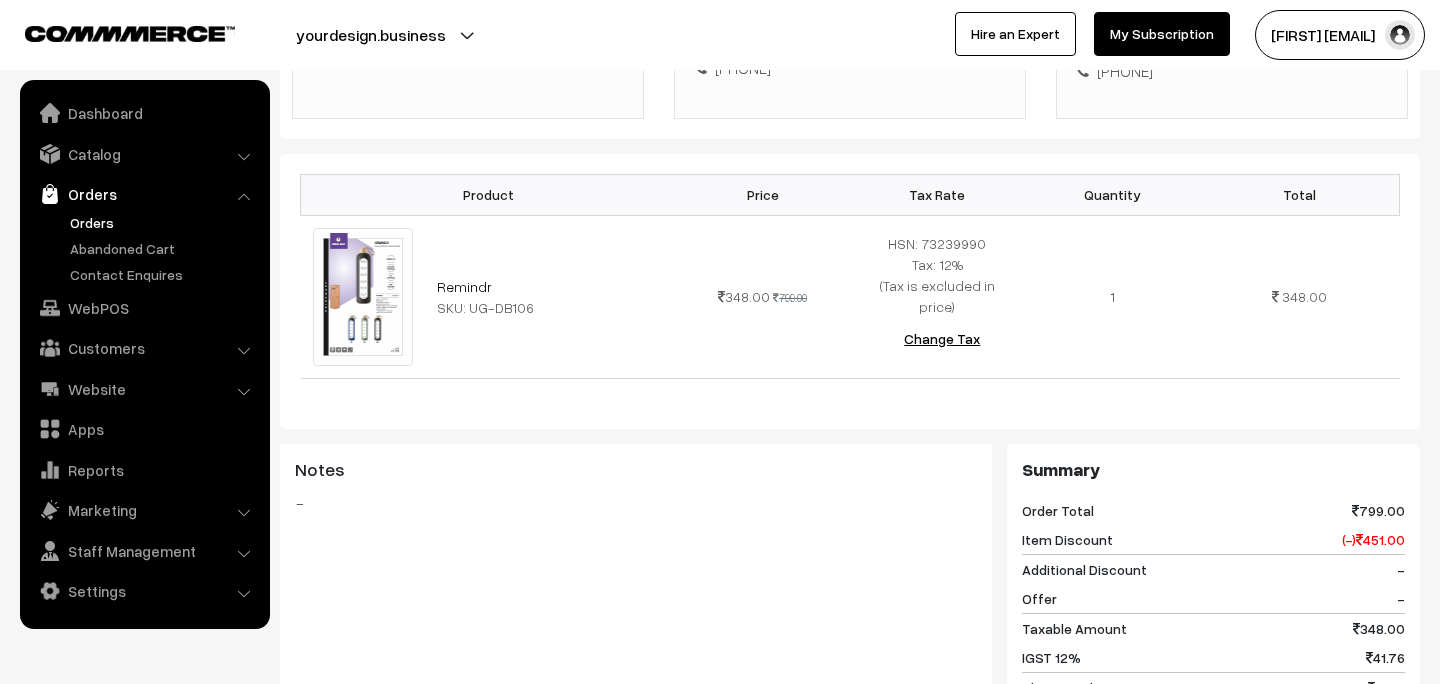 drag, startPoint x: 1021, startPoint y: 512, endPoint x: 1180, endPoint y: 569, distance: 168.90826 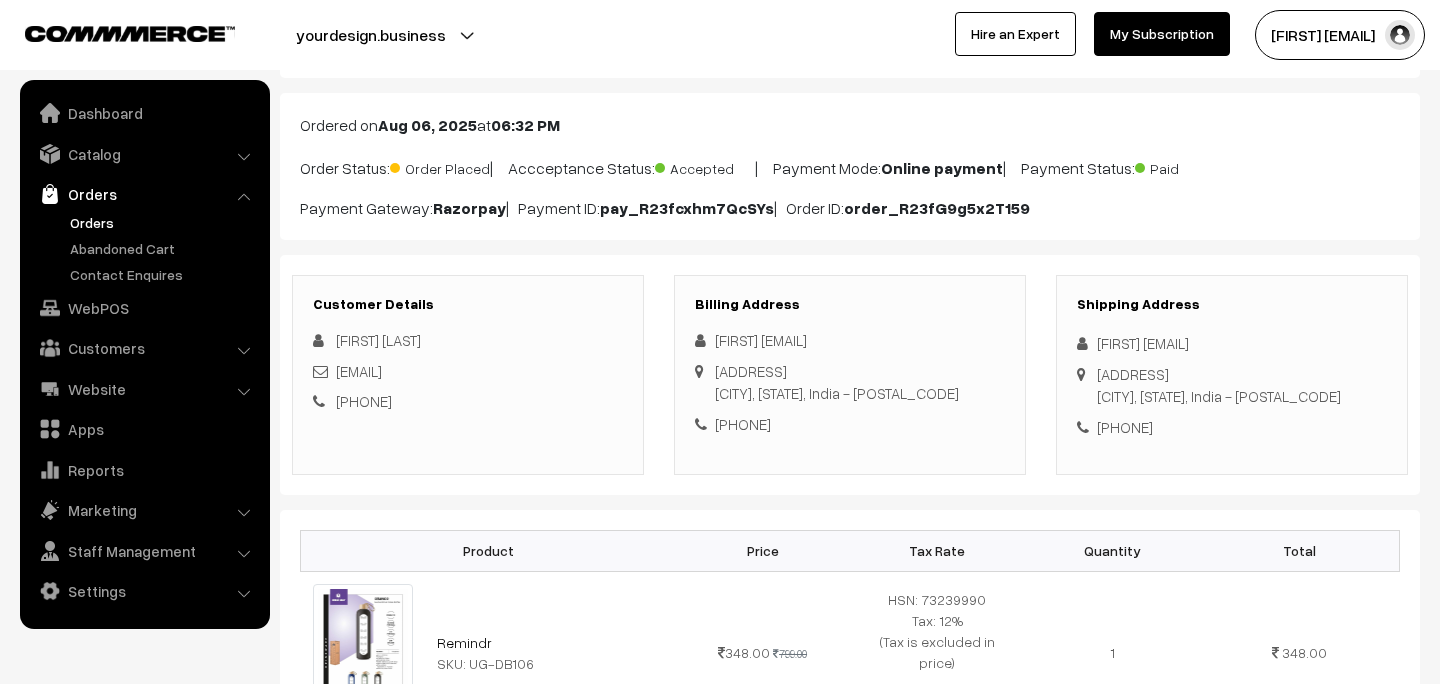 scroll, scrollTop: 0, scrollLeft: 0, axis: both 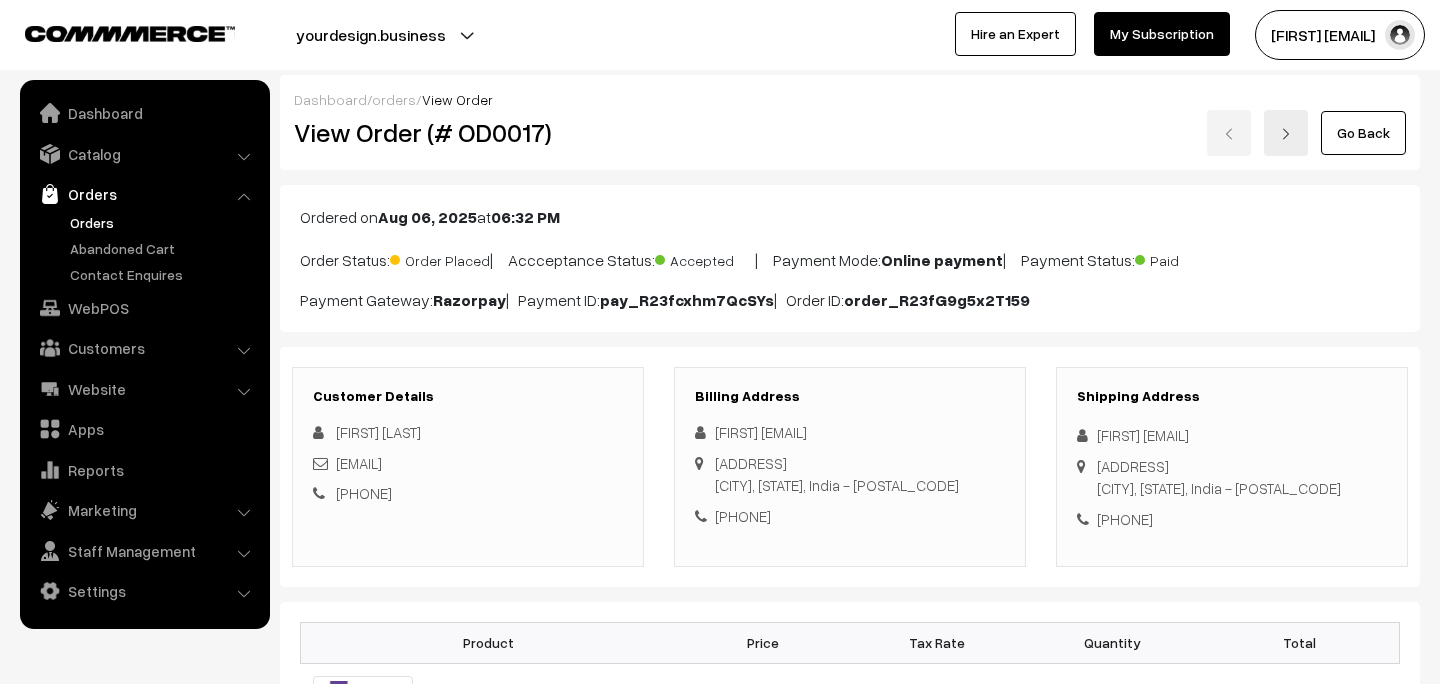 drag, startPoint x: 599, startPoint y: 304, endPoint x: 768, endPoint y: 311, distance: 169.14491 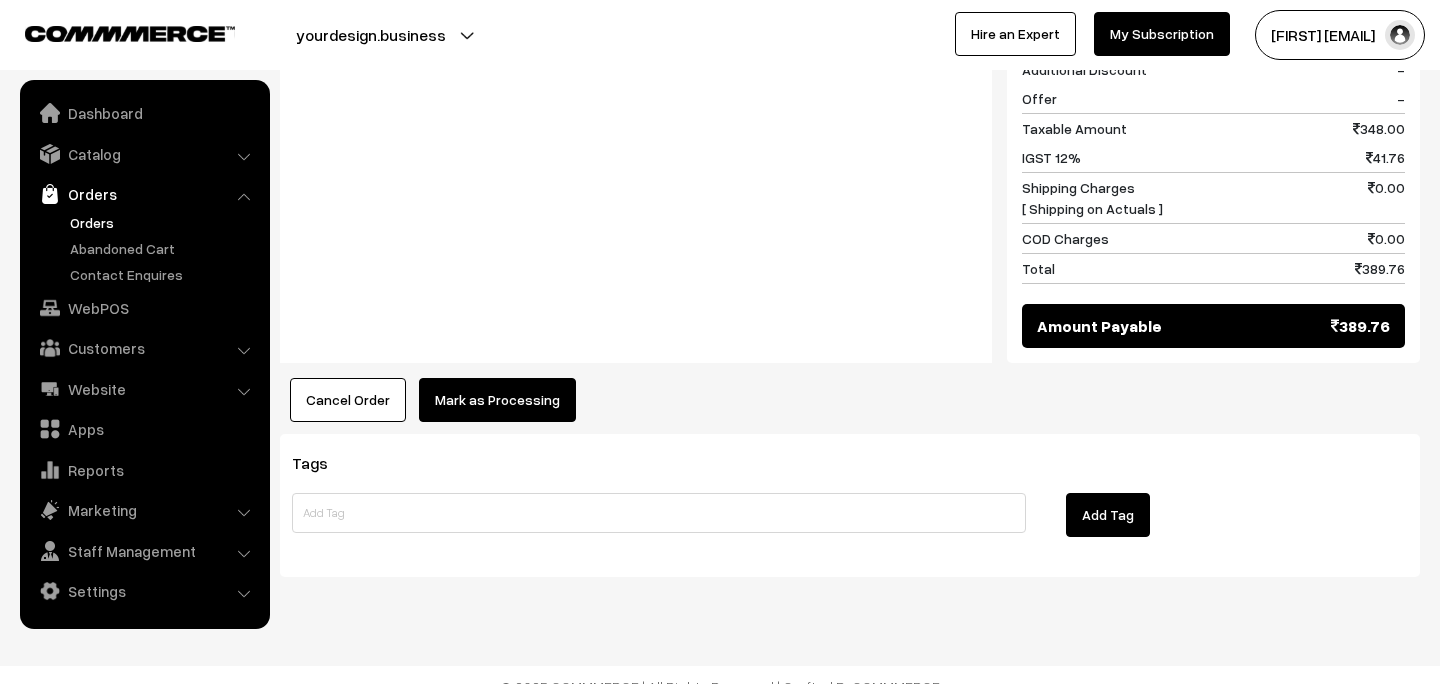 scroll, scrollTop: 971, scrollLeft: 0, axis: vertical 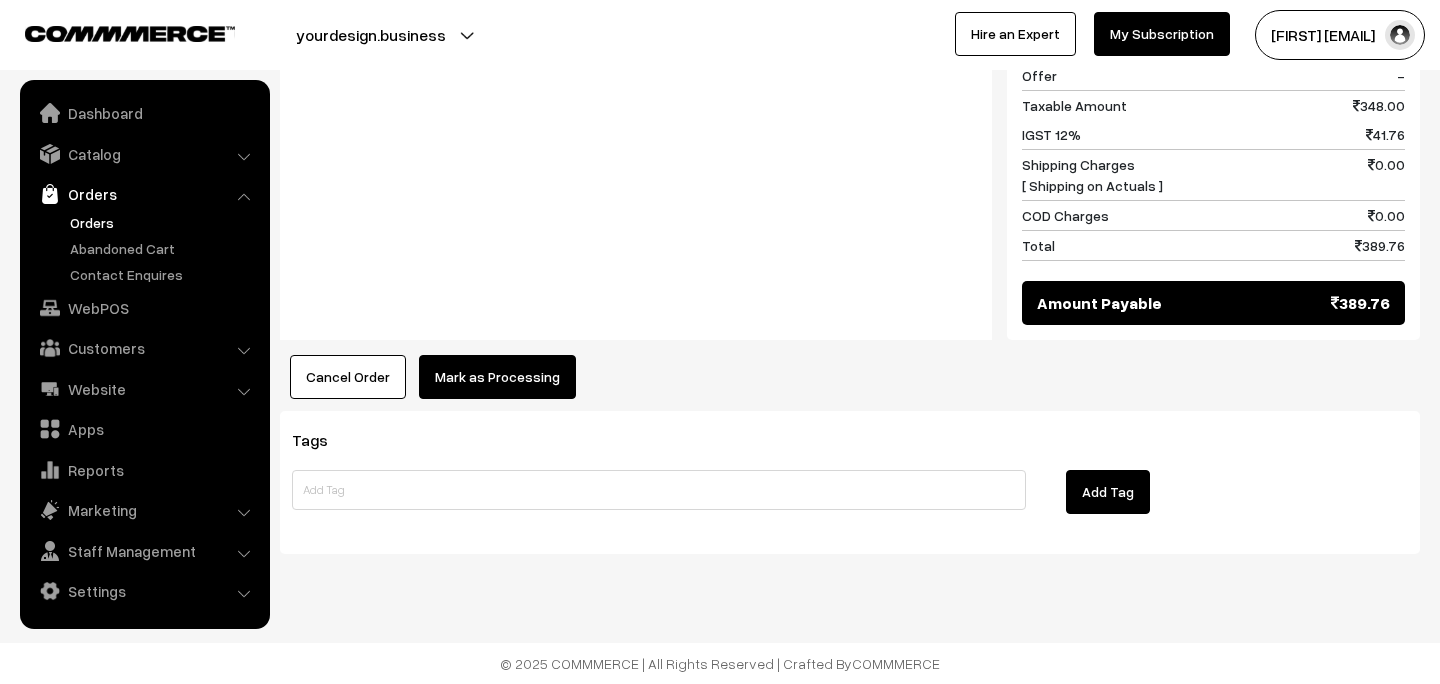 click on "Cancel Order" at bounding box center [348, 377] 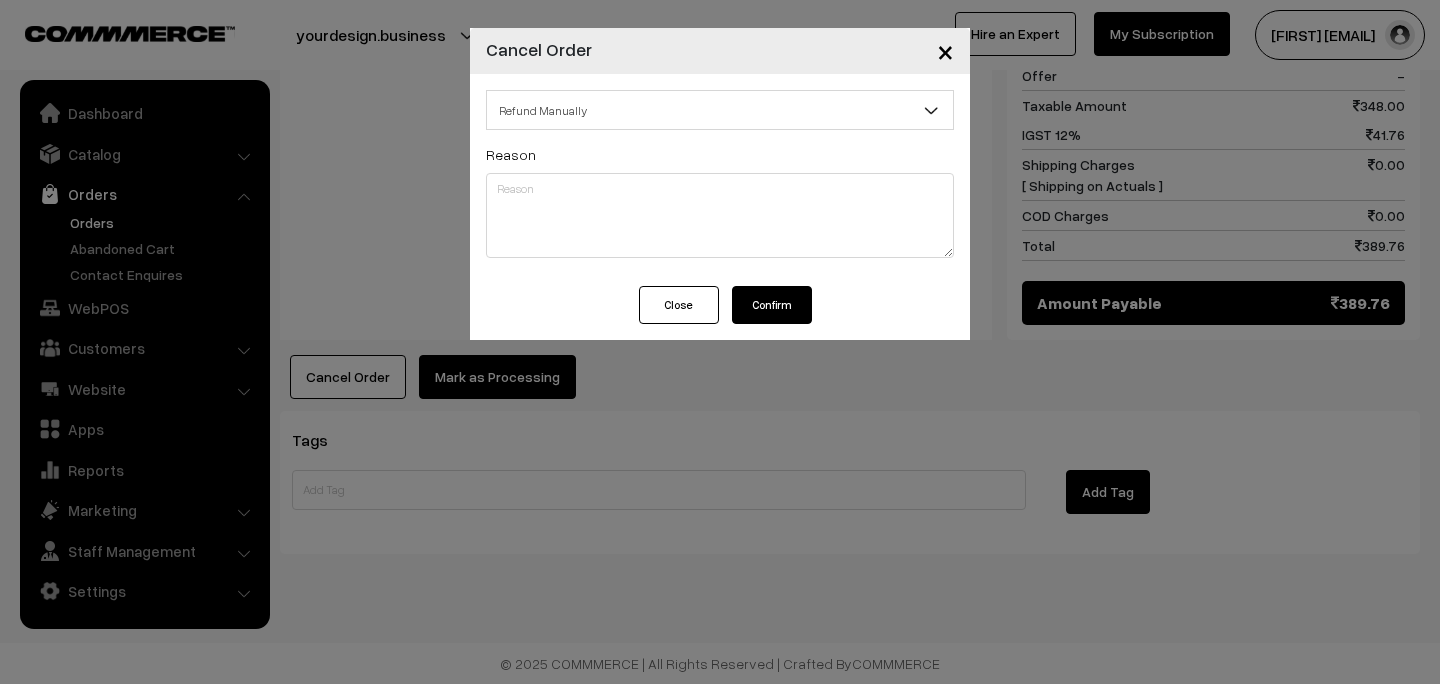click on "Refund Manually" at bounding box center [720, 110] 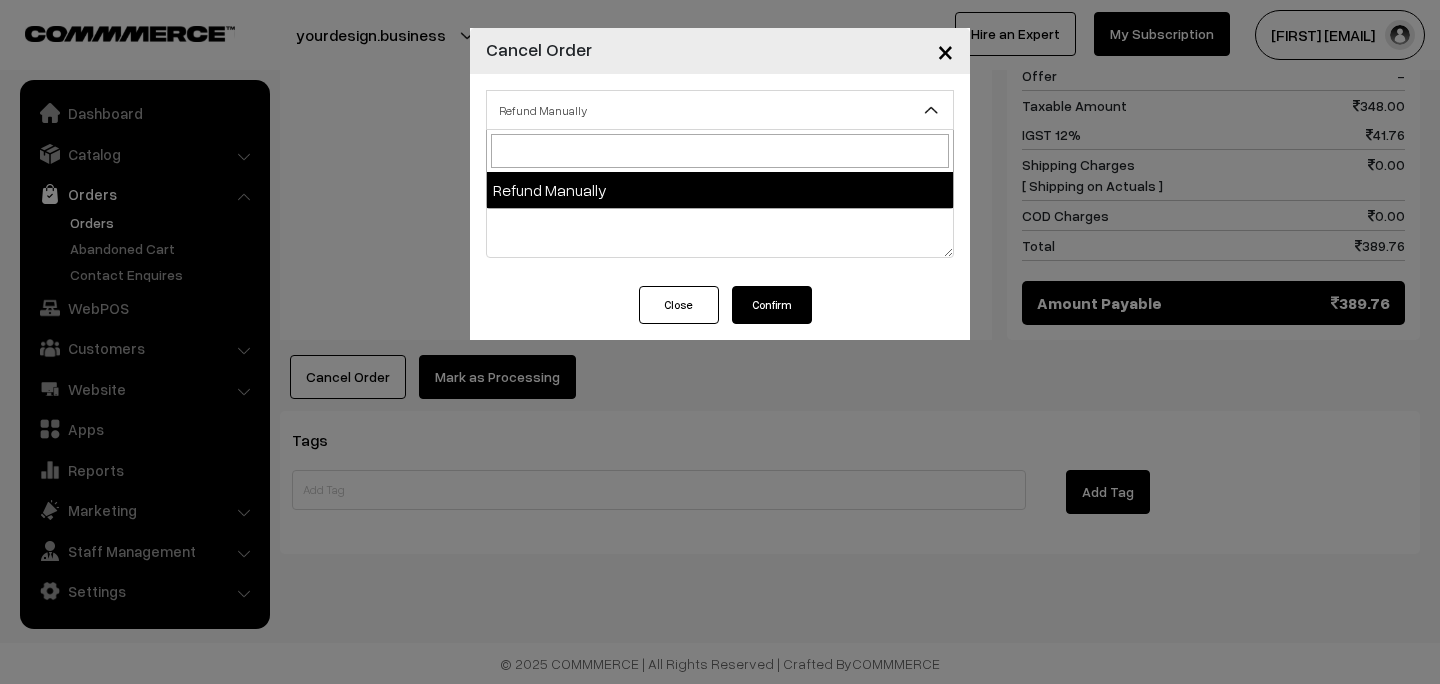 click on "×
Cancel Order
Refund Manually
Refund Manually
Gift Card Name
Gift Card Denomination
Gift Card Expiry Date
Reason
Close
Confirm" at bounding box center (720, 342) 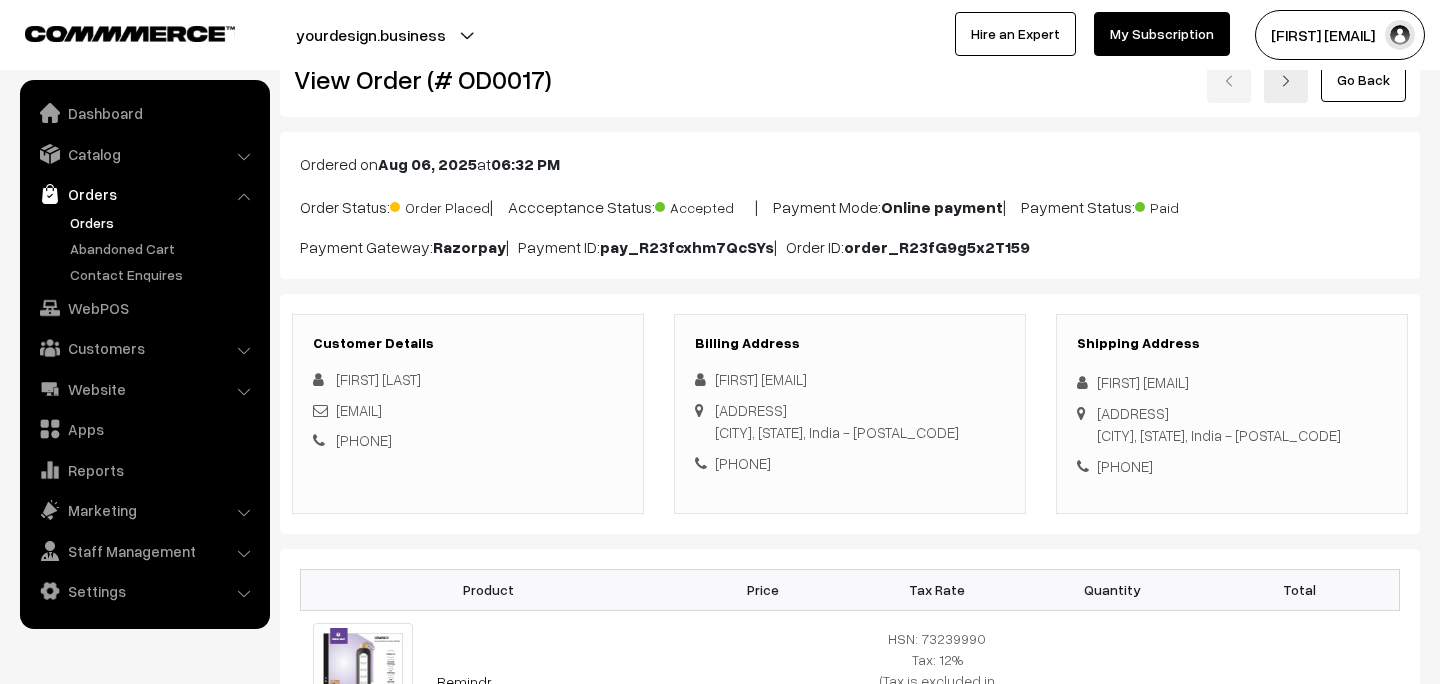 scroll, scrollTop: 0, scrollLeft: 0, axis: both 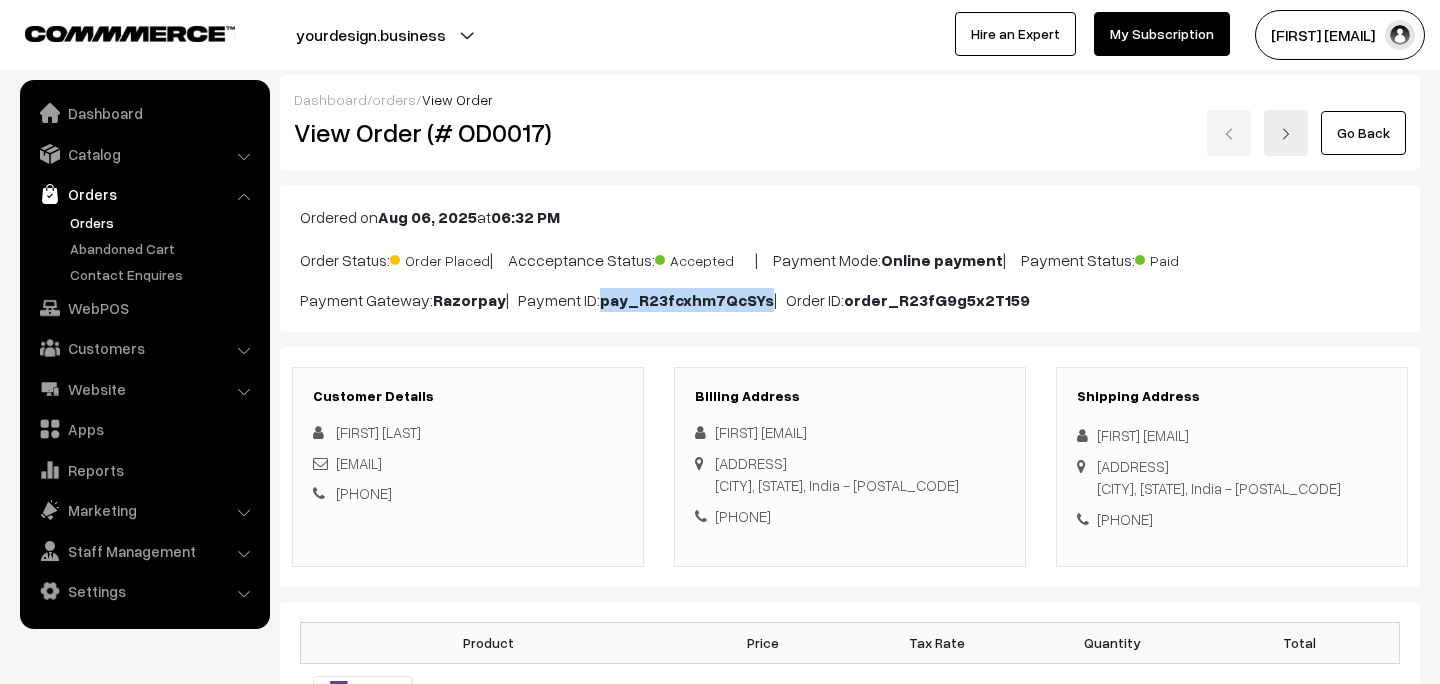 drag, startPoint x: 600, startPoint y: 304, endPoint x: 769, endPoint y: 303, distance: 169.00296 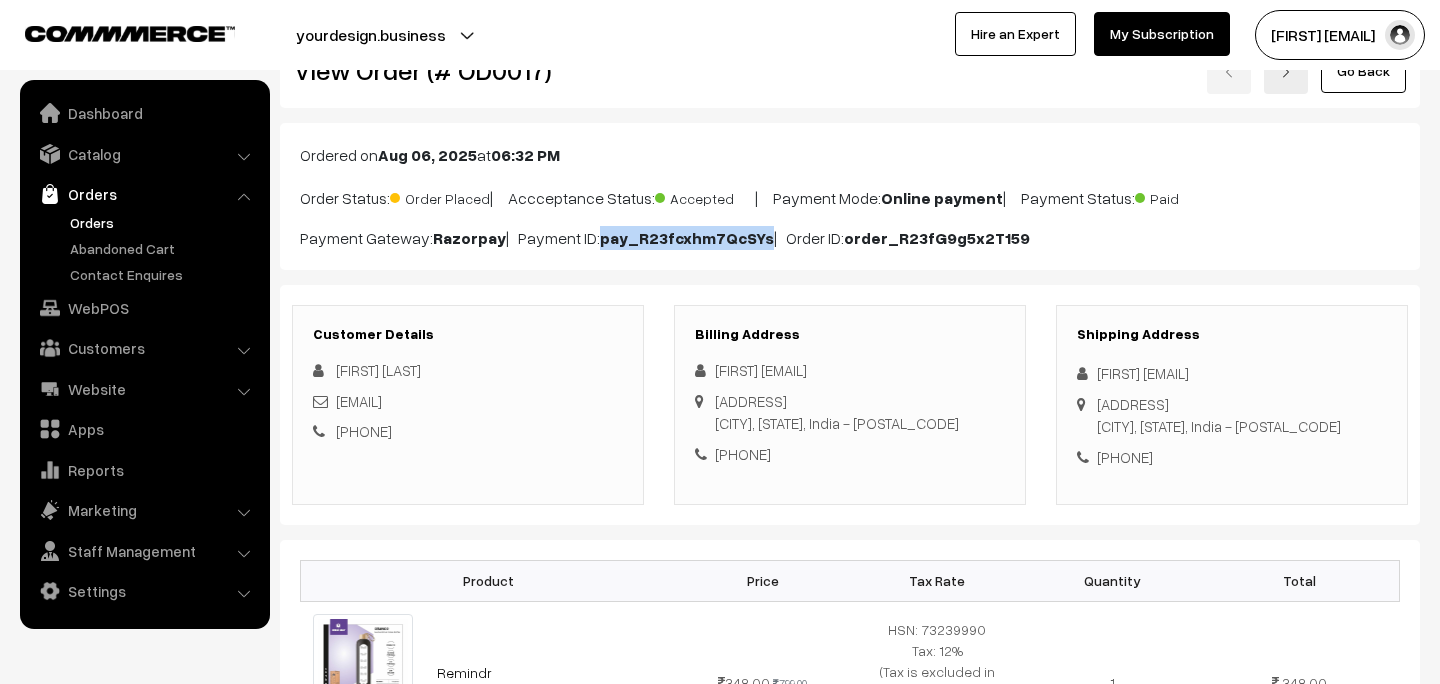 scroll, scrollTop: 0, scrollLeft: 0, axis: both 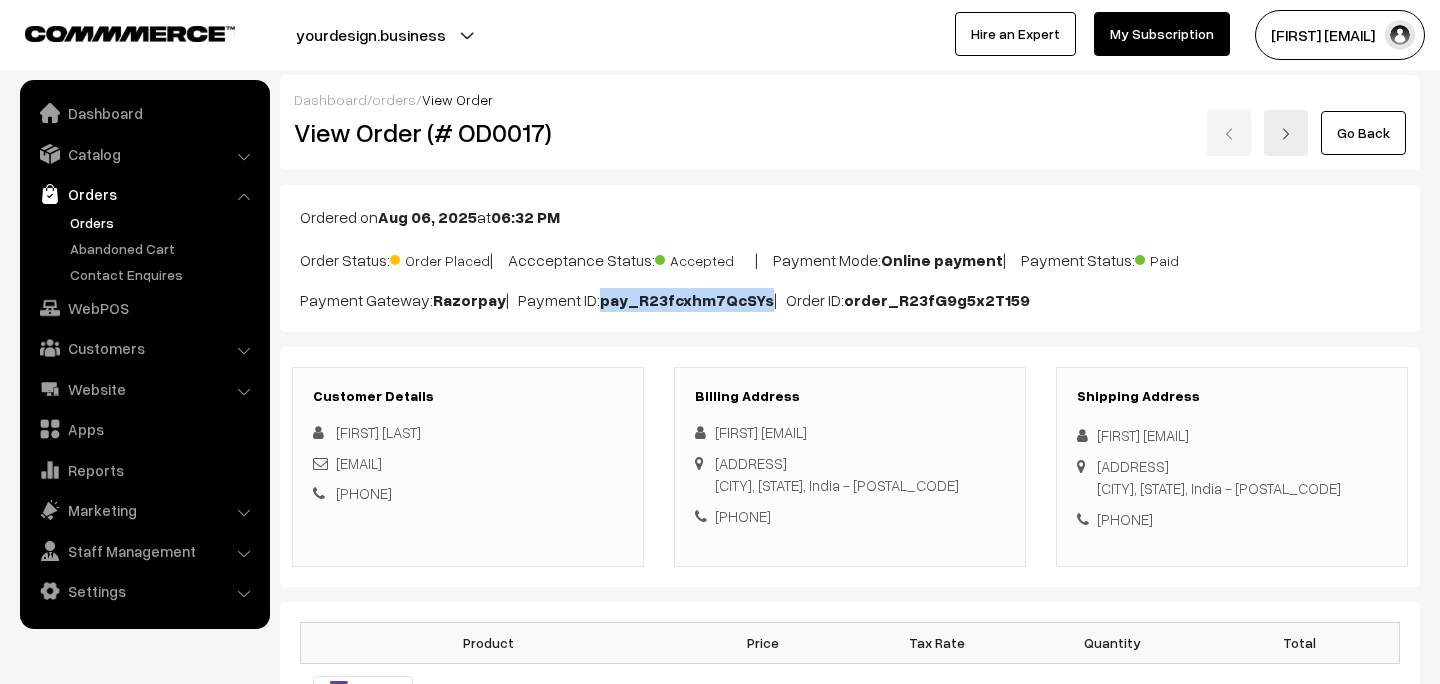 click on "Customer Details
Simran  Dhingra
Simrandhingra0702@gmail.com
+91 9993028277" at bounding box center [468, 467] 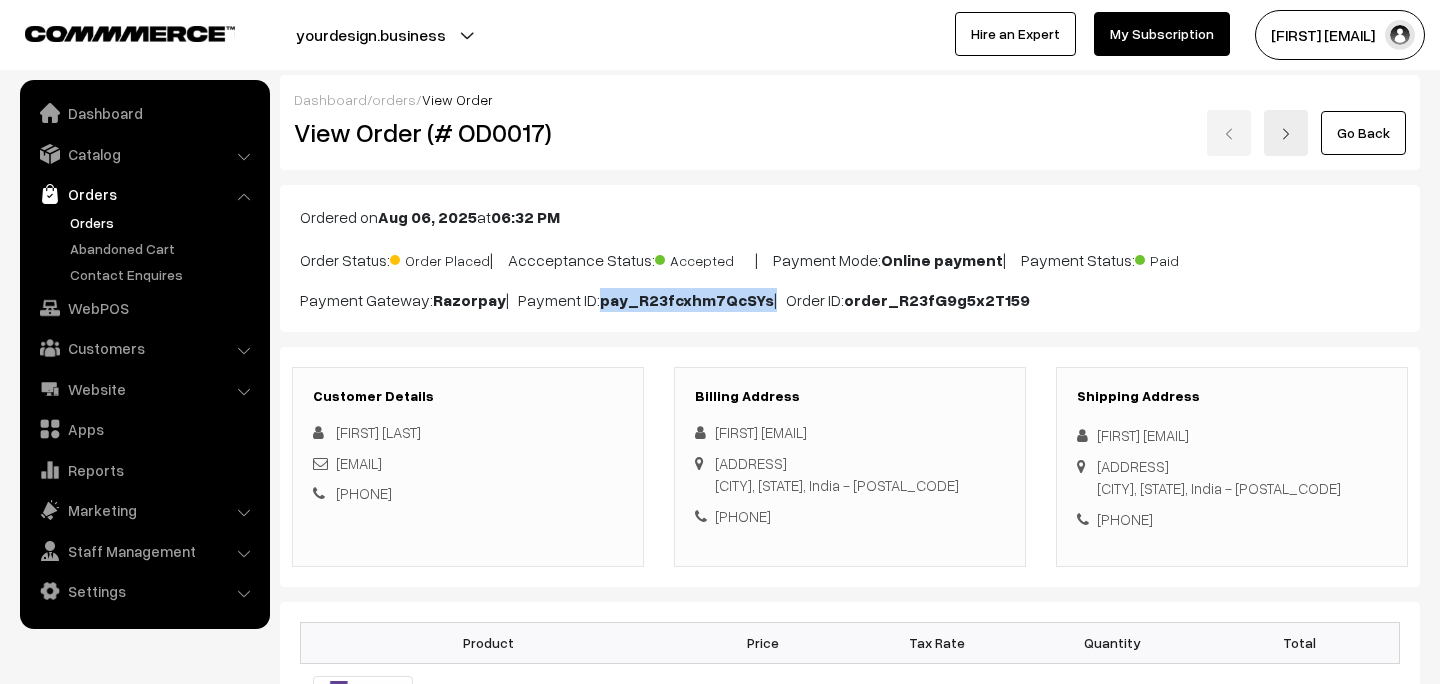 drag, startPoint x: 600, startPoint y: 301, endPoint x: 770, endPoint y: 299, distance: 170.01176 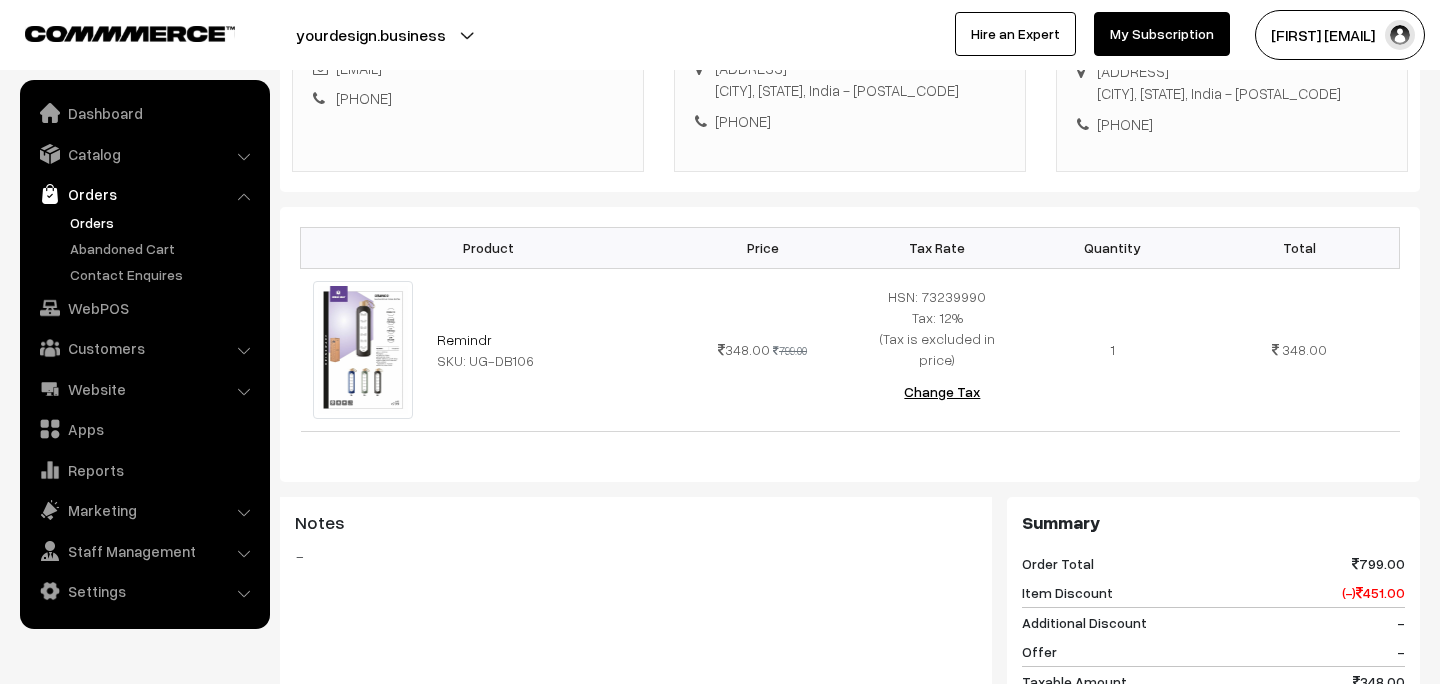 scroll, scrollTop: 431, scrollLeft: 0, axis: vertical 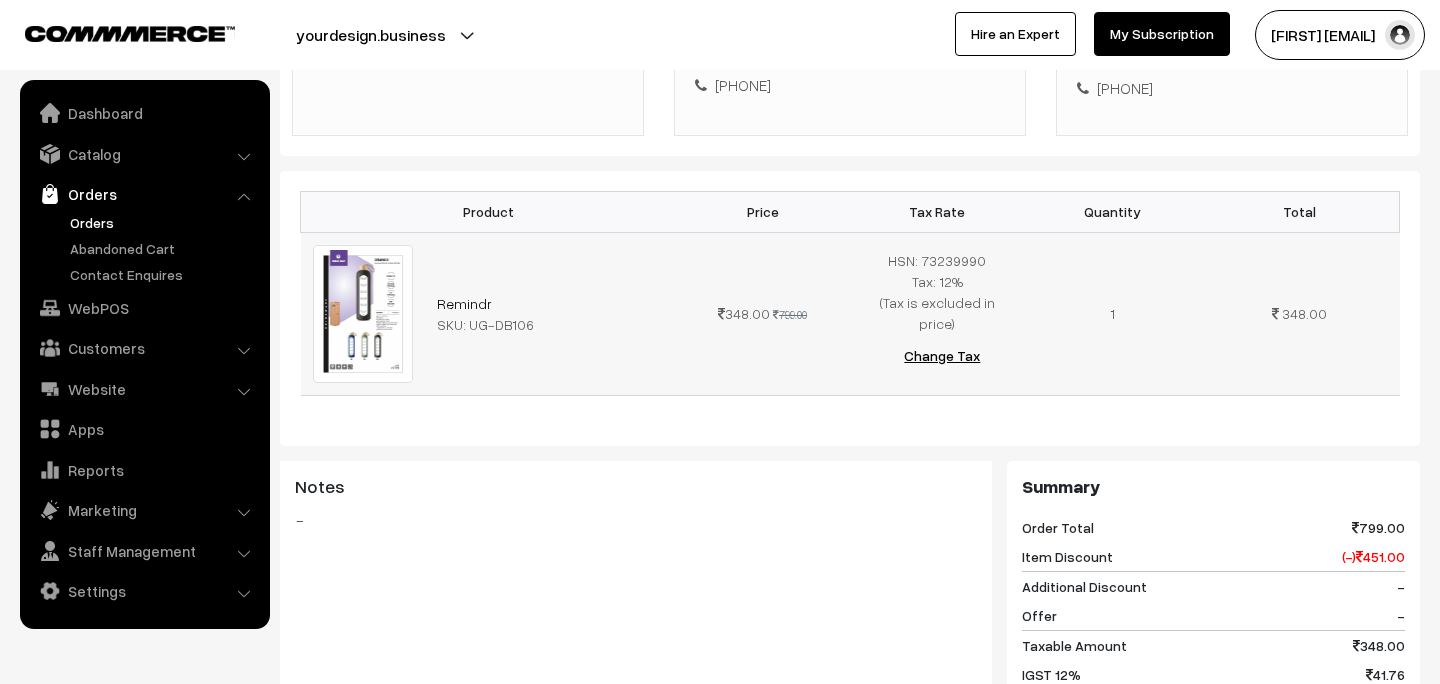 click at bounding box center (363, 314) 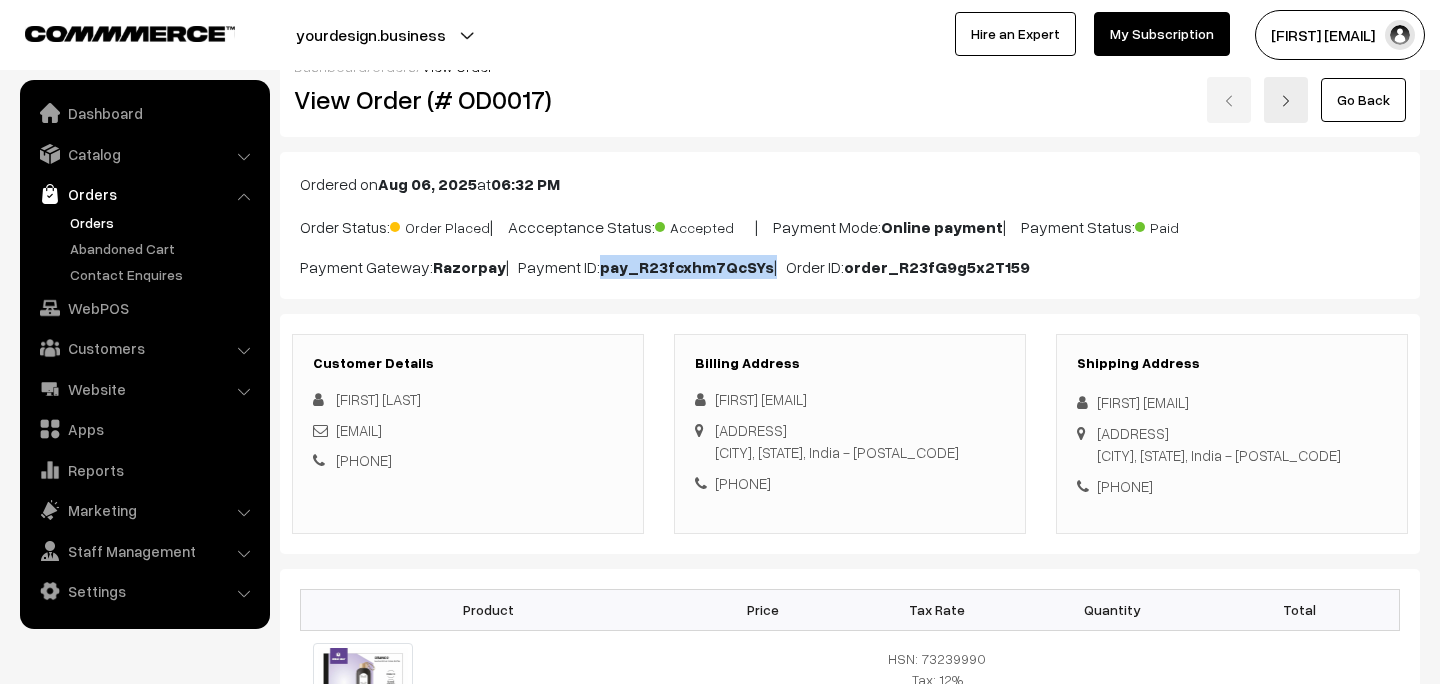 scroll, scrollTop: 0, scrollLeft: 0, axis: both 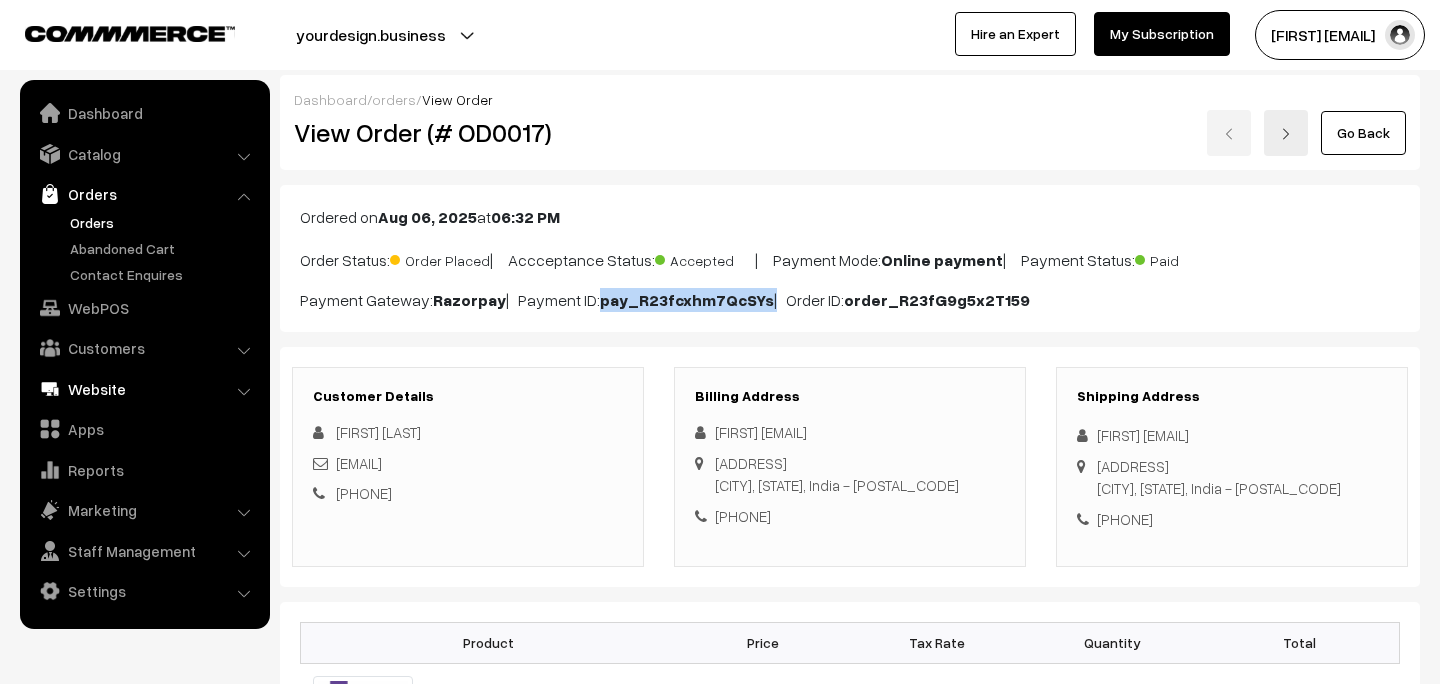 click on "Website" at bounding box center [144, 389] 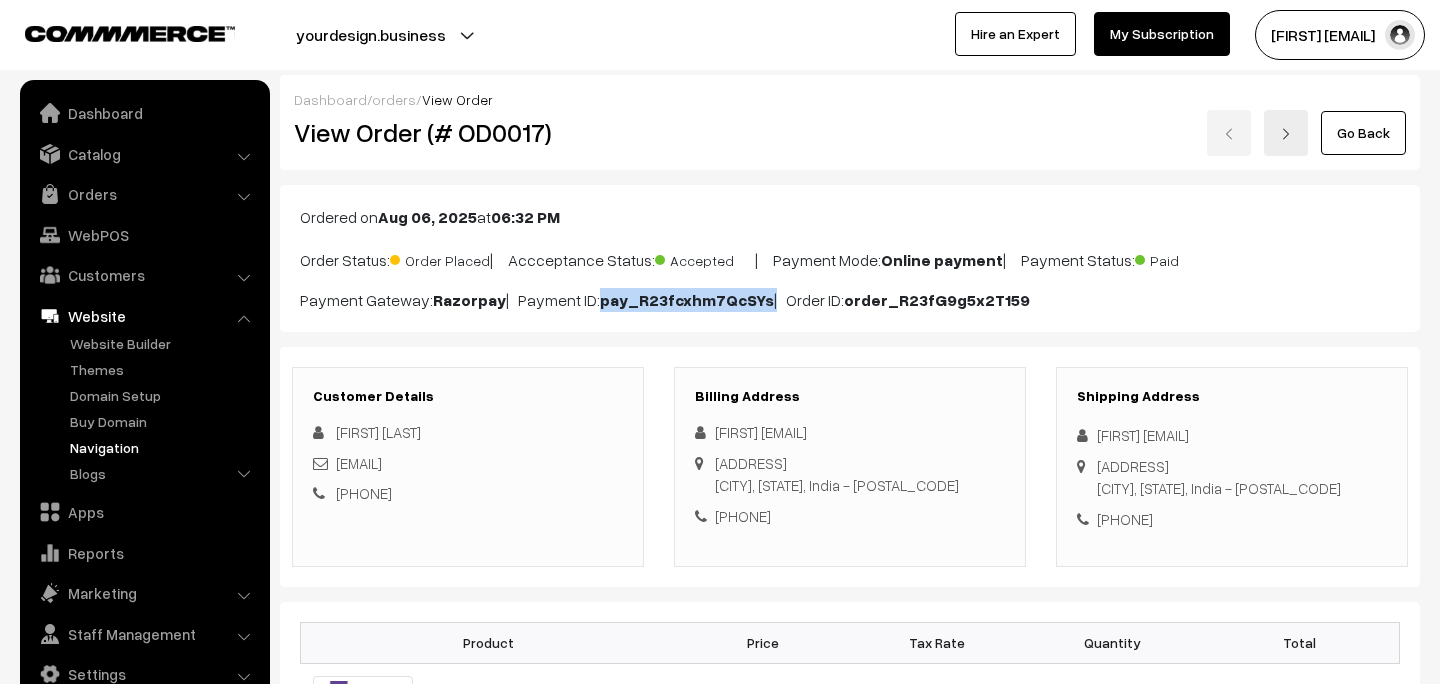 click on "Navigation" at bounding box center [164, 447] 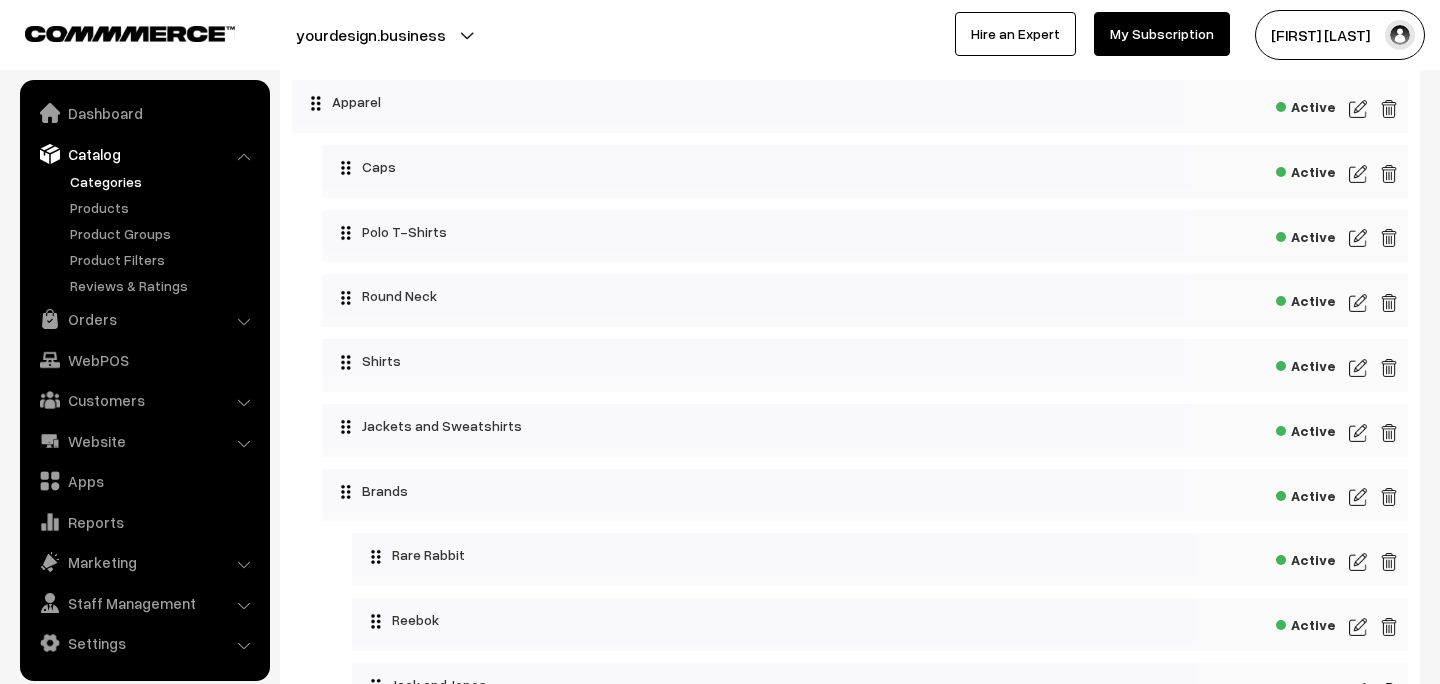 scroll, scrollTop: 0, scrollLeft: 0, axis: both 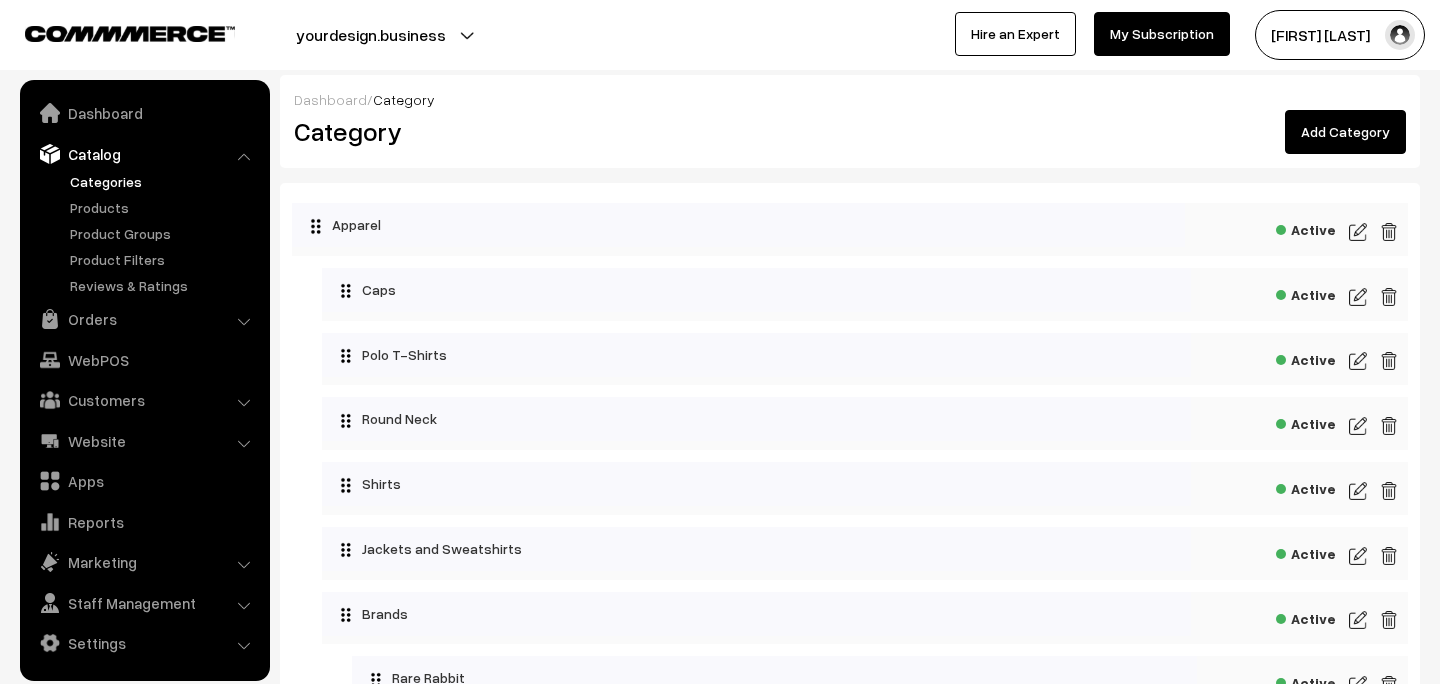 click on "yourdesign.business" at bounding box center [371, 35] 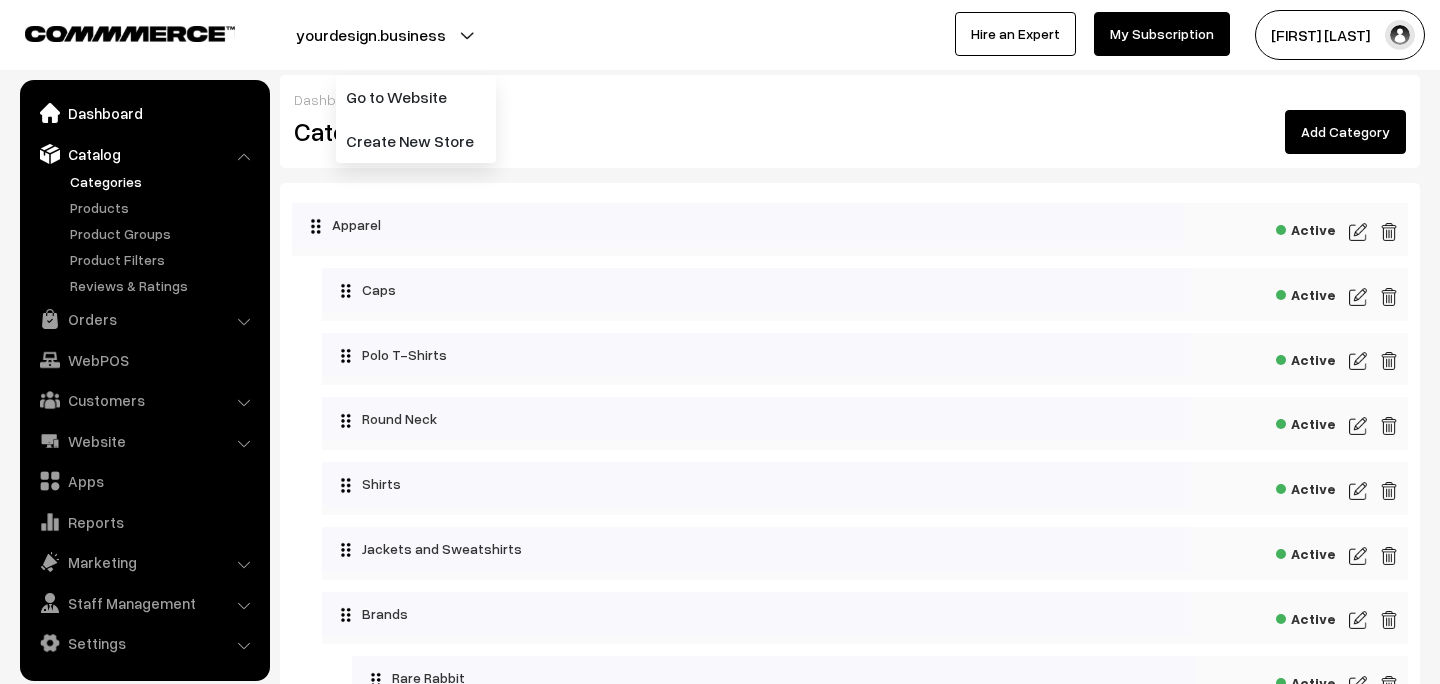 click on "Dashboard" at bounding box center (144, 113) 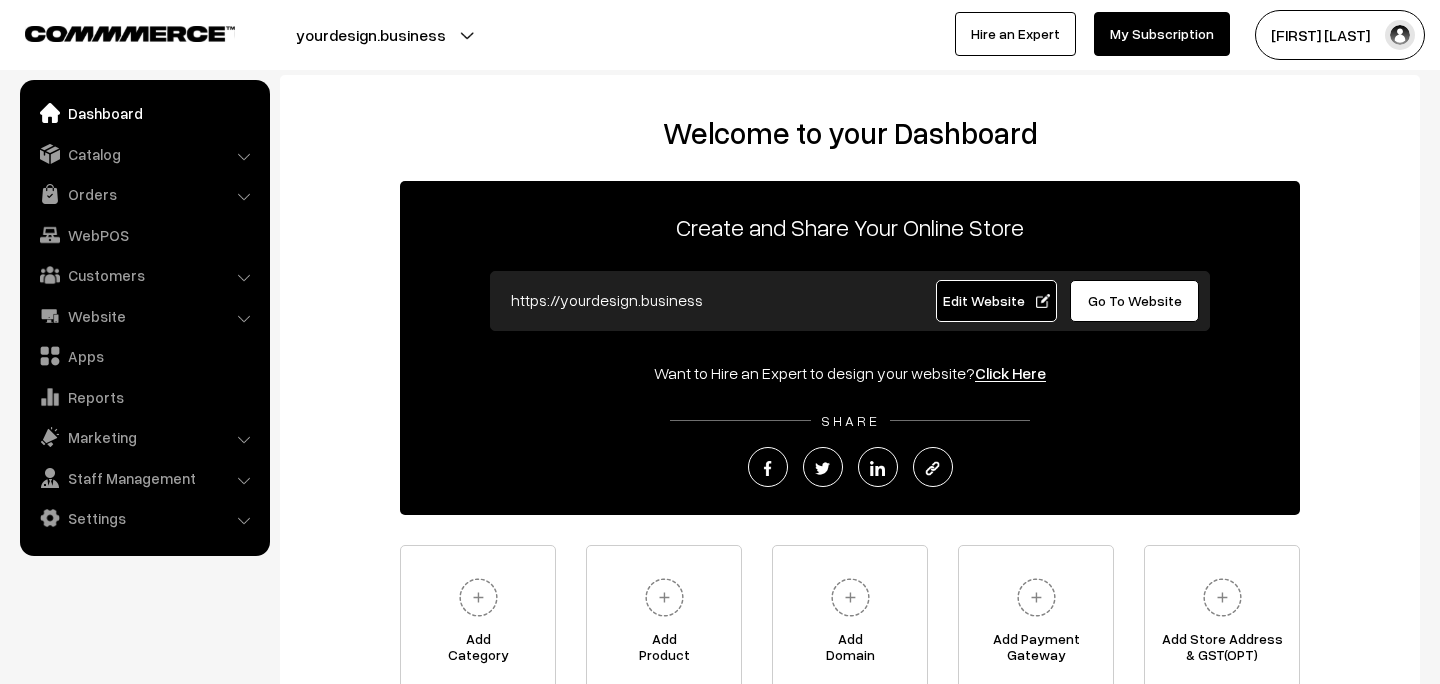 scroll, scrollTop: 0, scrollLeft: 0, axis: both 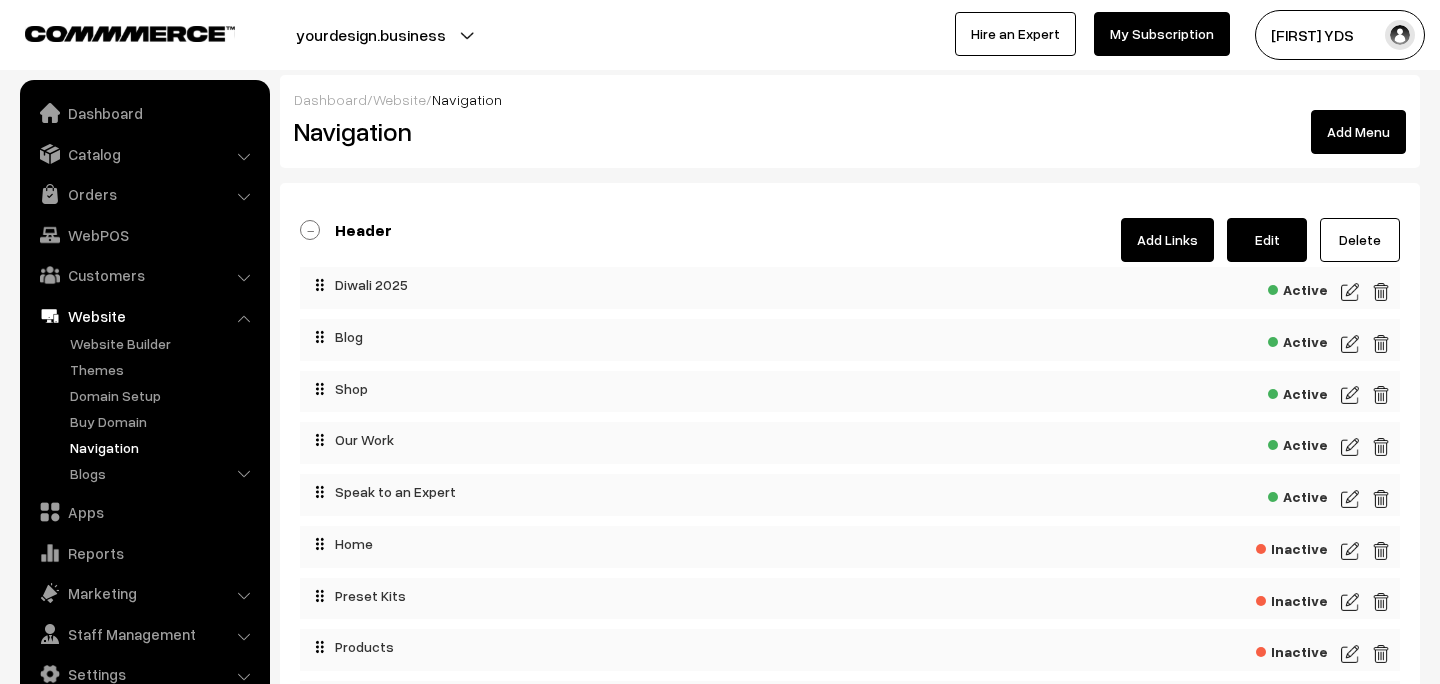 click on "Add Menu" at bounding box center [1358, 132] 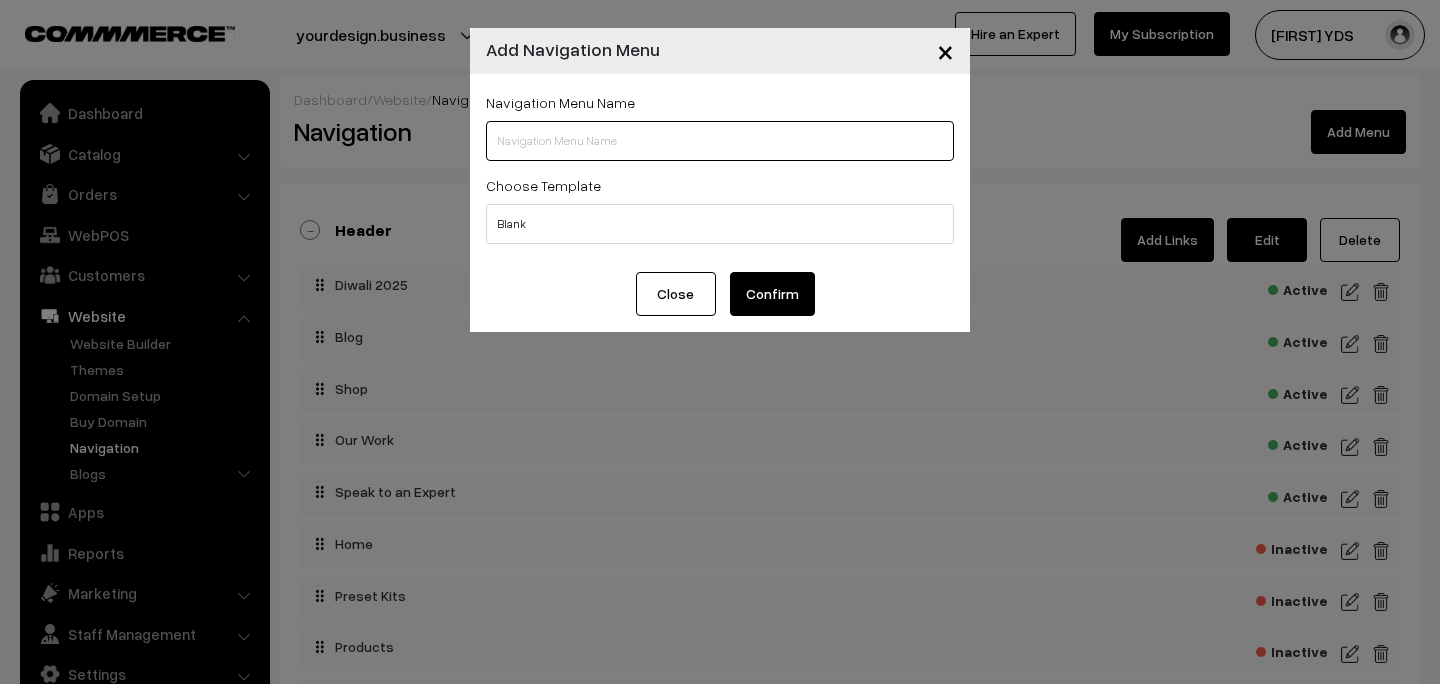 click at bounding box center (720, 141) 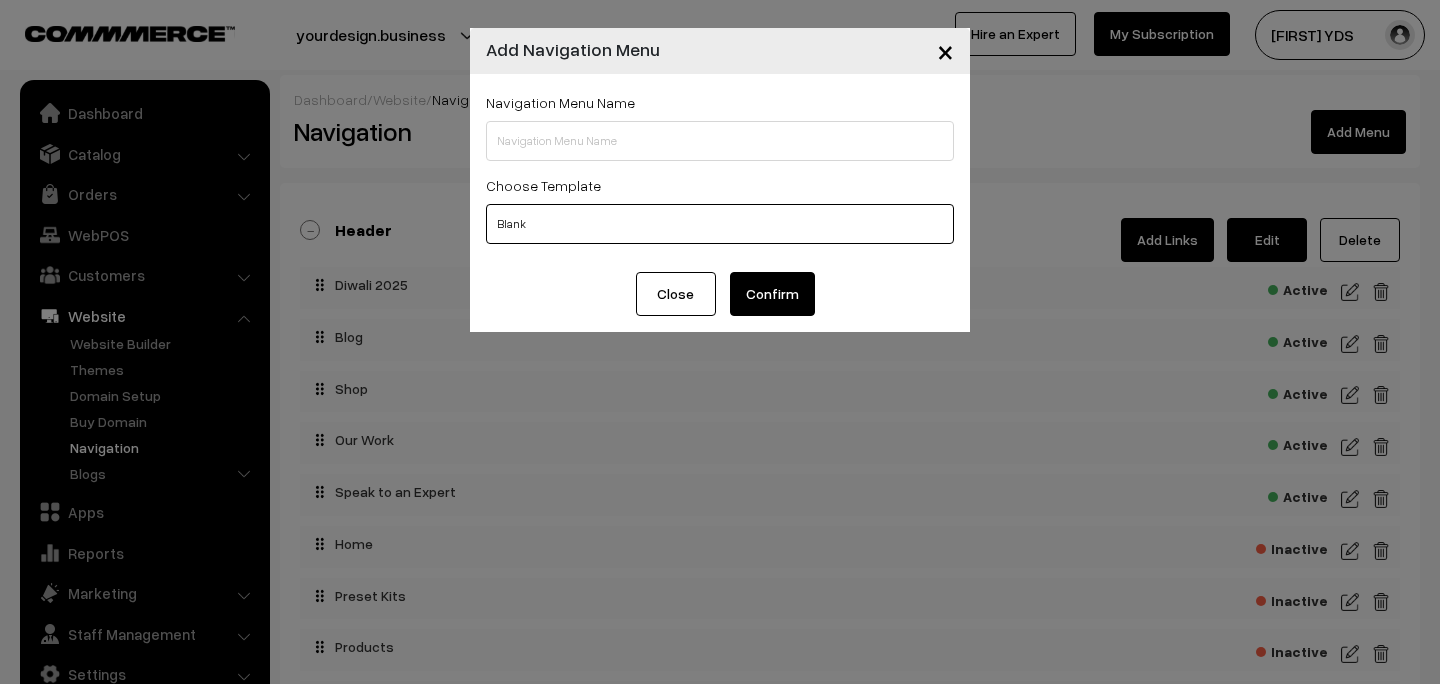 click on "Blank
Header
Footer" at bounding box center [720, 224] 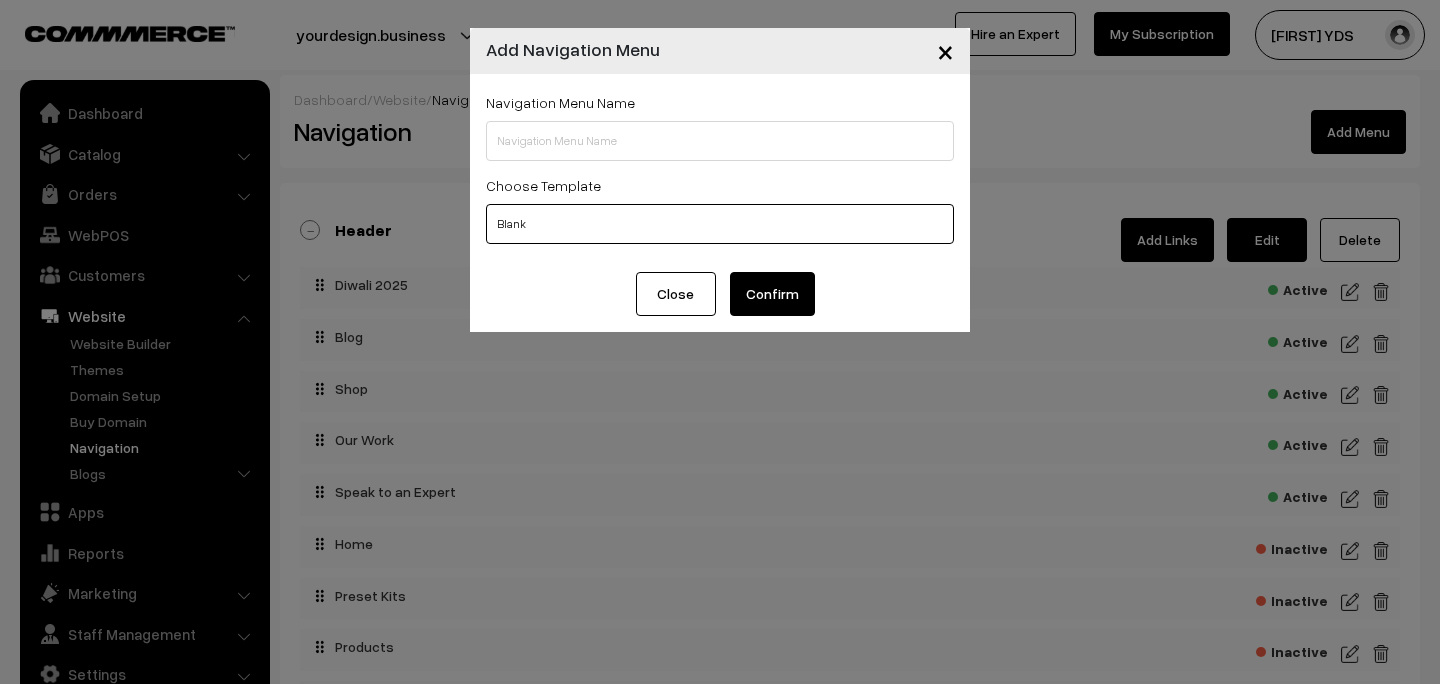 select on "1" 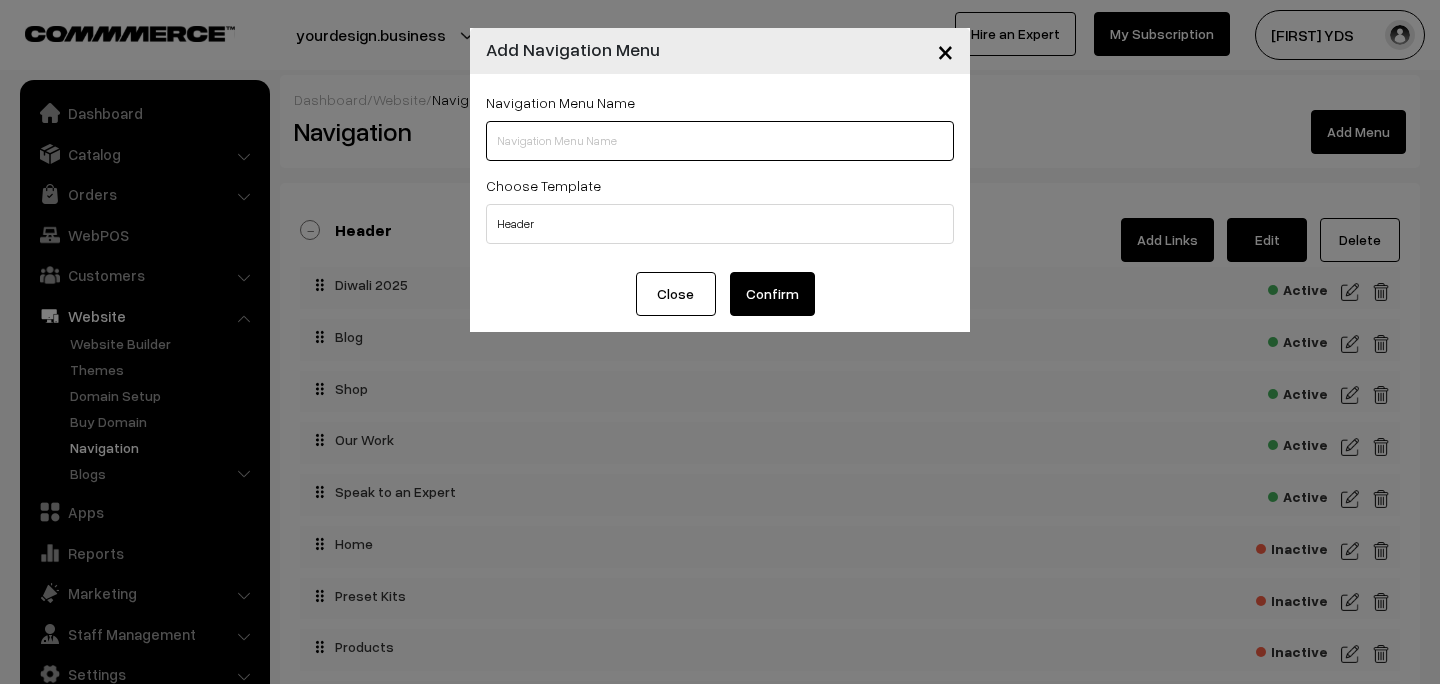 click at bounding box center [720, 141] 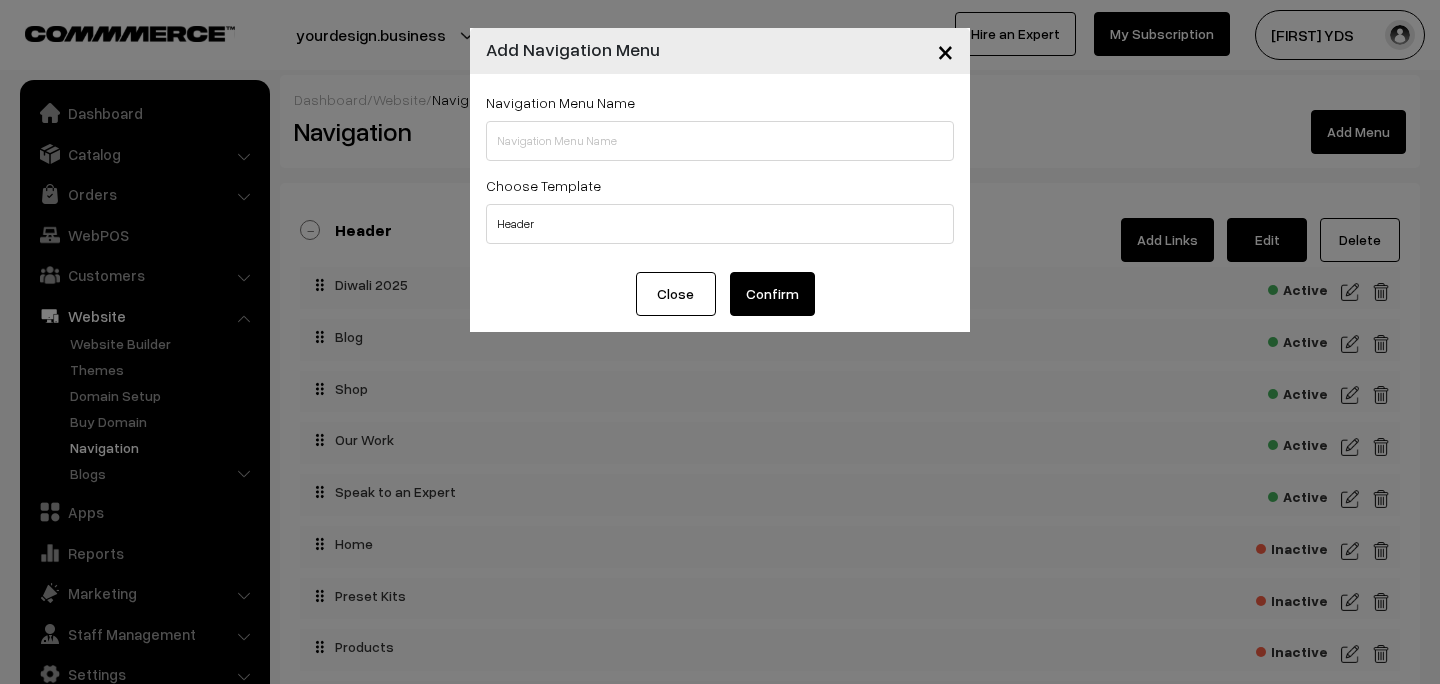 click on "×" at bounding box center [945, 50] 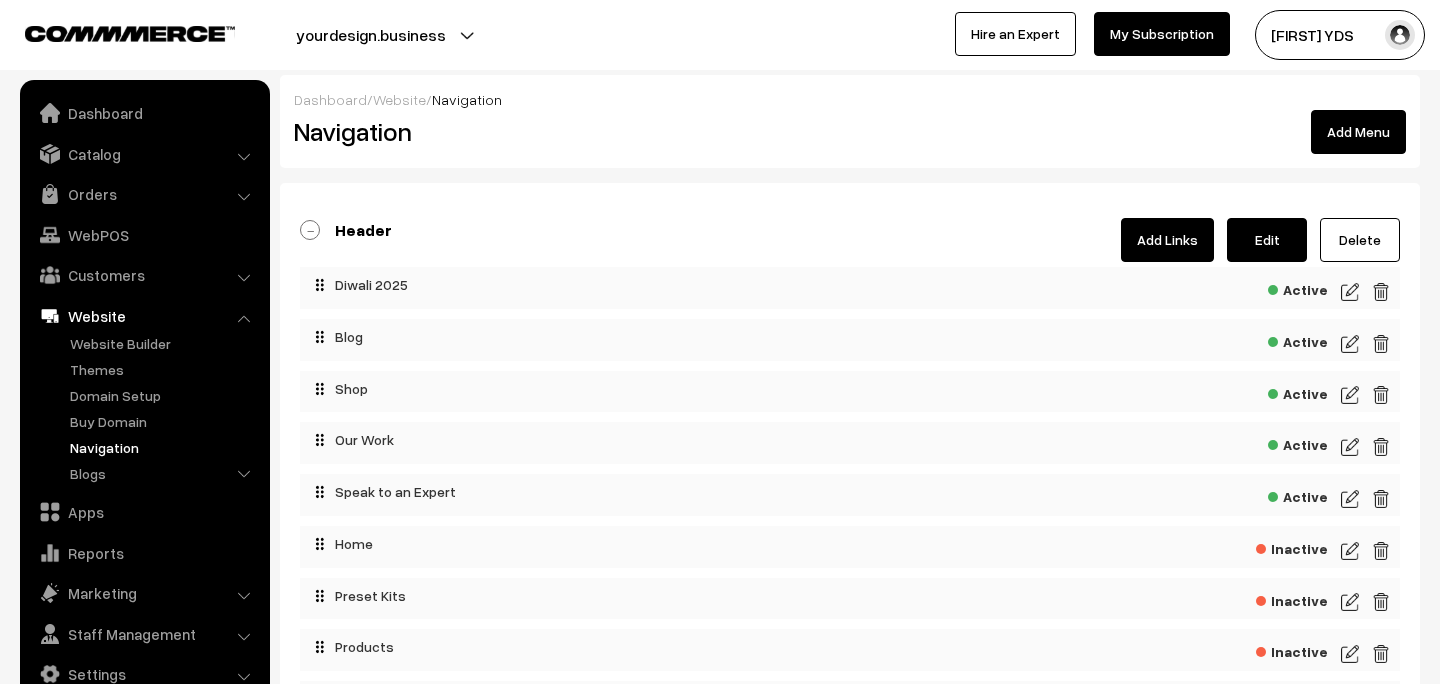 click on "Add Links" at bounding box center (1167, 240) 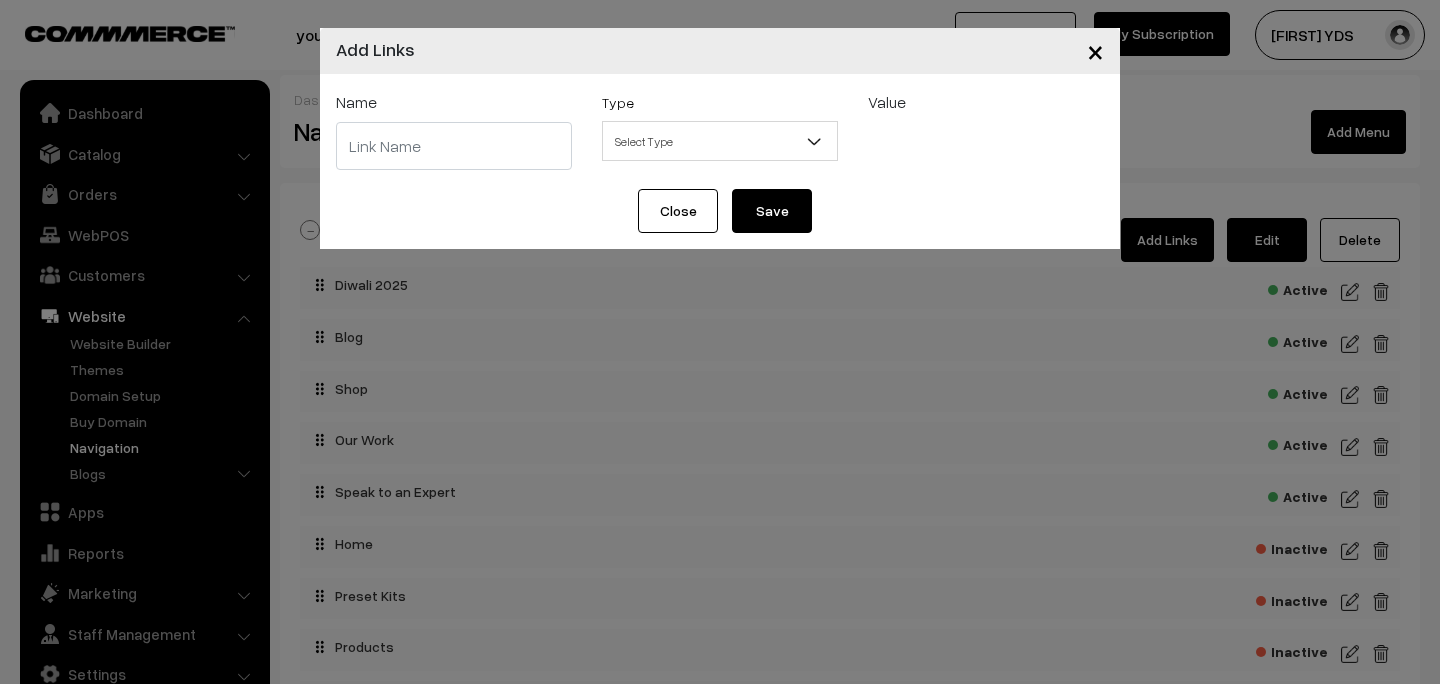click at bounding box center (454, 146) 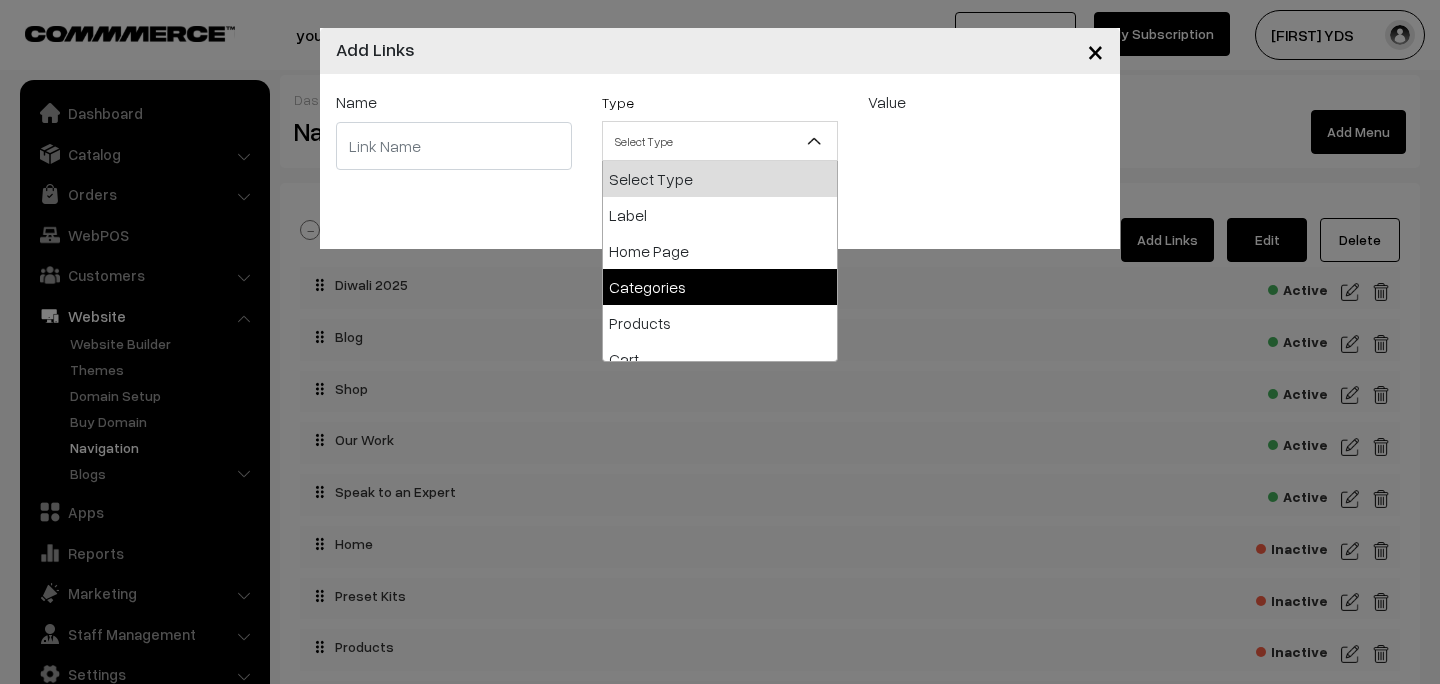 select on "categories" 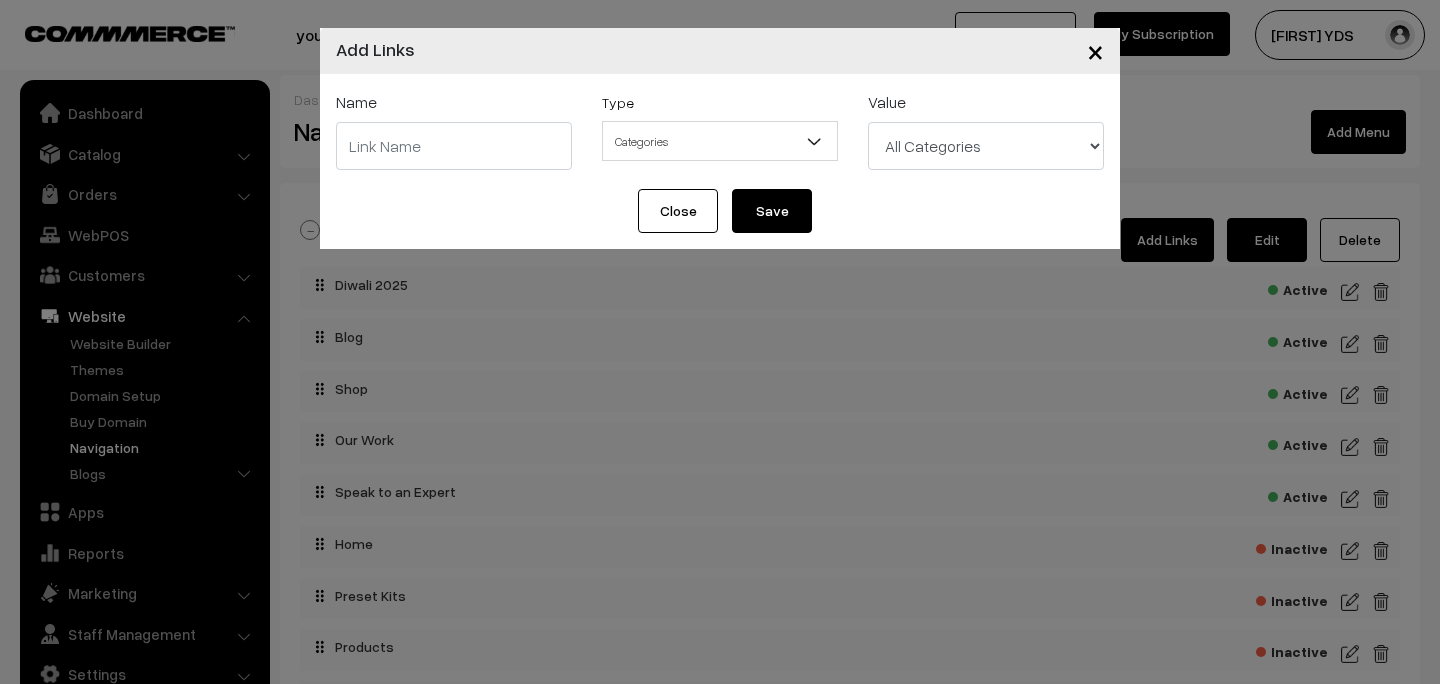 click on "All Categories
Apparel
Apparel > Caps
Apparel > Polo T-Shirts
Apparel > Round Neck
Apparel > Shirts
Apparel > Jackets and Sweatshirts
Apparel > Brands
Apparel > Brands > Rare Rabbit
Apparel > Brands > Reebok Apparel > Brands > Jack and Jones Apparel > Brands > Puma Drinkware Gourmet" at bounding box center (986, 146) 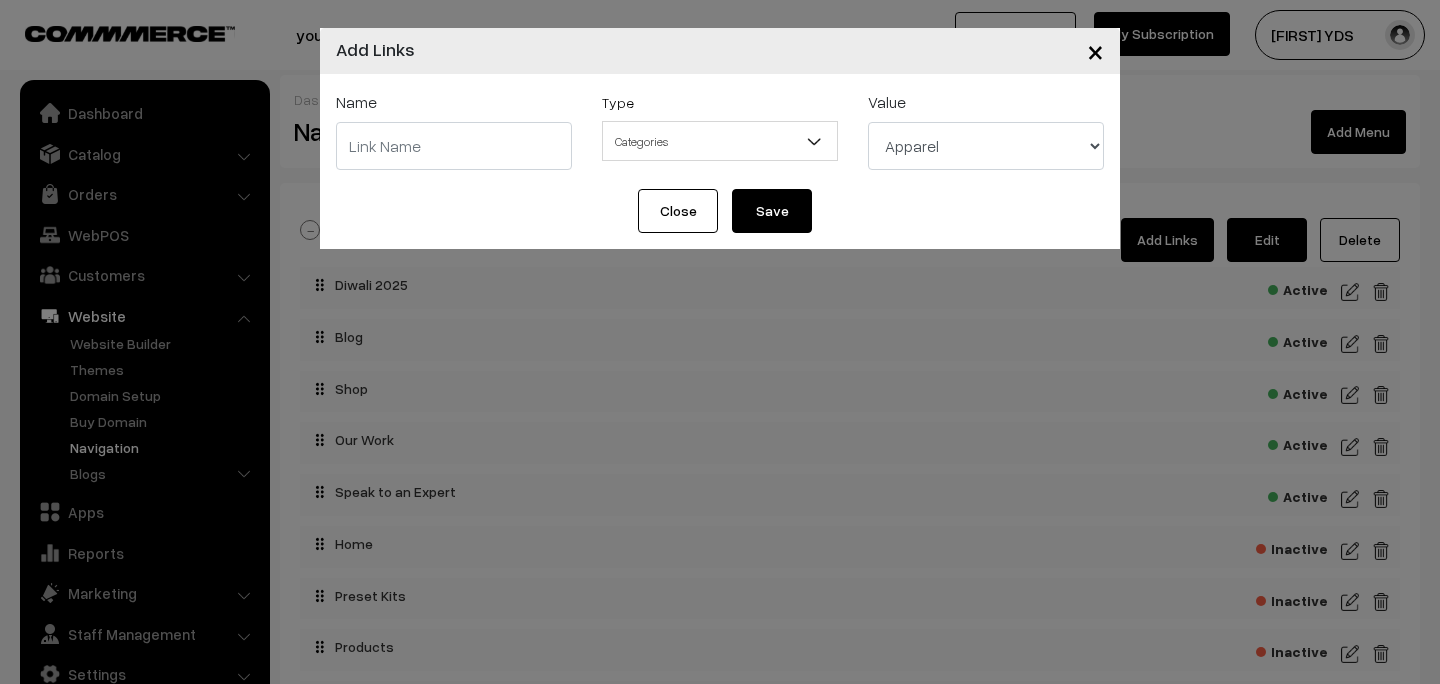 click at bounding box center [454, 146] 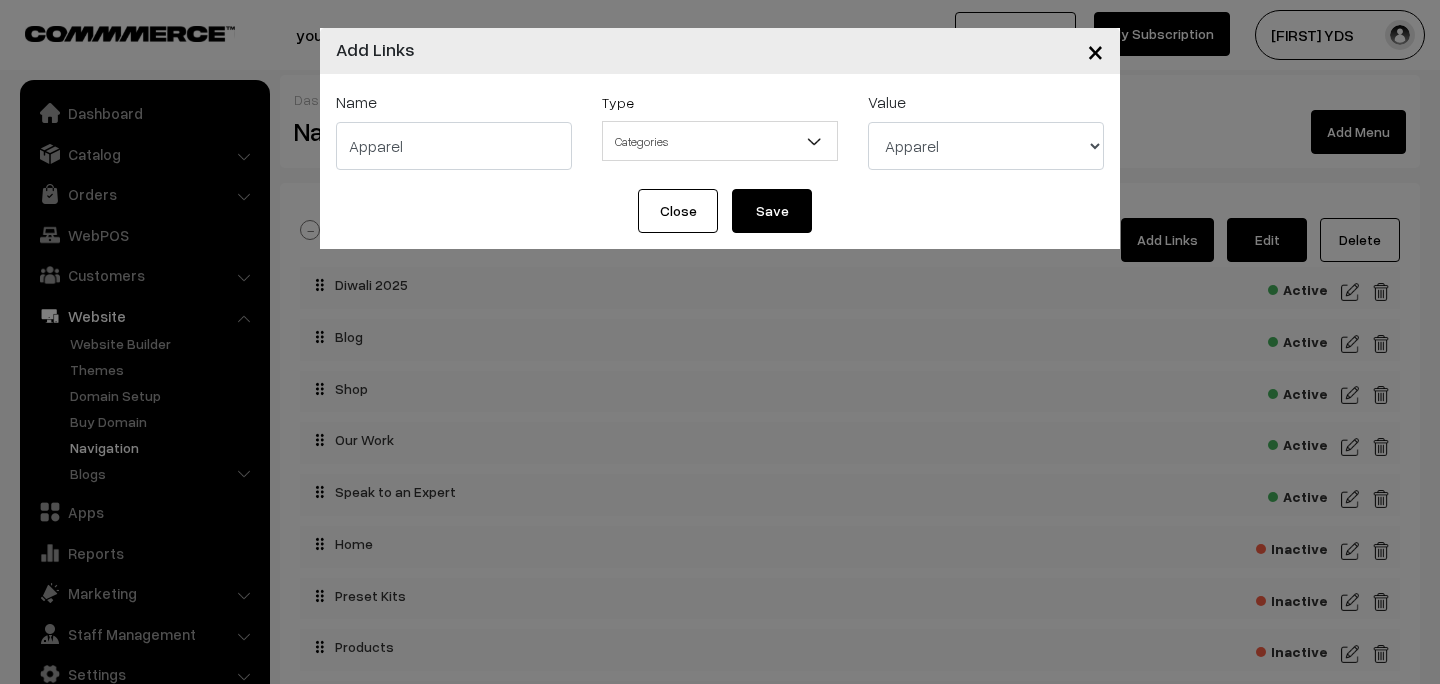 type on "Apparel" 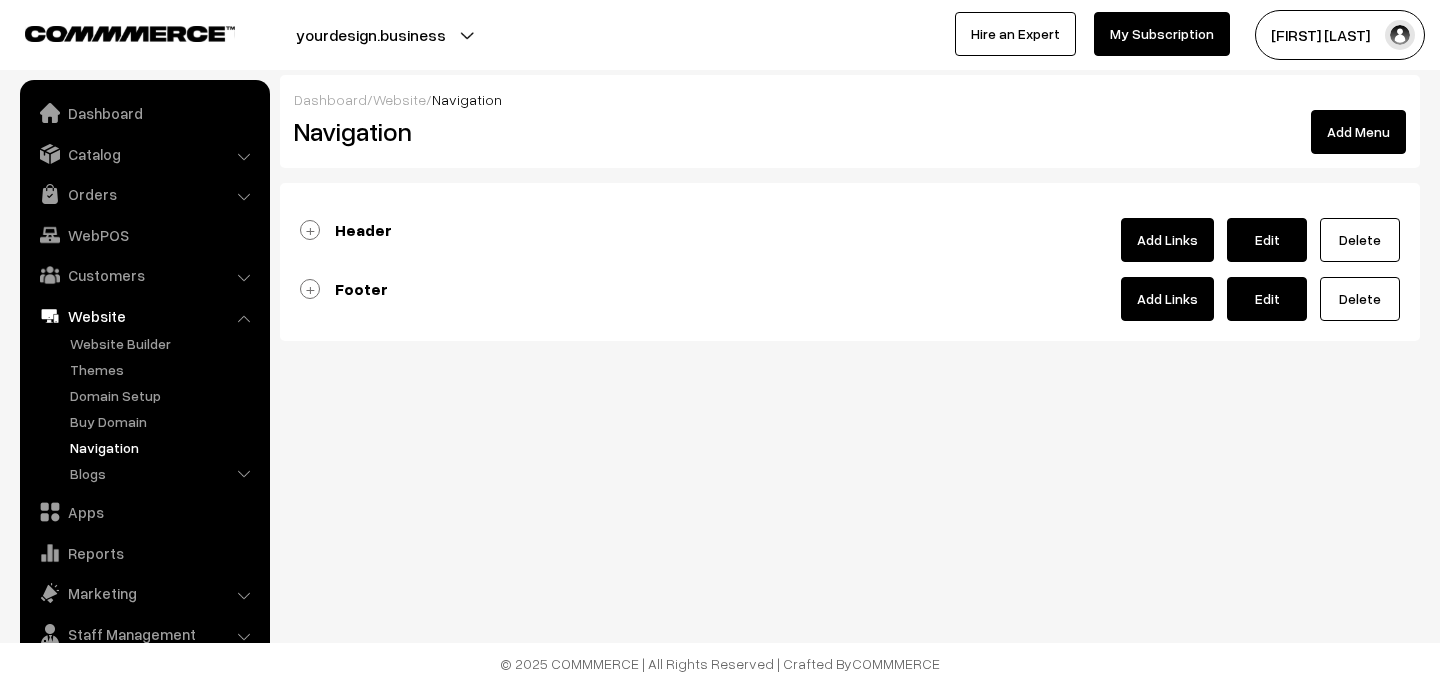 scroll, scrollTop: 0, scrollLeft: 0, axis: both 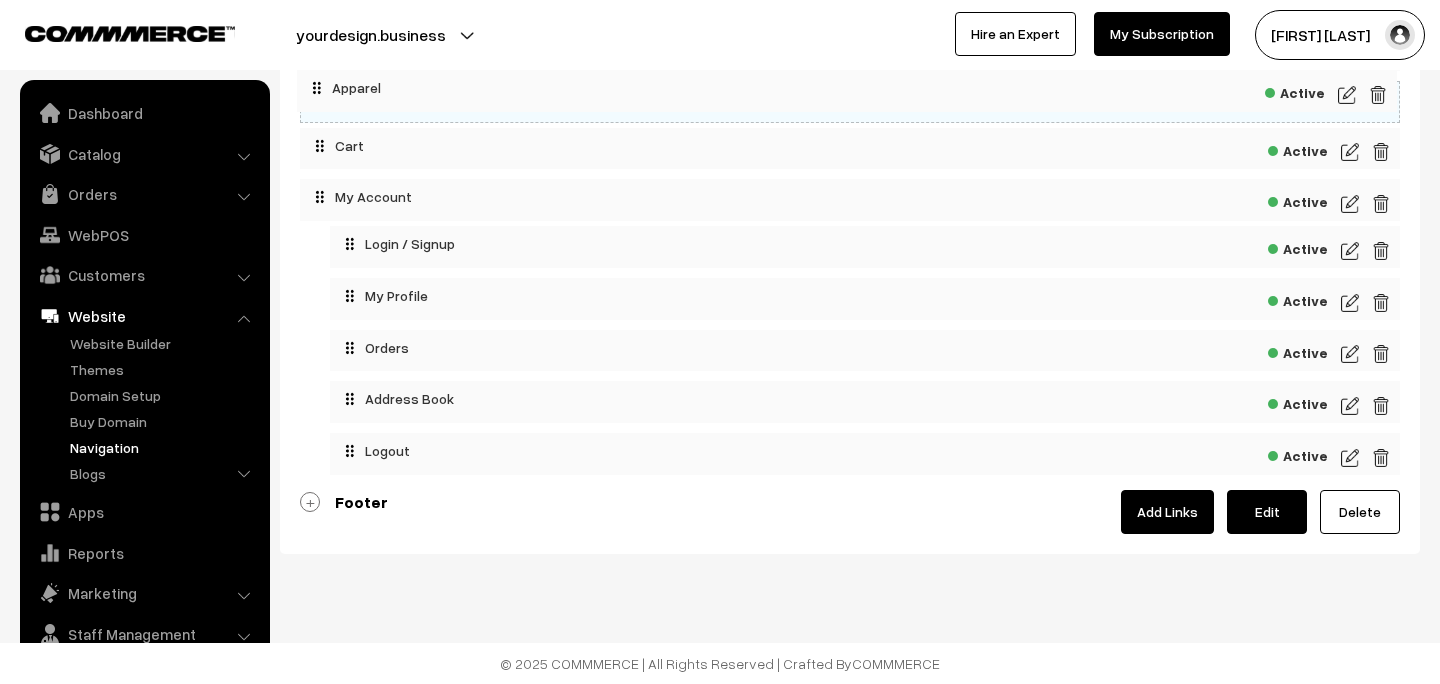 drag, startPoint x: 454, startPoint y: 460, endPoint x: 442, endPoint y: 105, distance: 355.20276 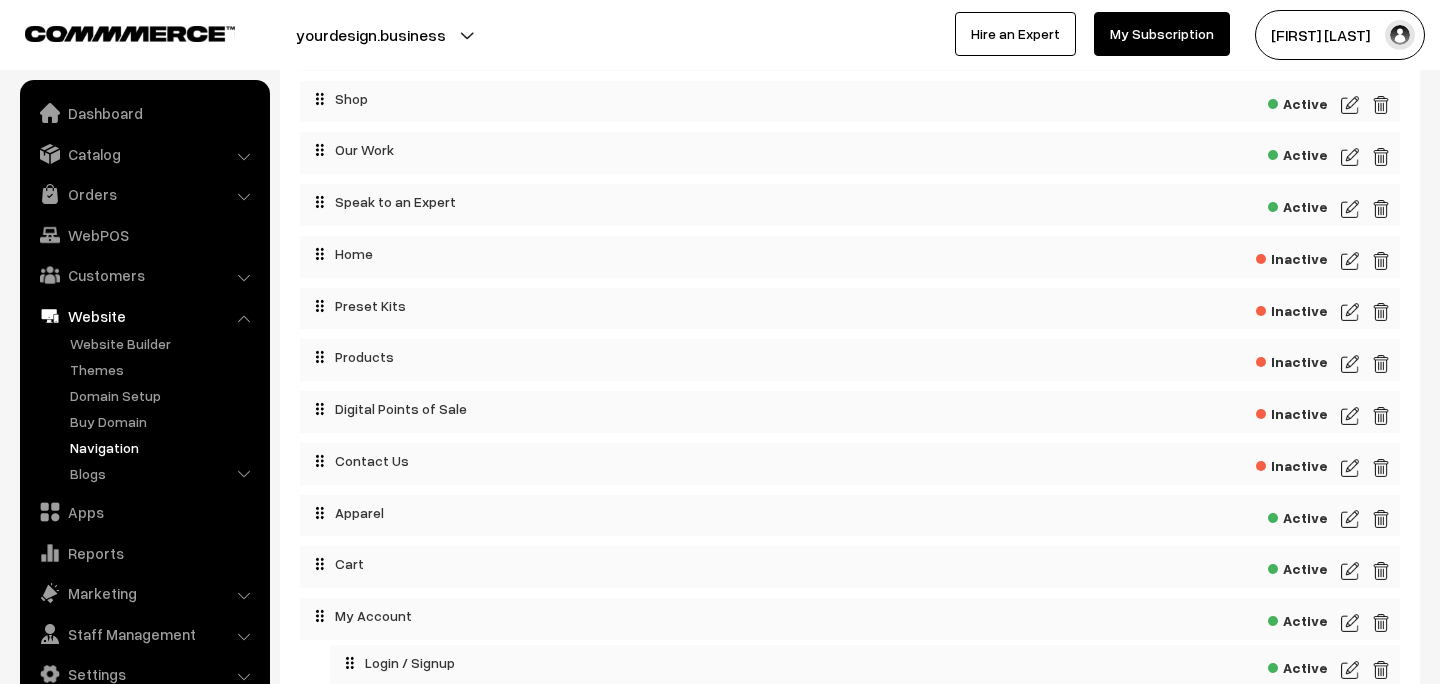 scroll, scrollTop: 267, scrollLeft: 0, axis: vertical 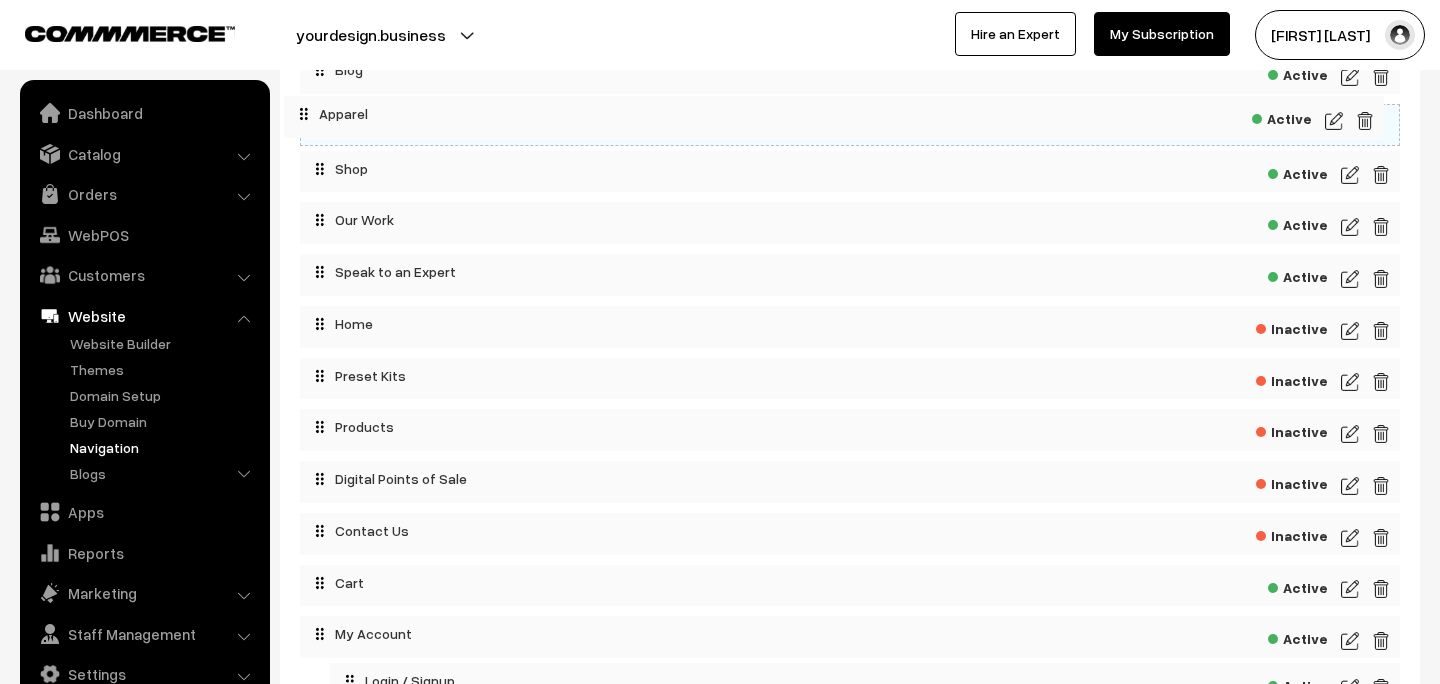 drag, startPoint x: 429, startPoint y: 542, endPoint x: 414, endPoint y: 116, distance: 426.264 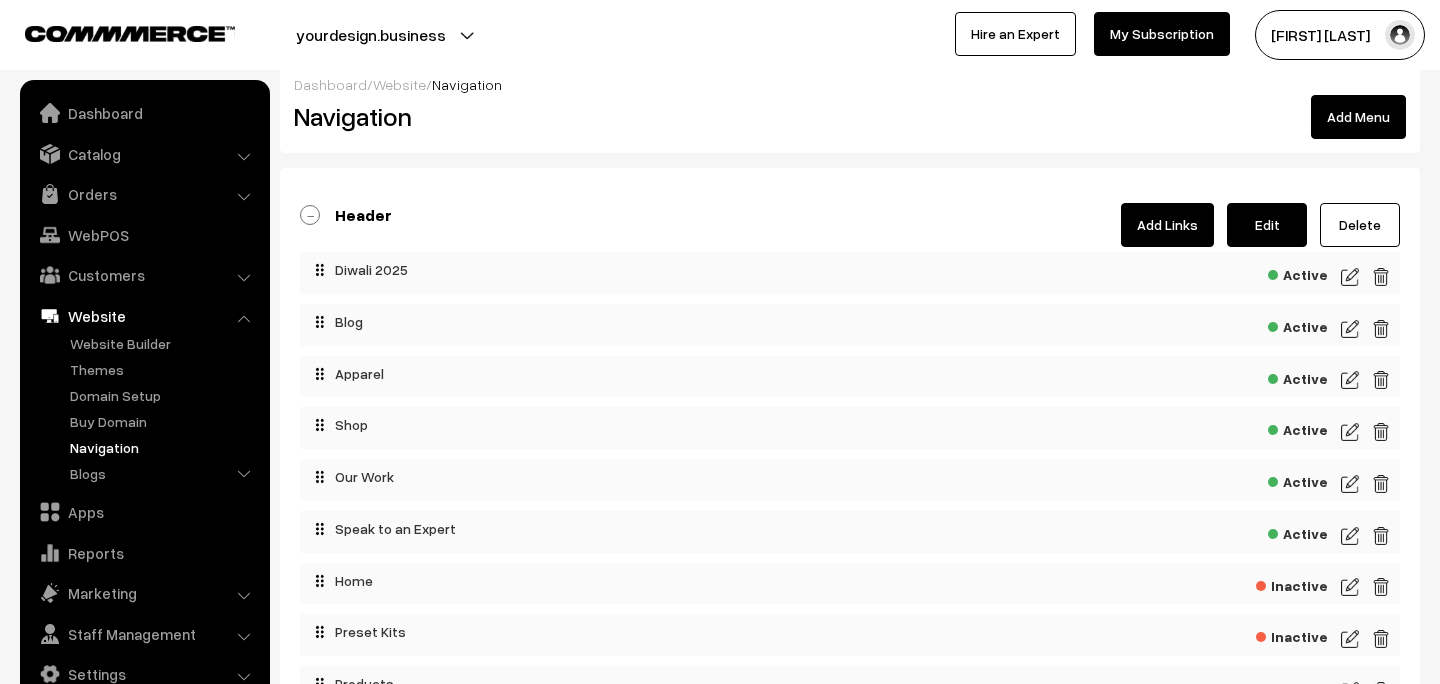 scroll, scrollTop: 14, scrollLeft: 0, axis: vertical 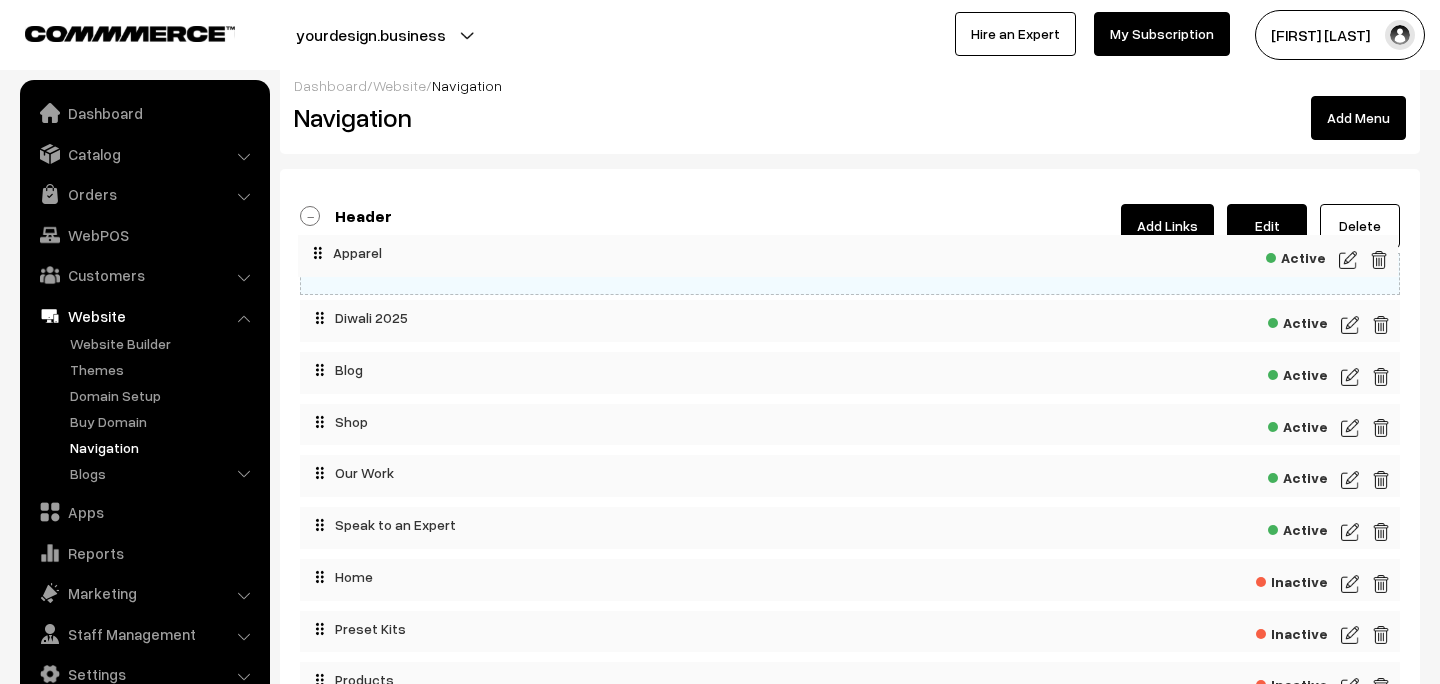 drag, startPoint x: 401, startPoint y: 381, endPoint x: 399, endPoint y: 253, distance: 128.01562 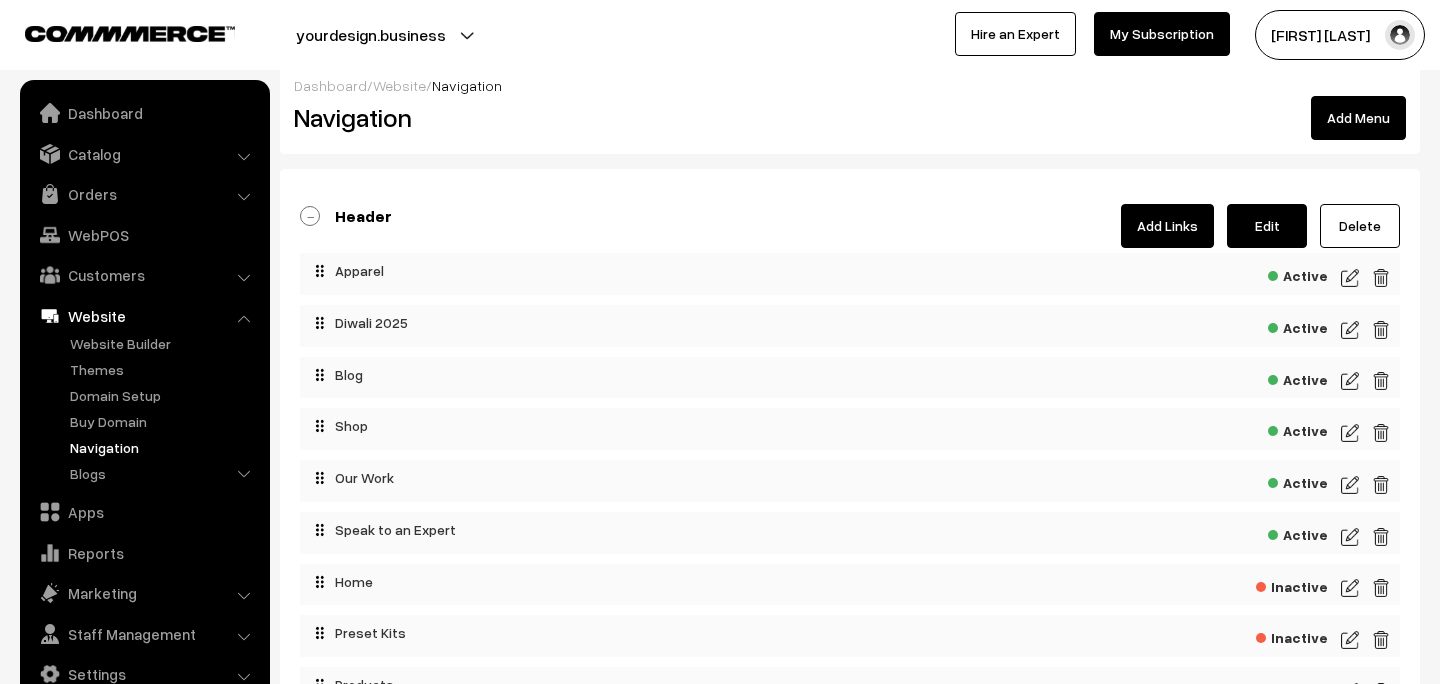 click on "Add Links" at bounding box center (1167, 226) 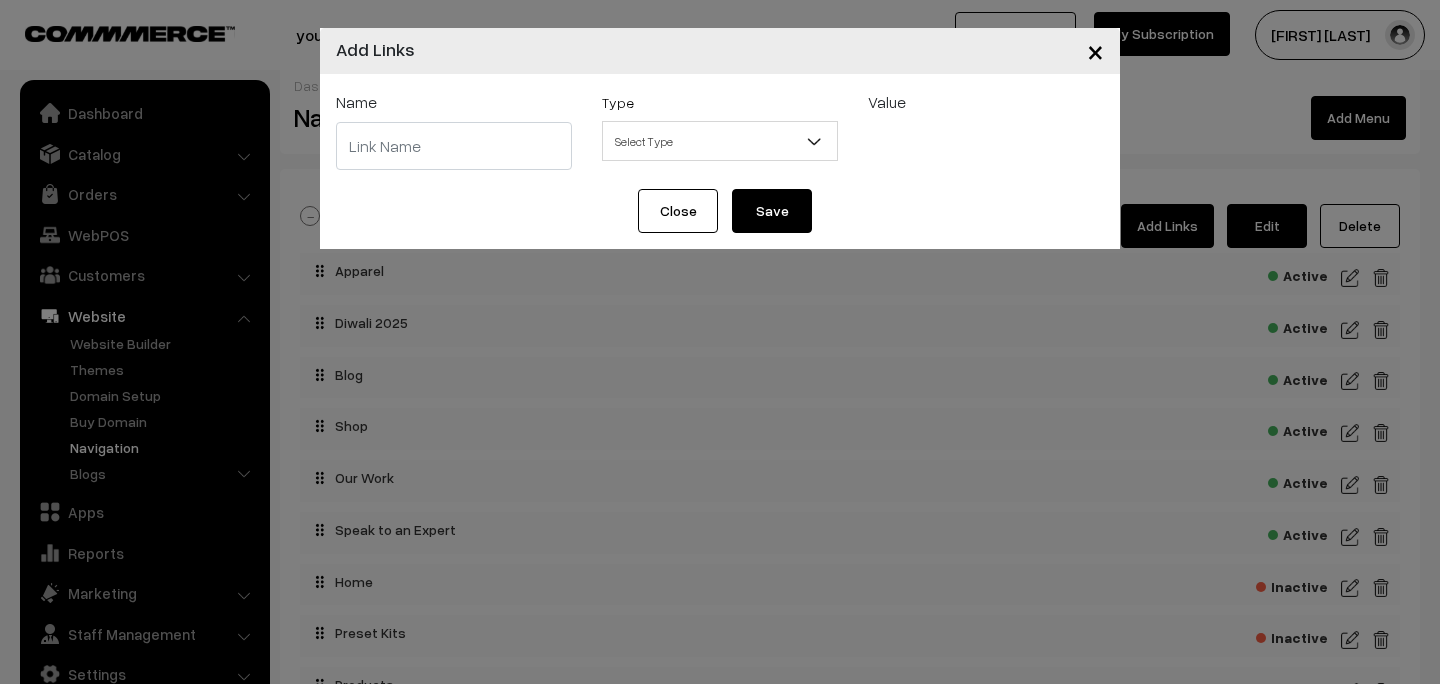 click on "Select Type" at bounding box center (720, 141) 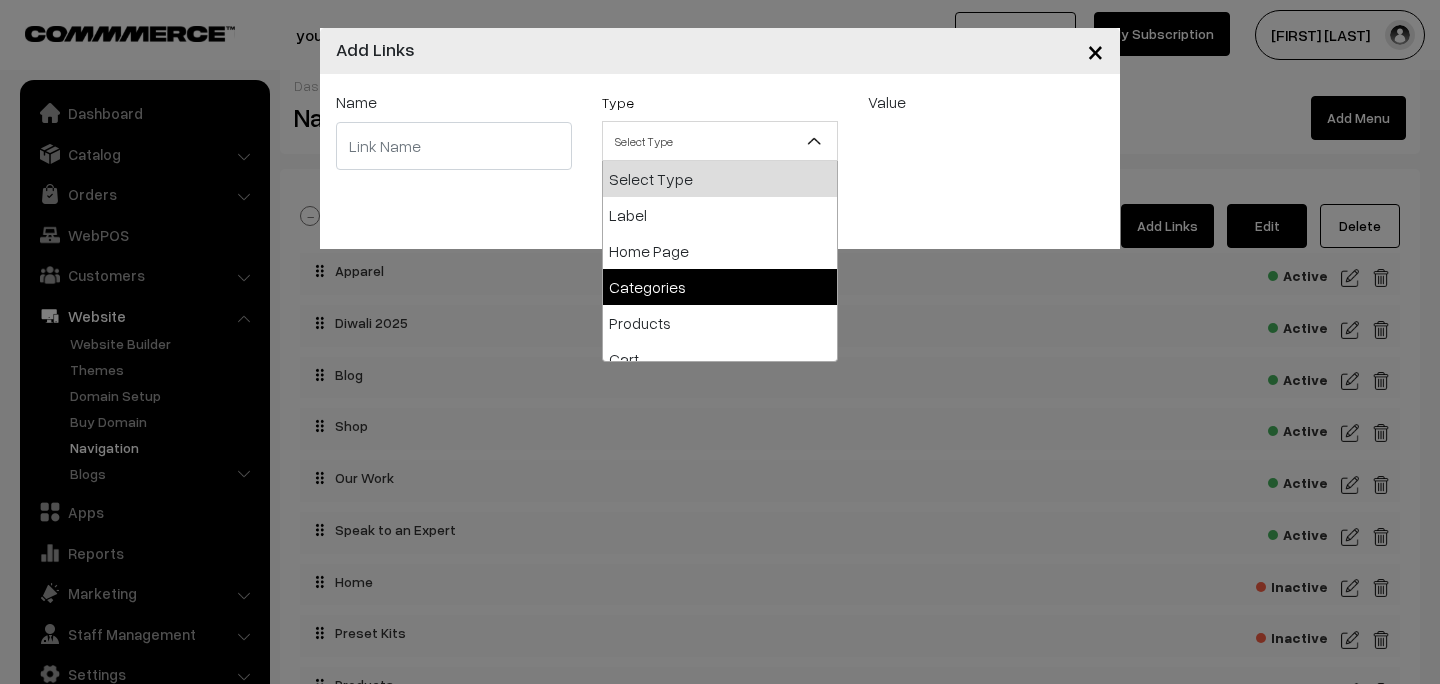 select on "categories" 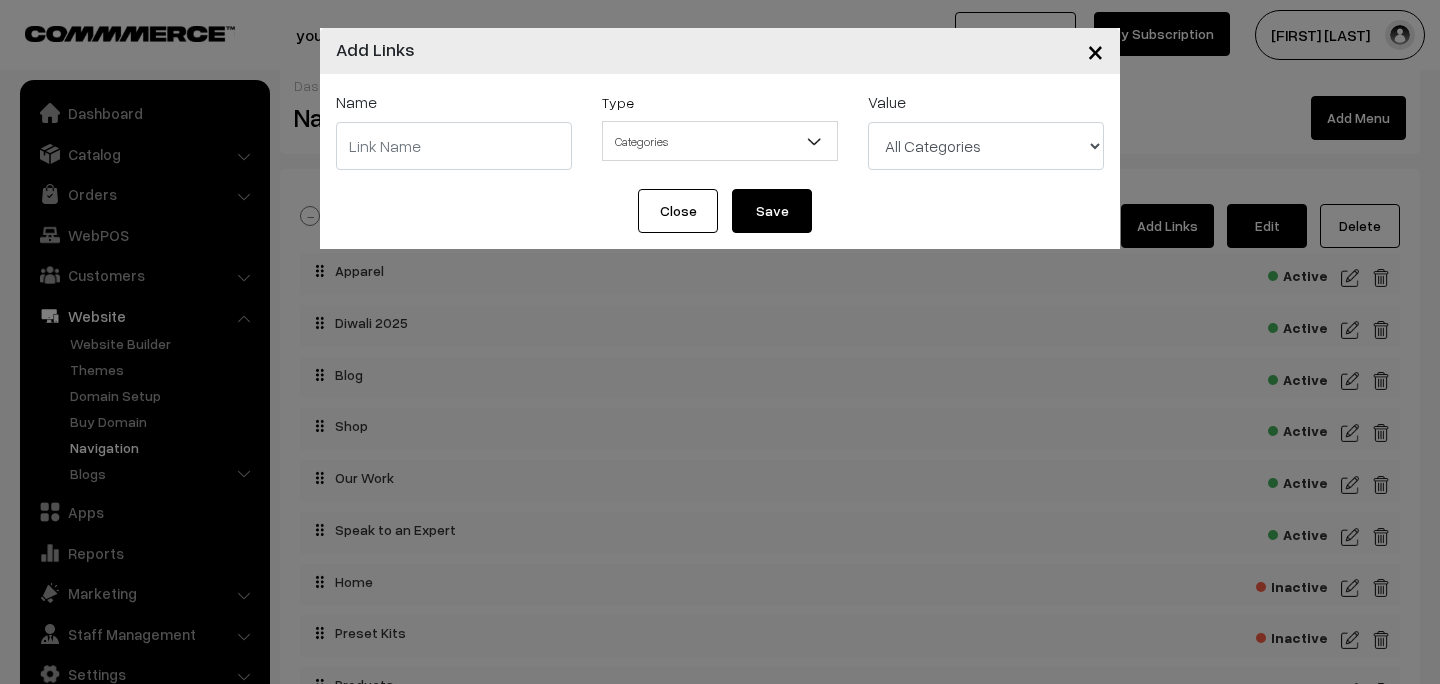 click on "All Categories
Apparel
Apparel > Caps
Apparel > Polo T-Shirts
Apparel > Round Neck
Apparel > Shirts
Apparel > Jackets and Sweatshirts
Apparel > Brands
Apparel > Brands > Rare Rabbit
Apparel > Brands > Reebok Apparel > Brands > Jack and Jones Apparel > Brands > Puma Drinkware Gourmet" at bounding box center [986, 146] 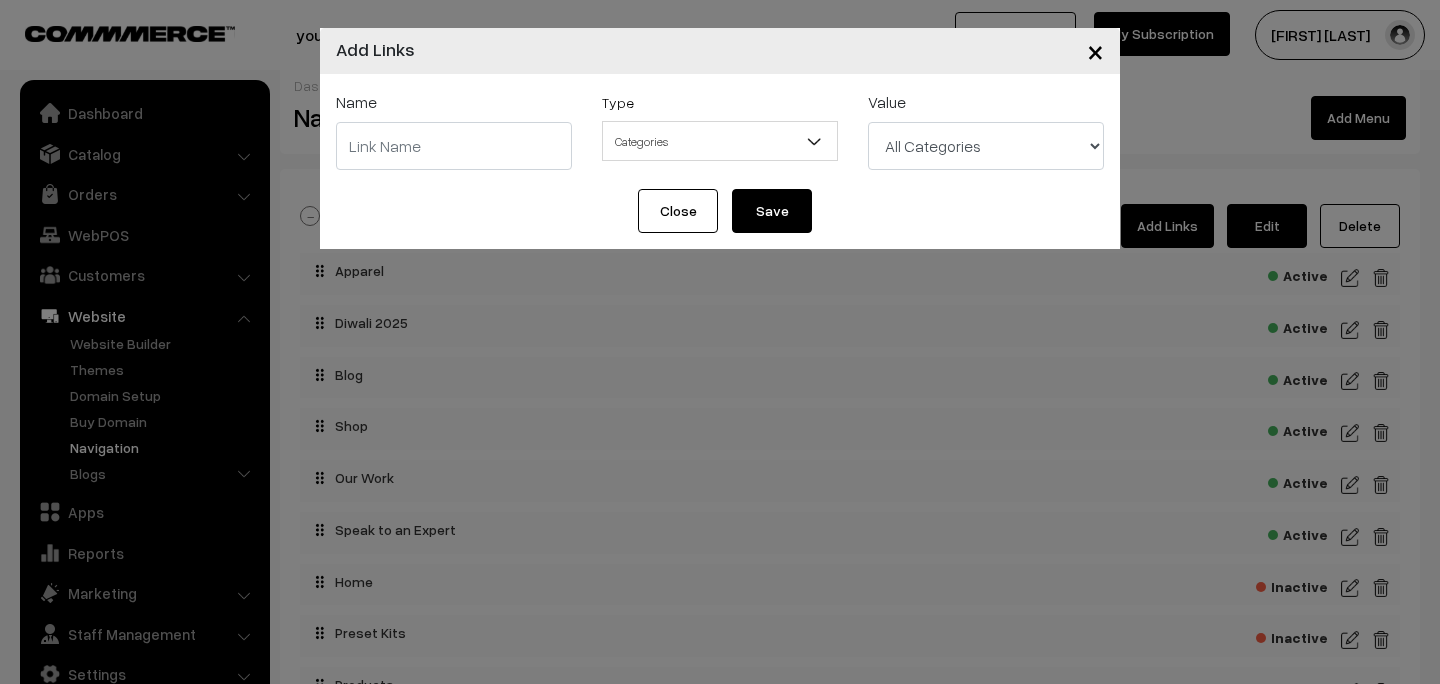select on "3" 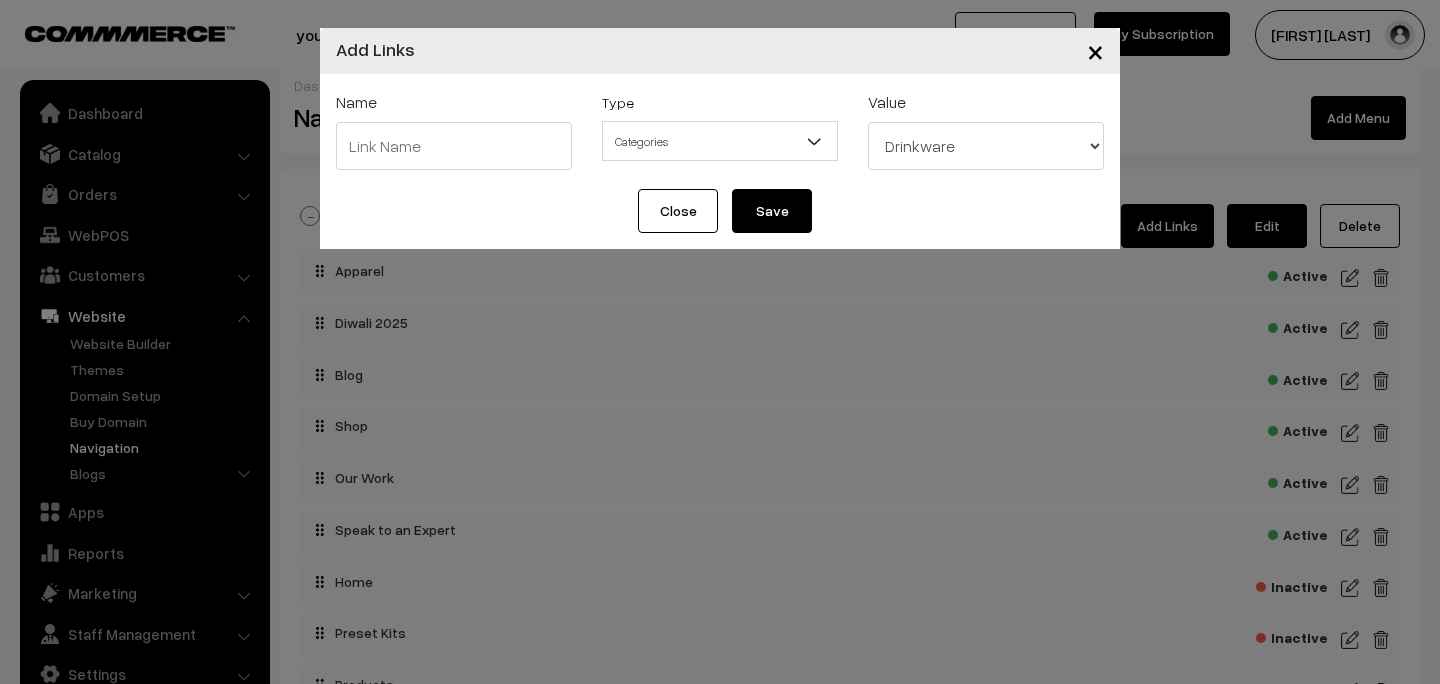click at bounding box center [454, 146] 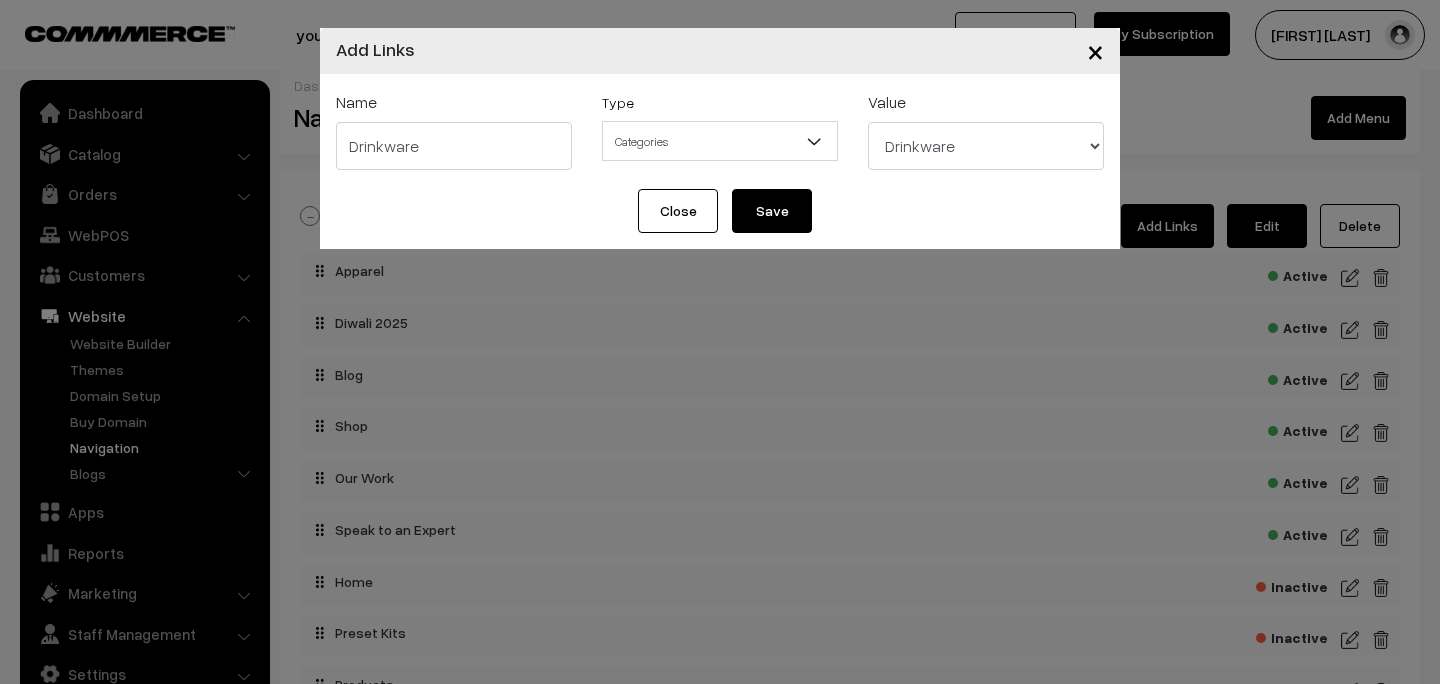 type on "Drinkware" 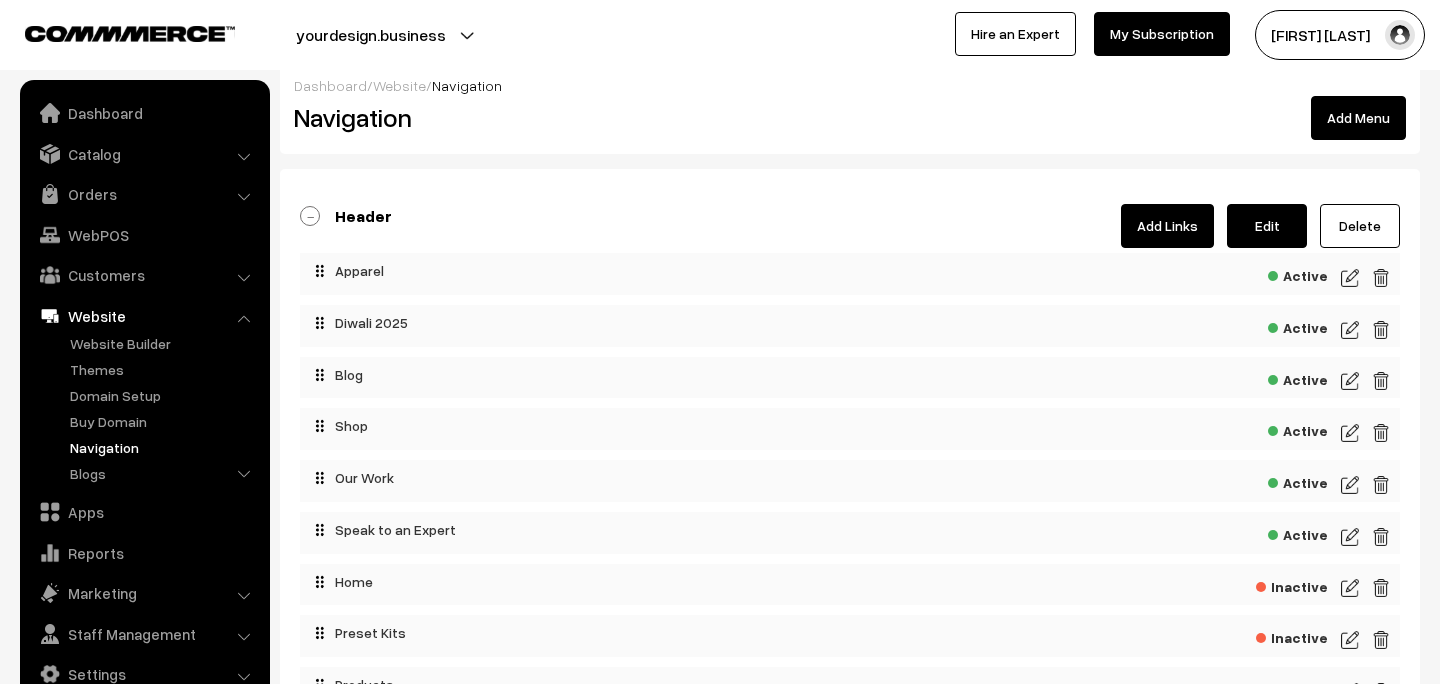 click on "Add Links" at bounding box center (1167, 226) 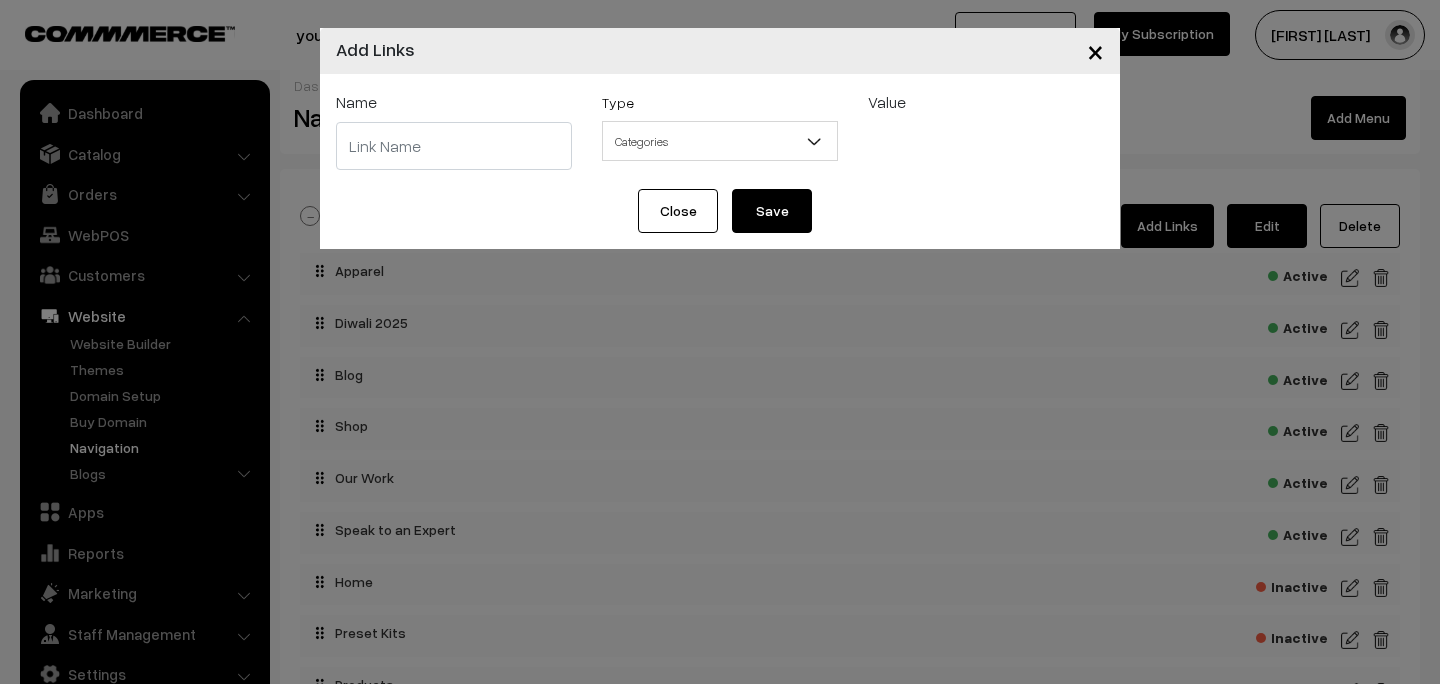 click on "Categories" at bounding box center (720, 141) 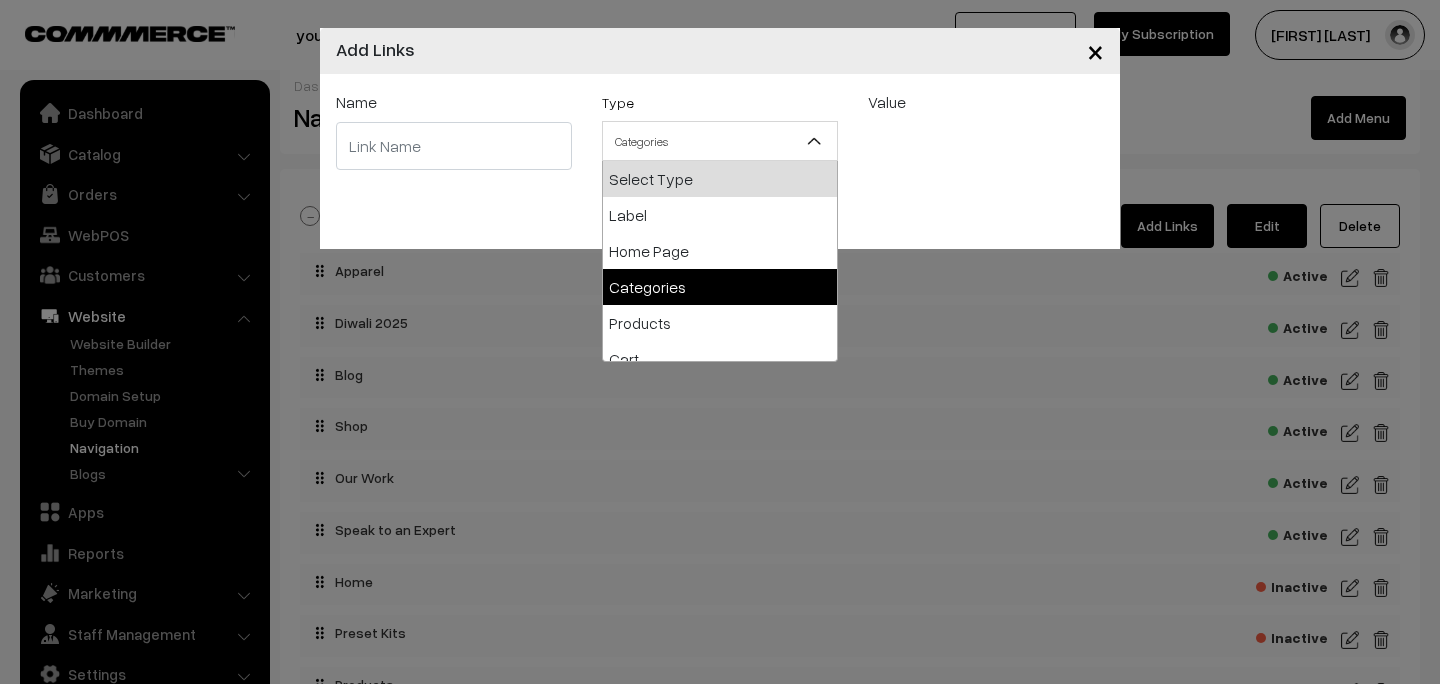 select on "categories" 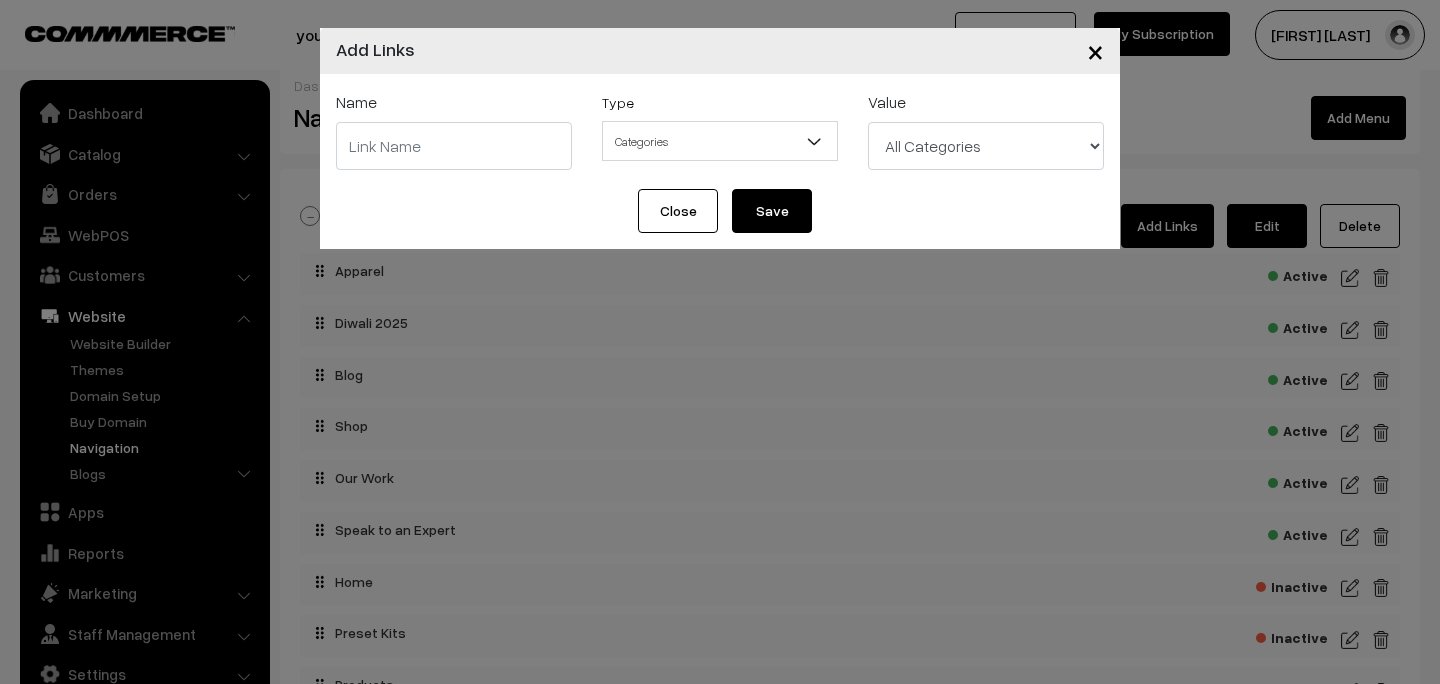 click on "All Categories
Apparel
Apparel > Caps
Apparel > Polo T-Shirts
Apparel > Round Neck
Apparel > Shirts
Apparel > Jackets and Sweatshirts
Apparel > Brands
Apparel > Brands > Rare Rabbit
Apparel > Brands > Reebok Apparel > Brands > Jack and Jones Apparel > Brands > Puma Drinkware Gourmet" at bounding box center (986, 146) 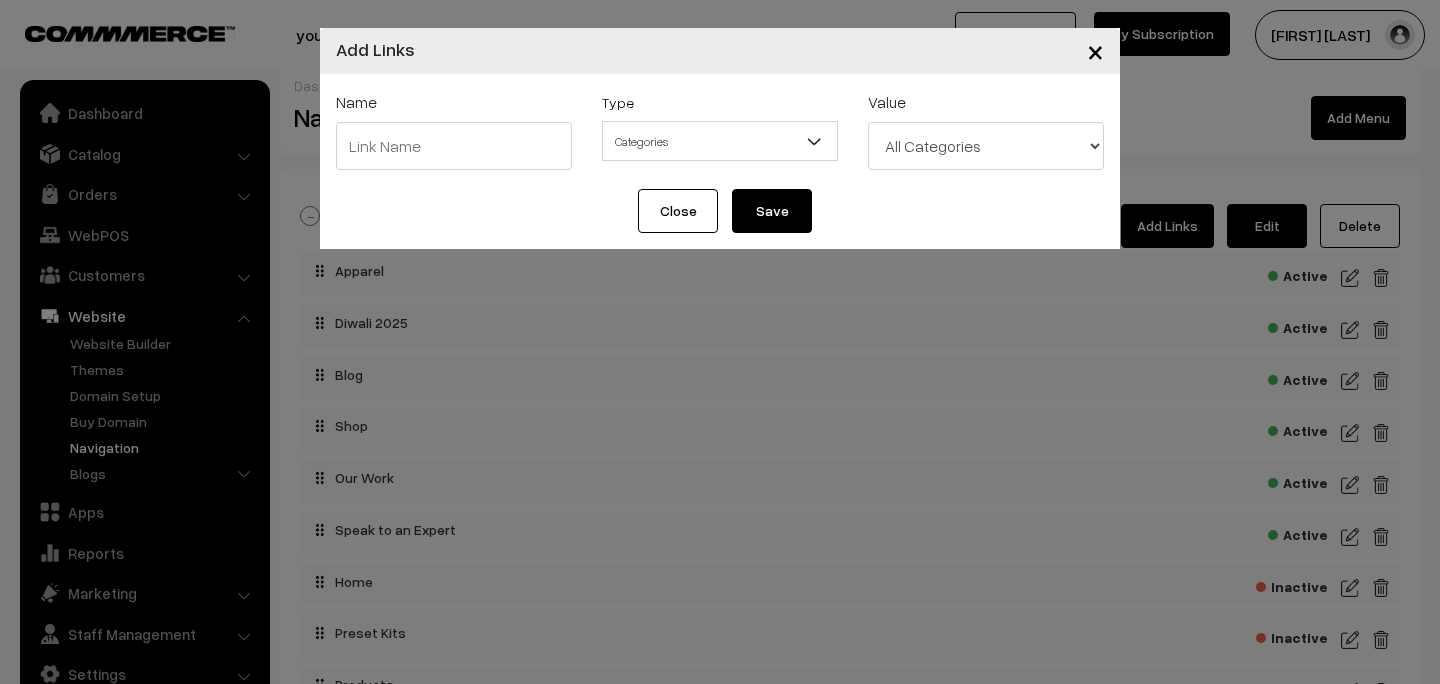 select on "3" 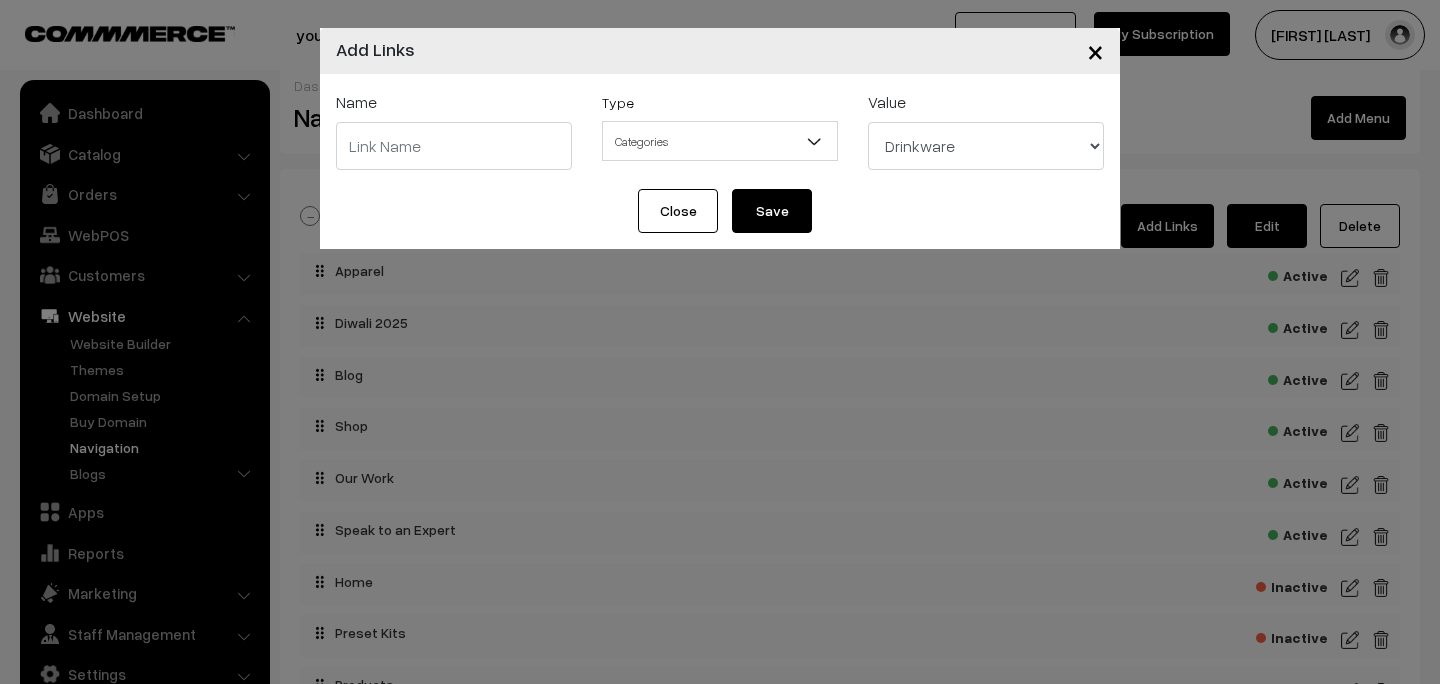 click on "Save" at bounding box center (772, 211) 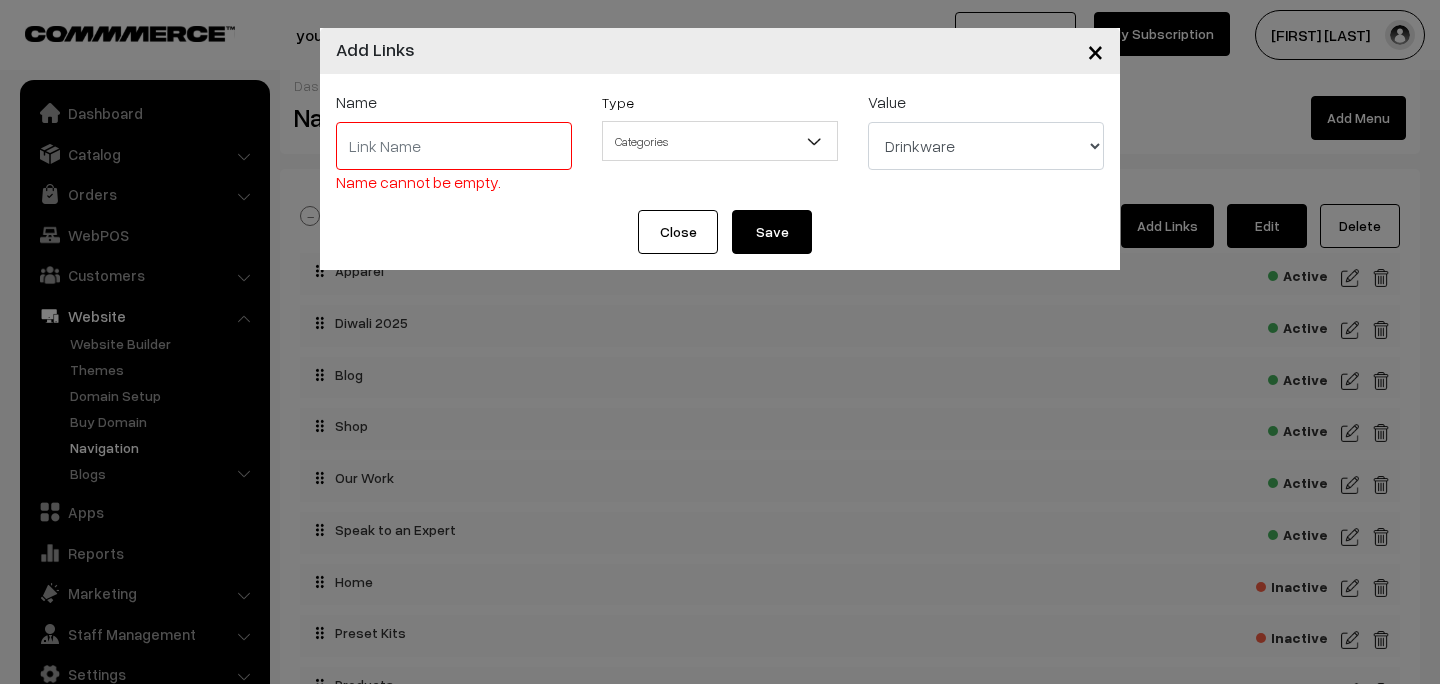 click at bounding box center (454, 146) 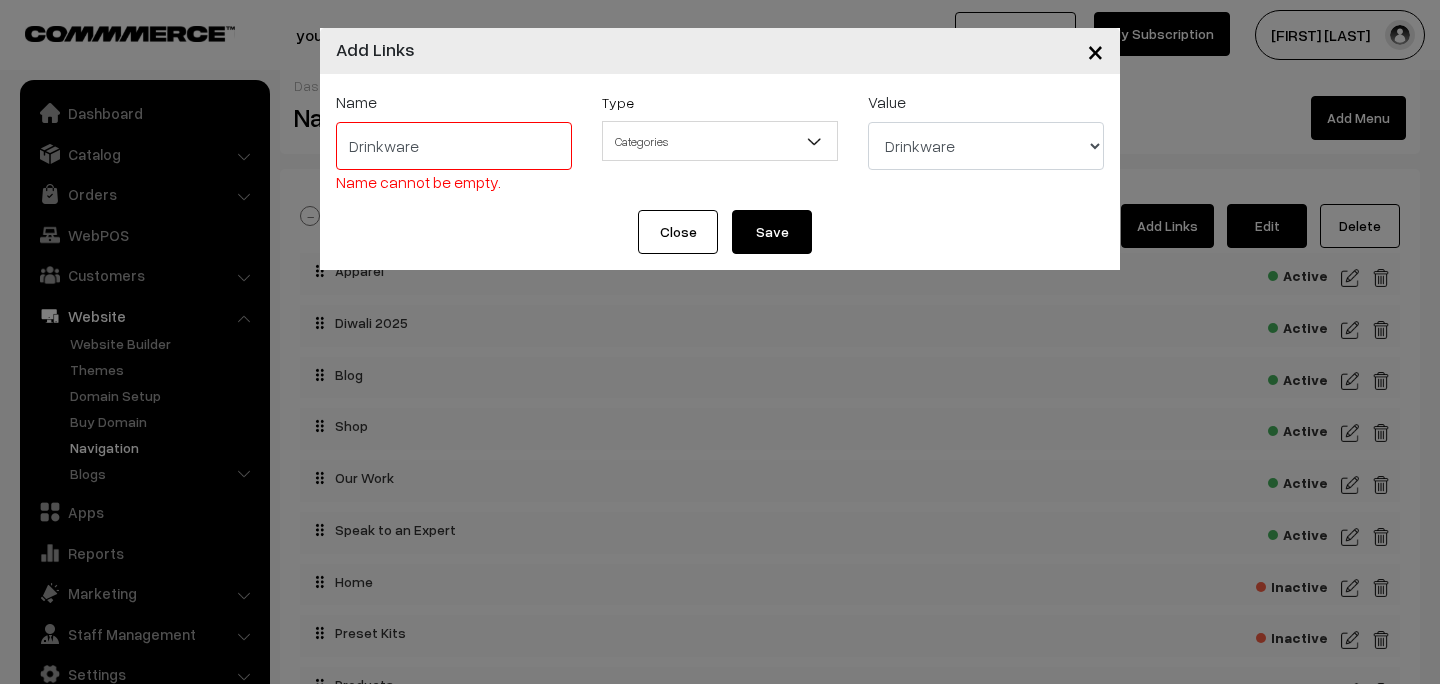 type on "Drinkware" 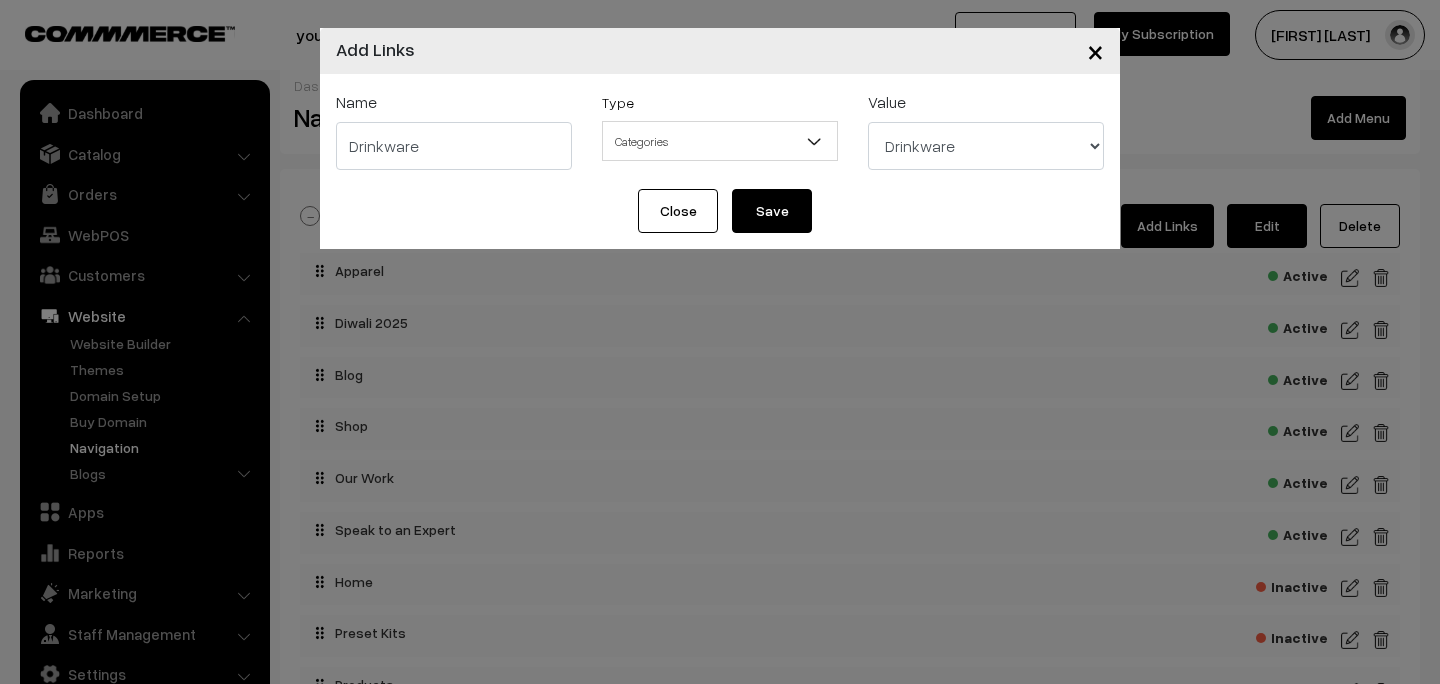click on "Save" at bounding box center [772, 211] 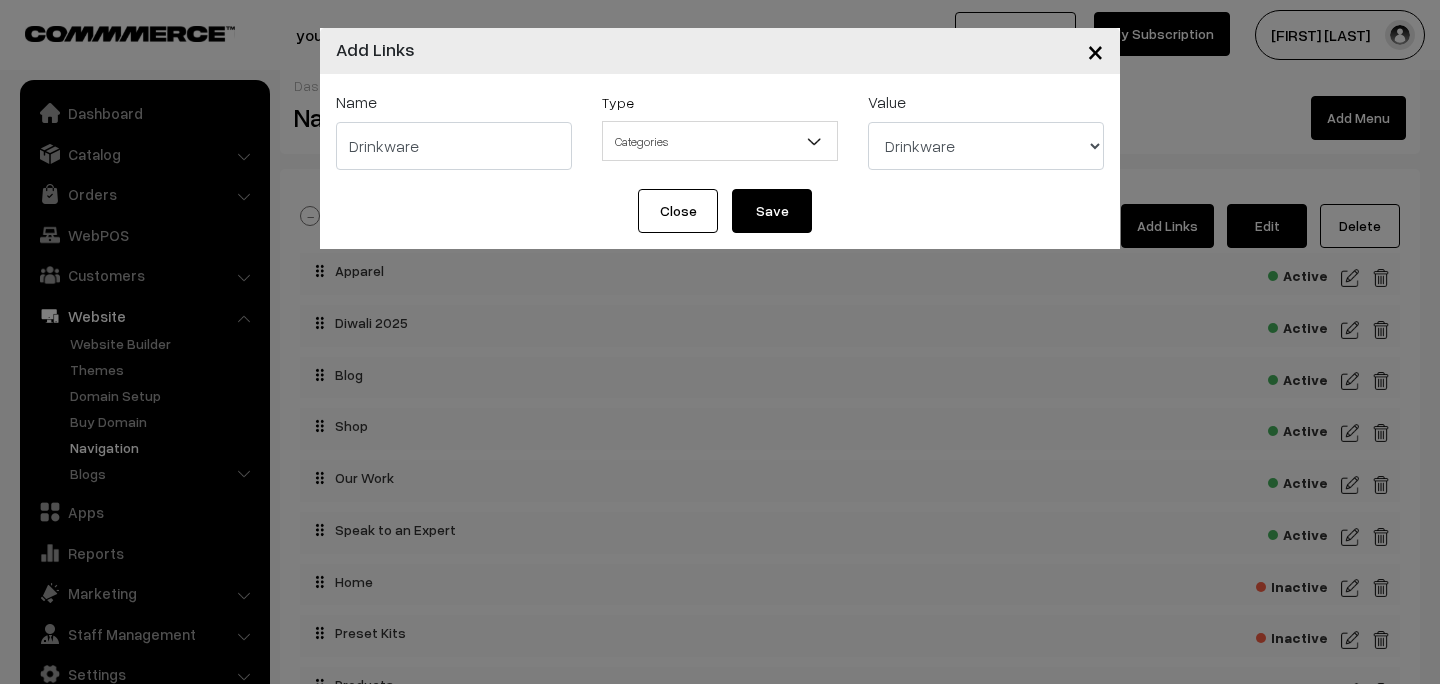 click on "Save" at bounding box center [772, 211] 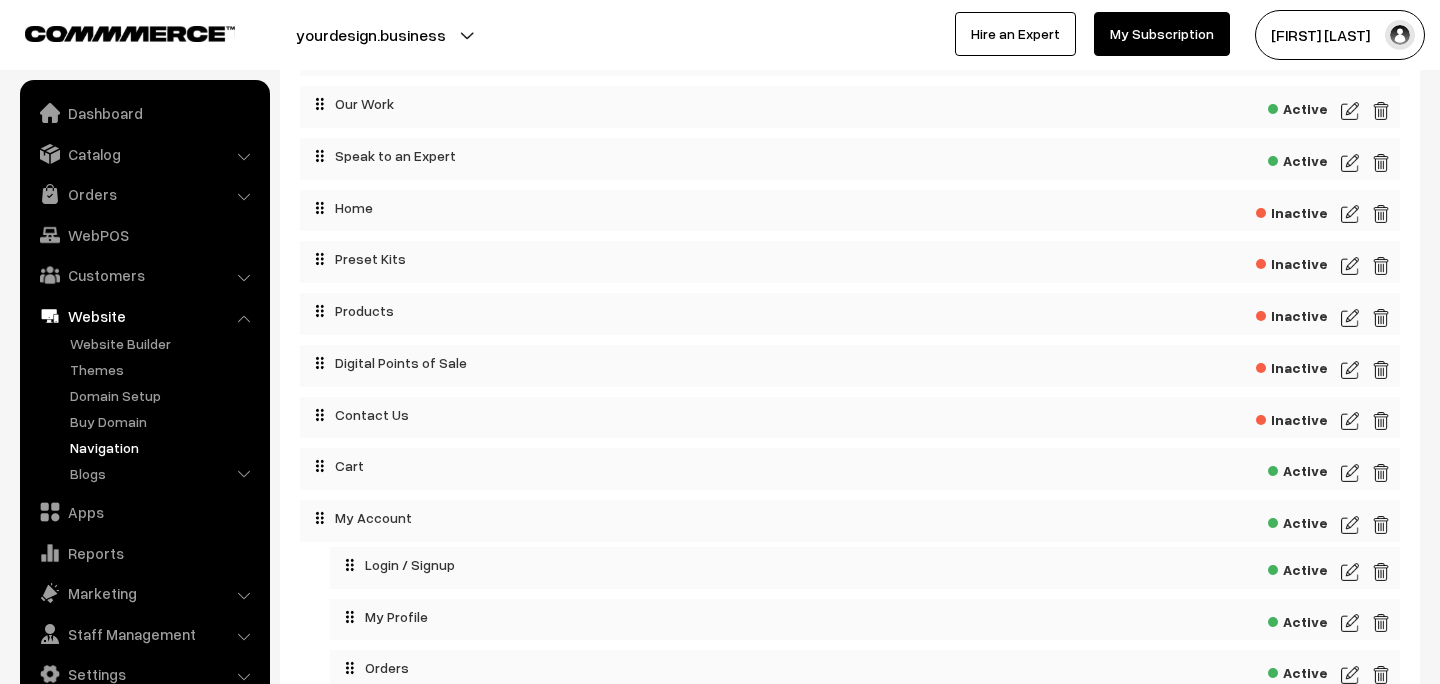 scroll, scrollTop: 398, scrollLeft: 0, axis: vertical 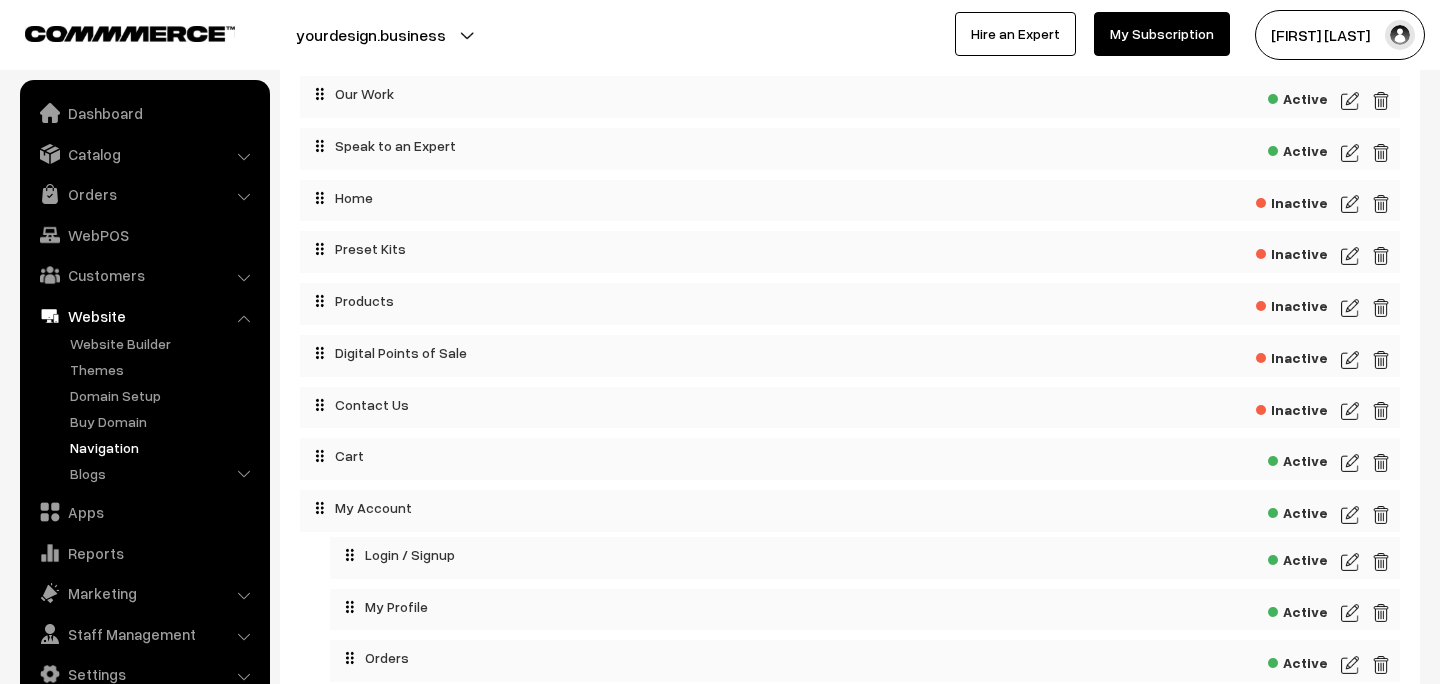 click at bounding box center [1381, 360] 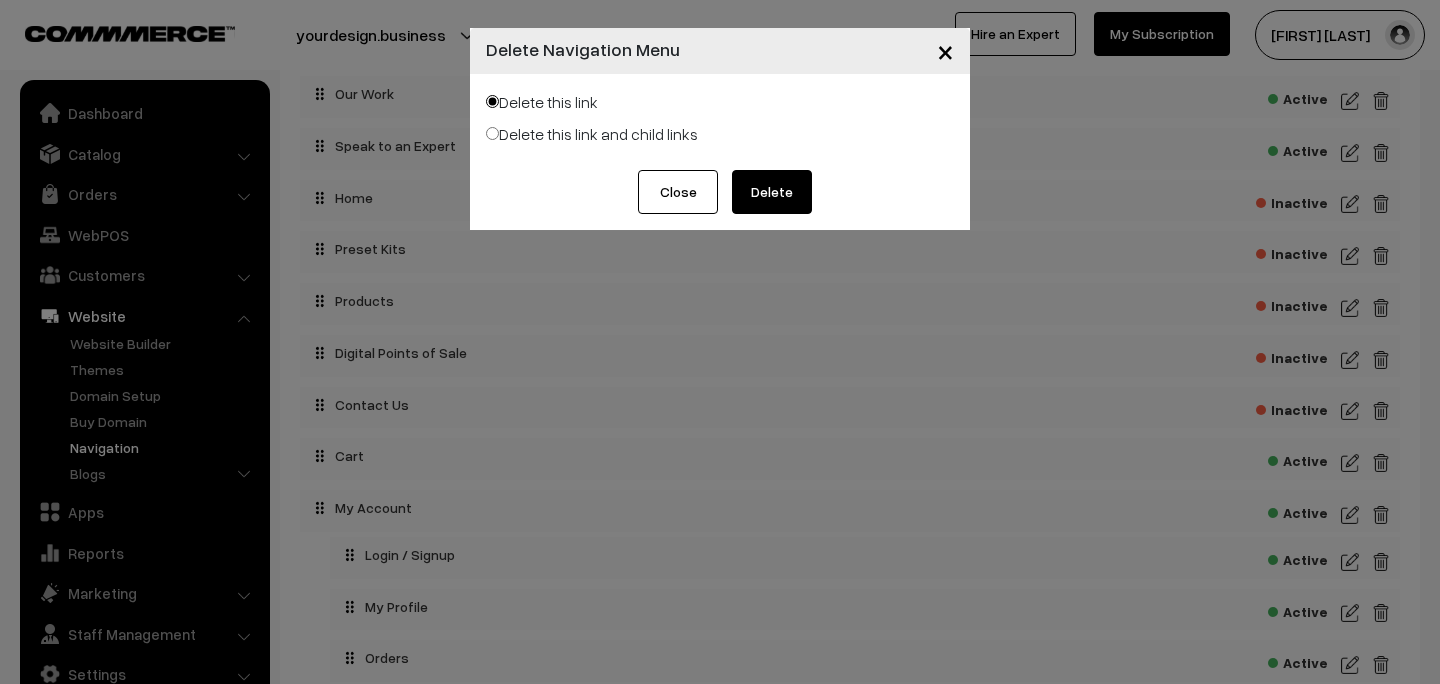 click on "Delete" at bounding box center [772, 192] 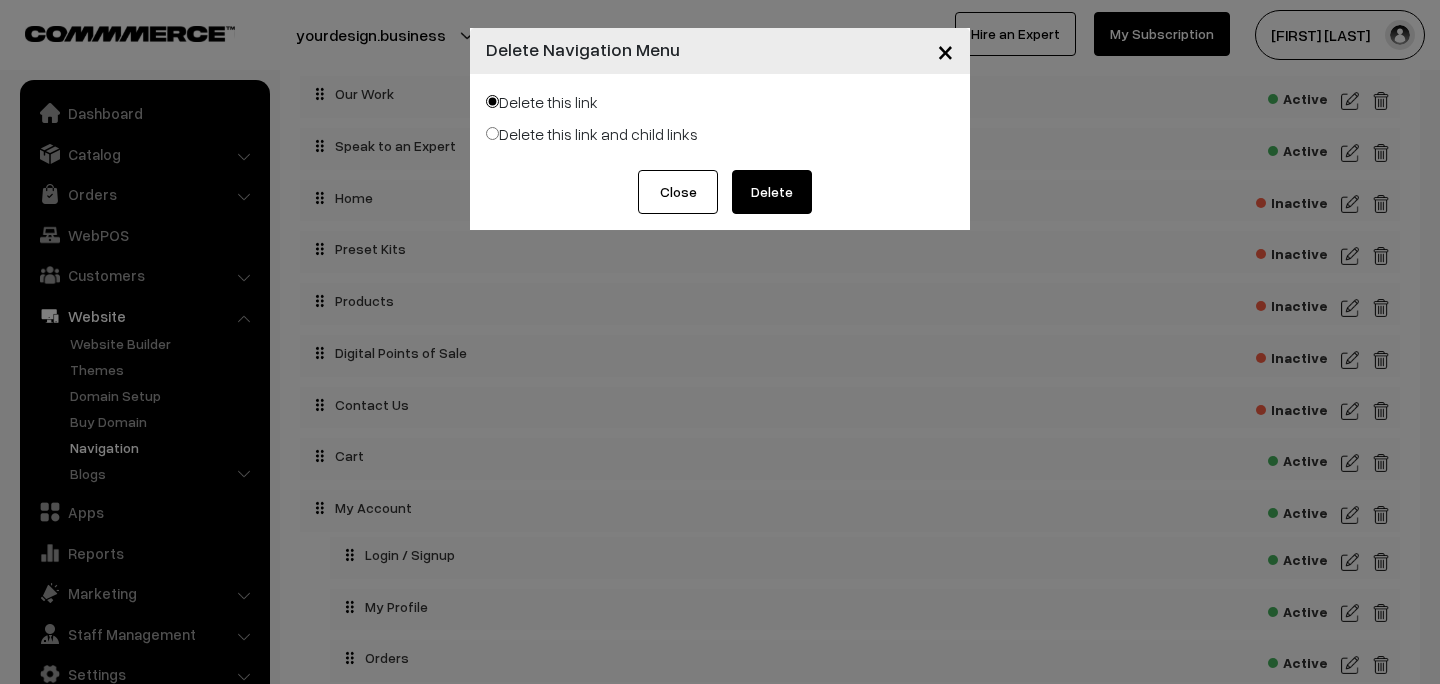 click on "Delete" at bounding box center (772, 192) 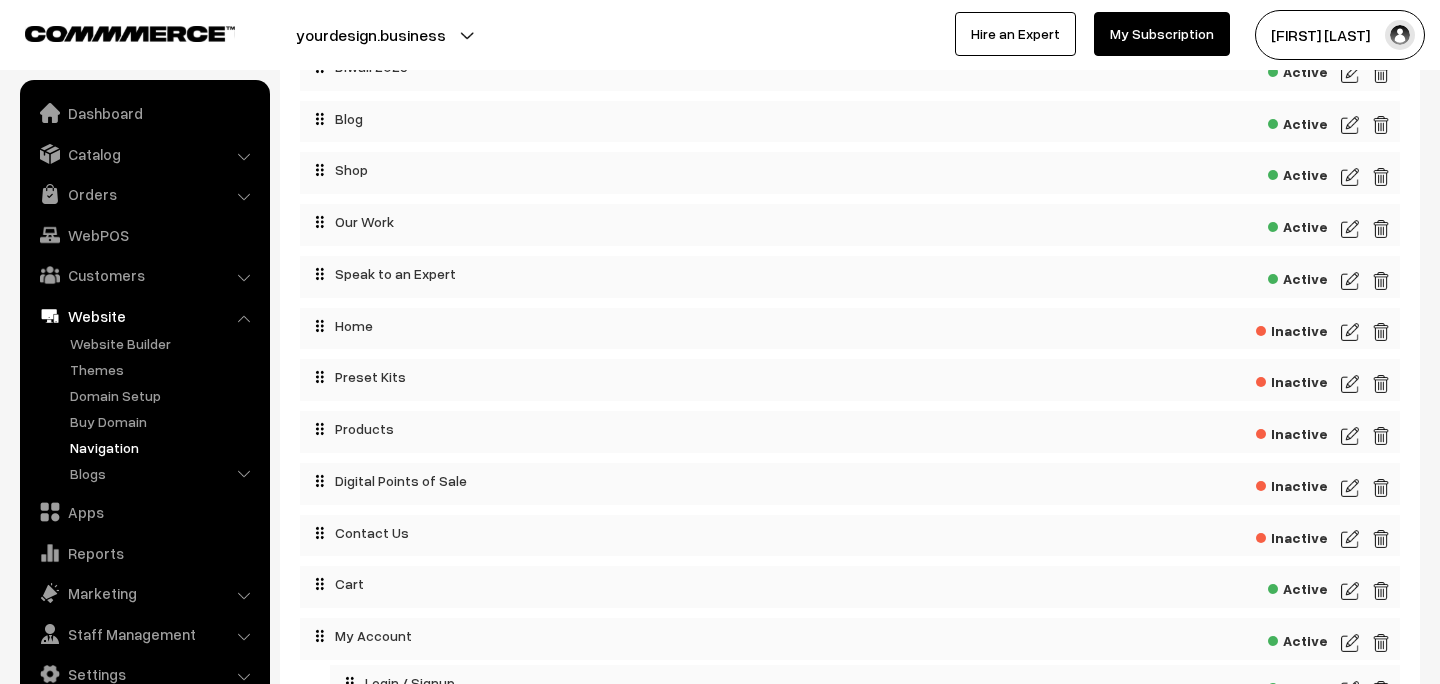 scroll, scrollTop: 267, scrollLeft: 0, axis: vertical 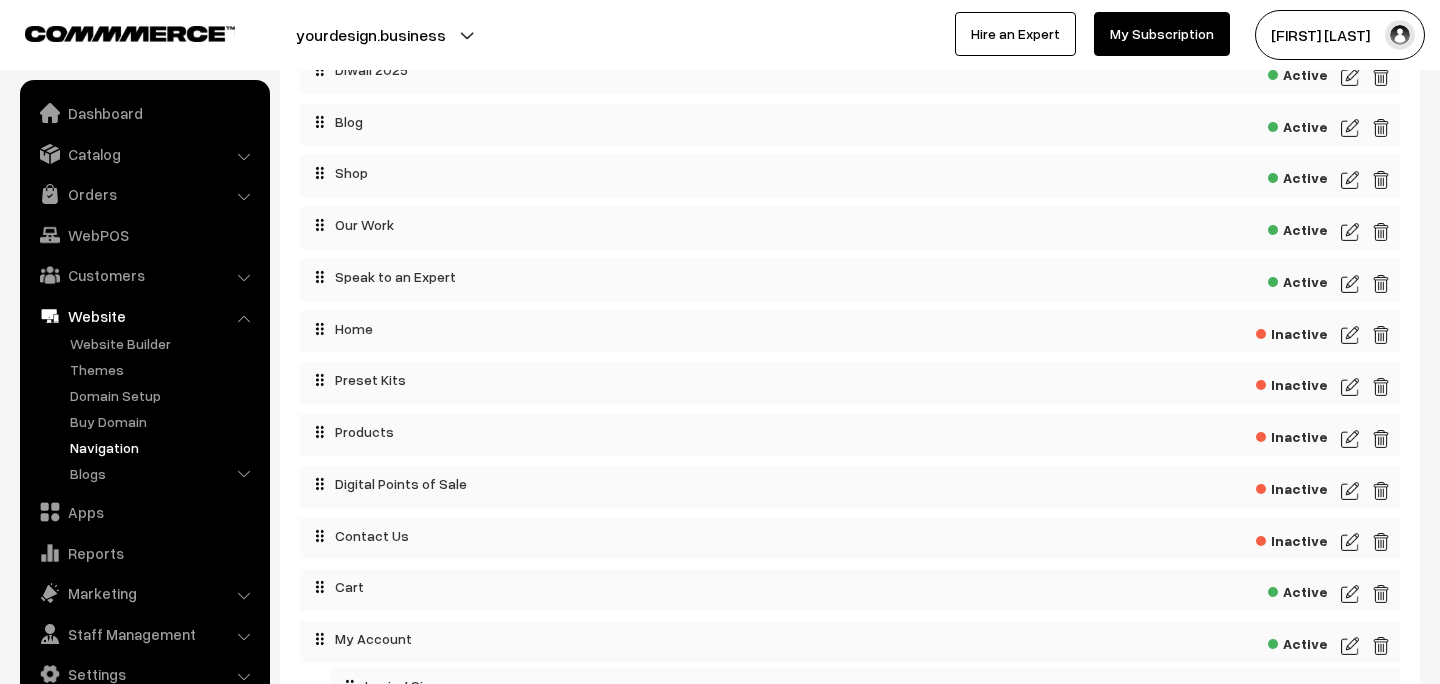click at bounding box center [1381, 387] 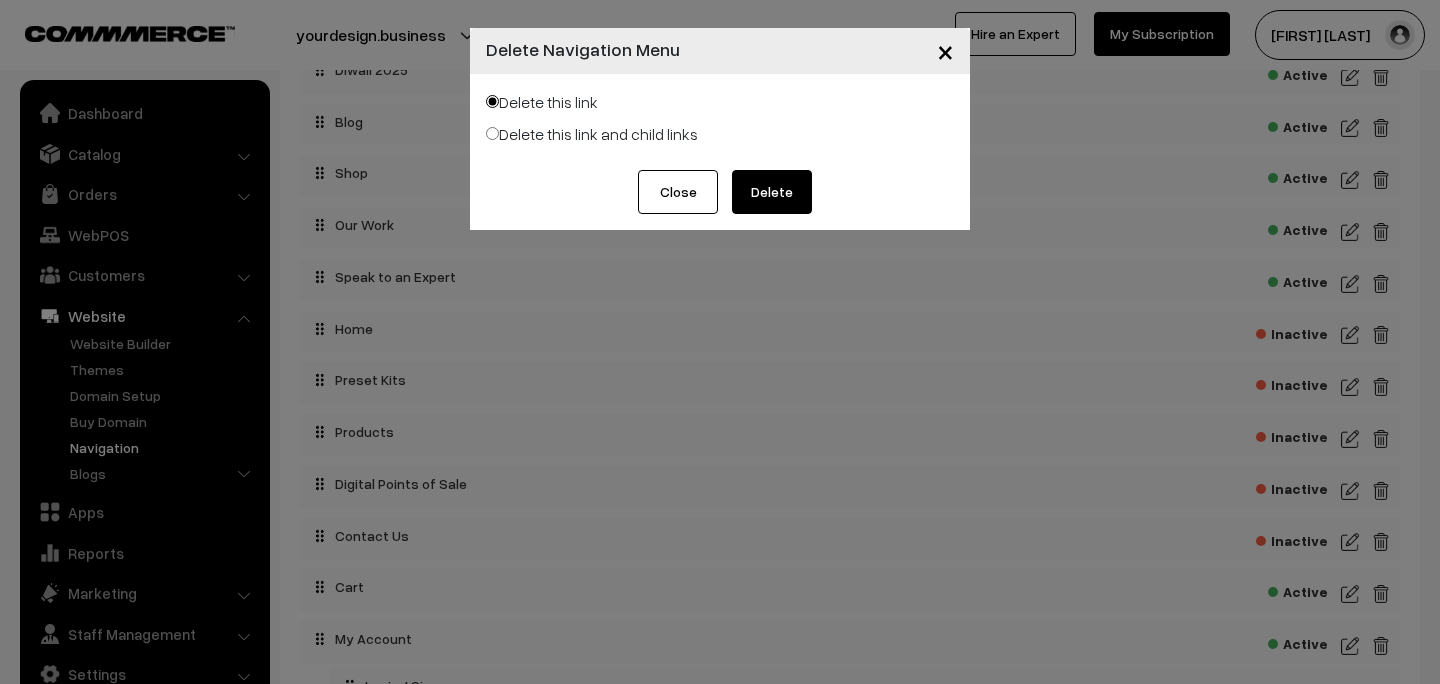 click on "Delete" at bounding box center (772, 192) 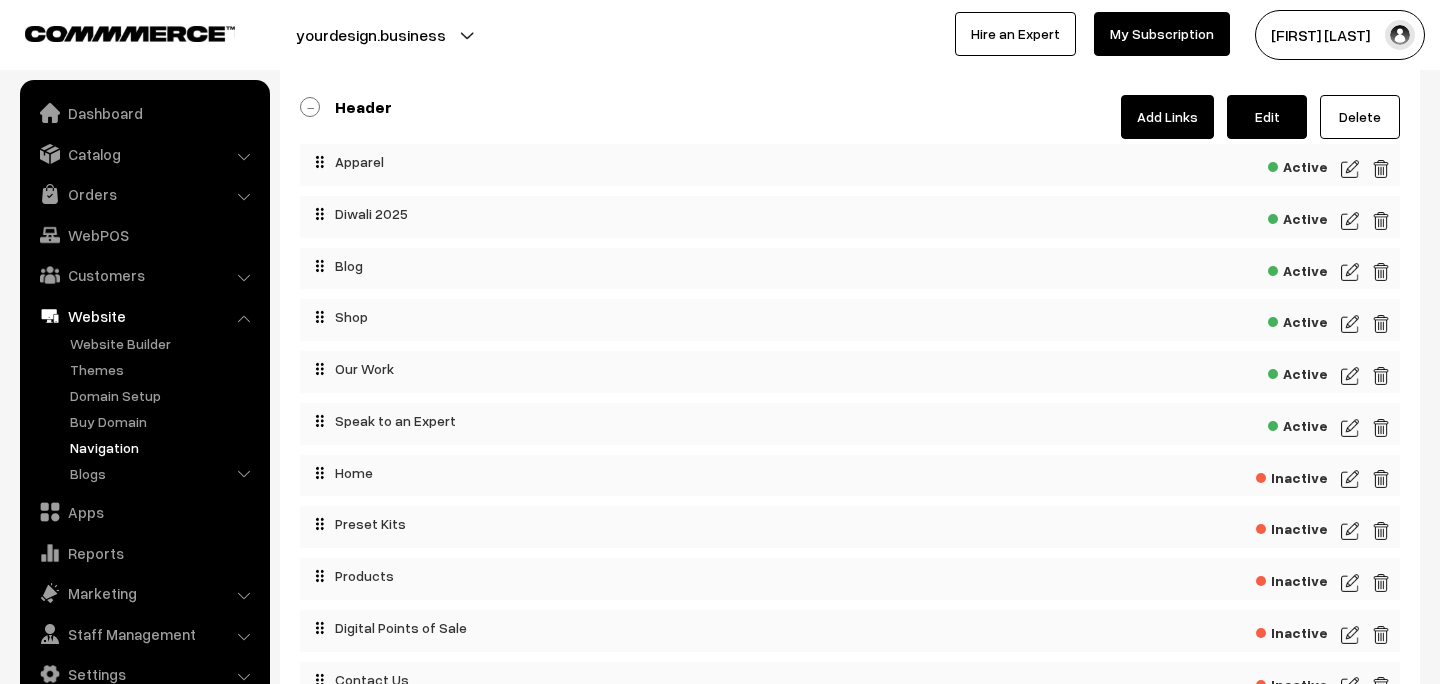 scroll, scrollTop: 0, scrollLeft: 0, axis: both 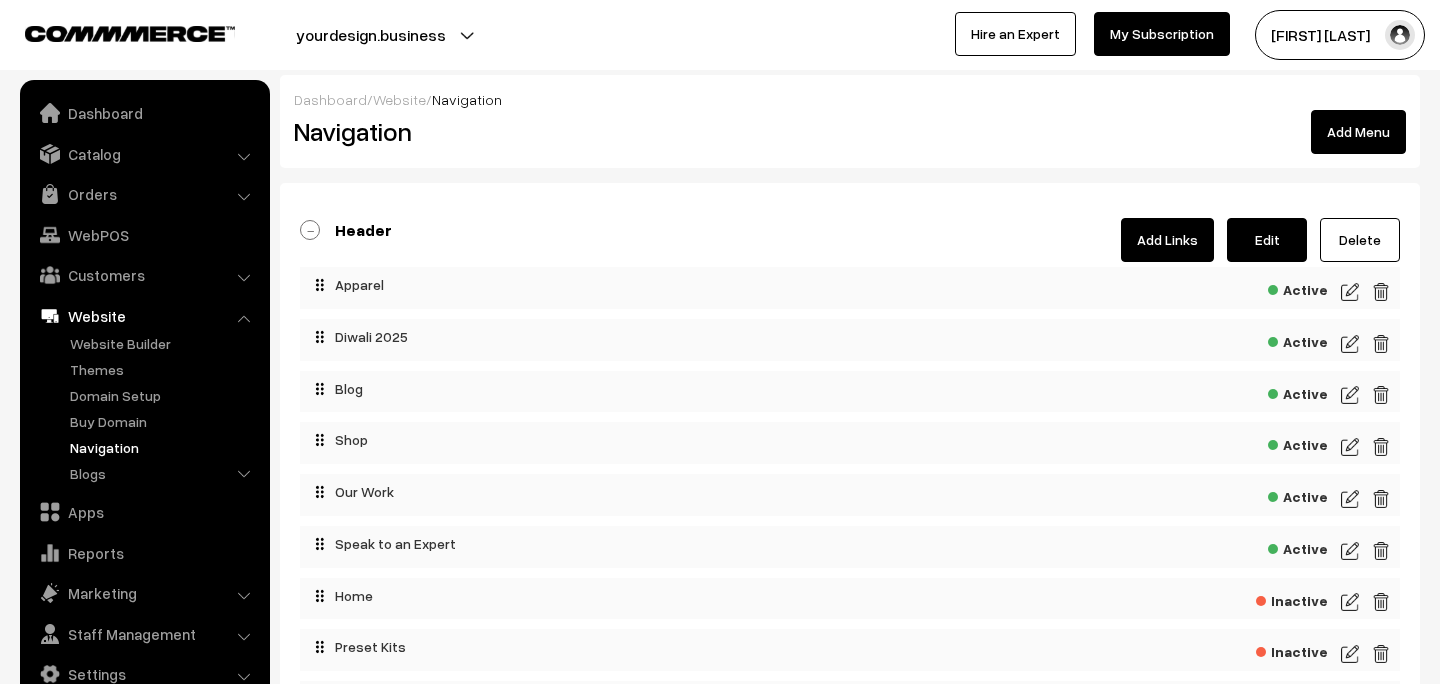 click on "Edit" at bounding box center [1267, 240] 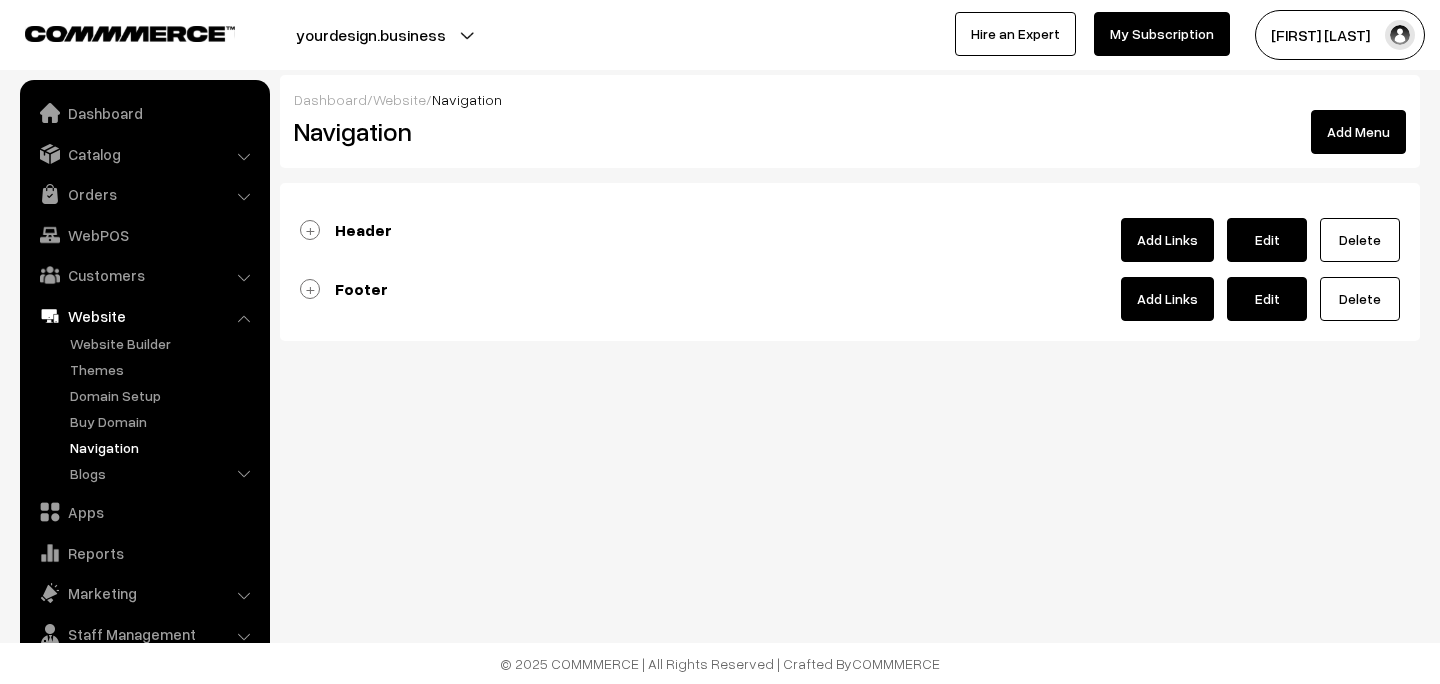 click on "Footer" at bounding box center [361, 289] 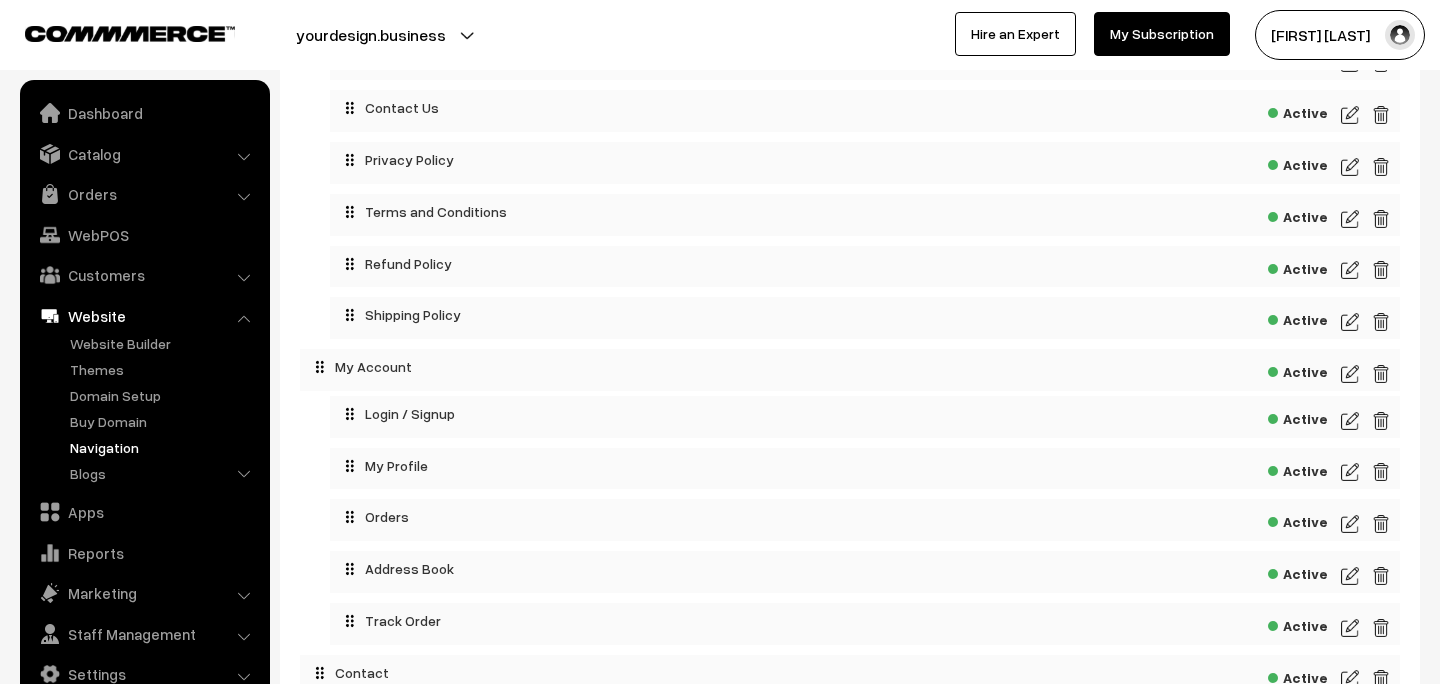 scroll, scrollTop: 0, scrollLeft: 0, axis: both 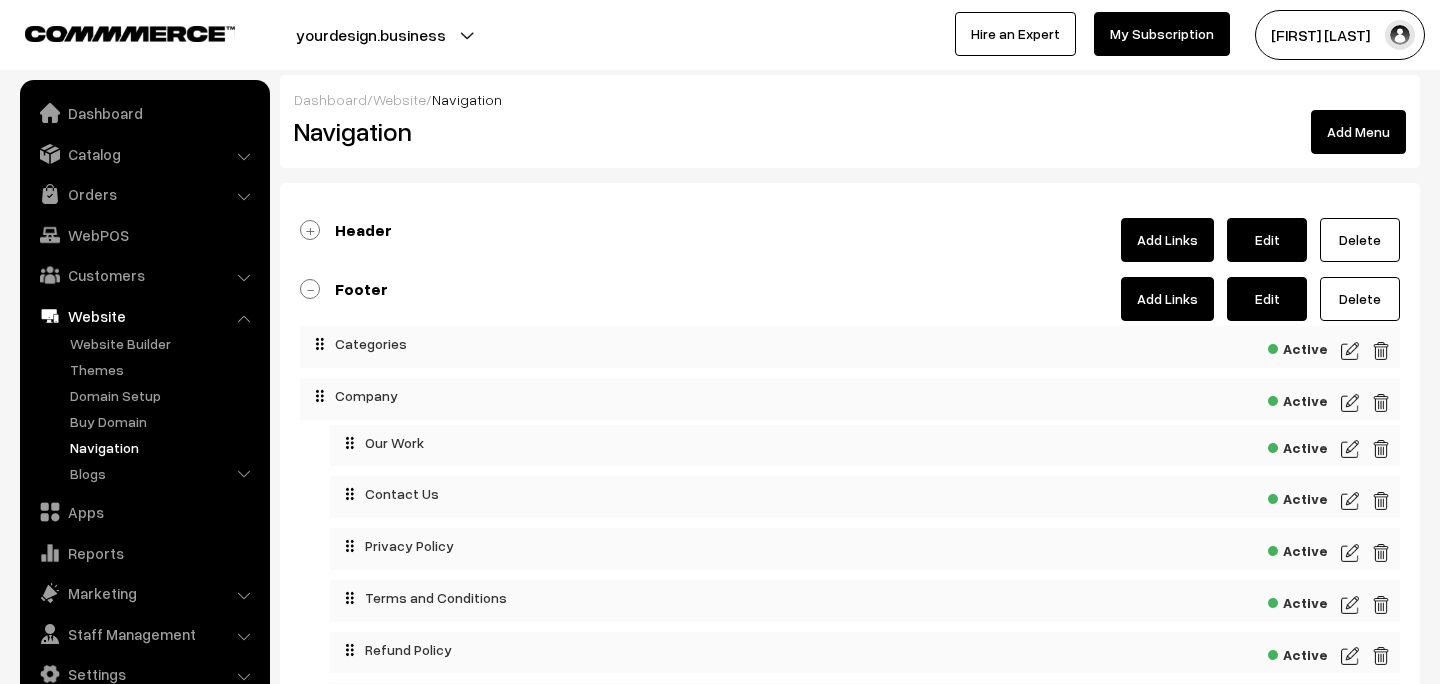 click on "Header" at bounding box center (363, 230) 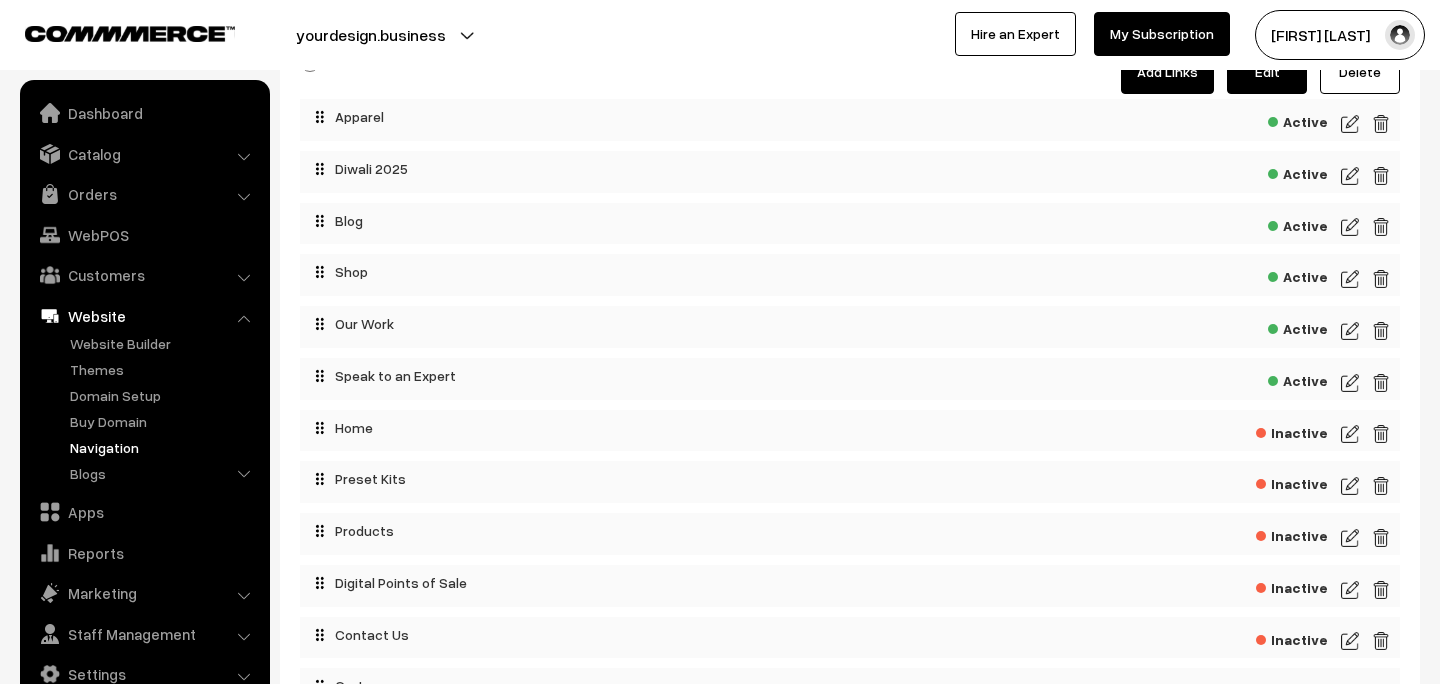 scroll, scrollTop: 186, scrollLeft: 0, axis: vertical 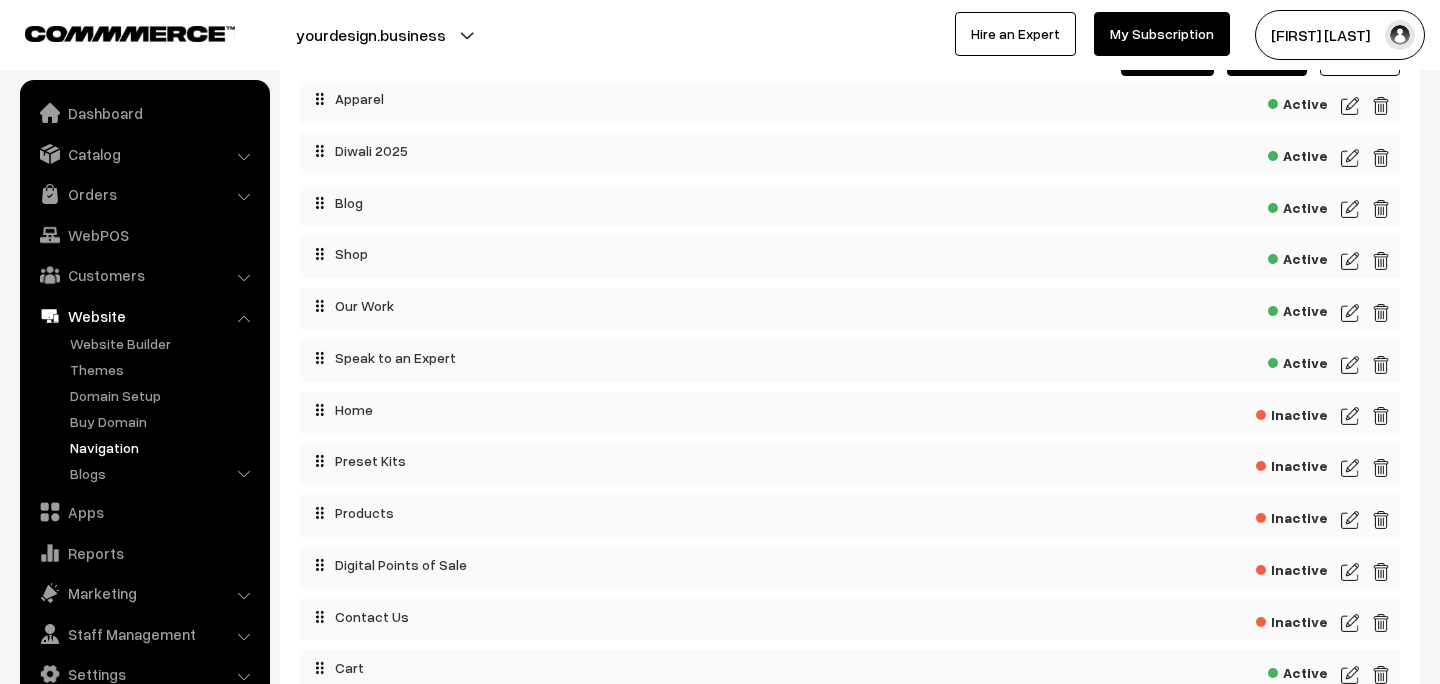click at bounding box center [1350, 520] 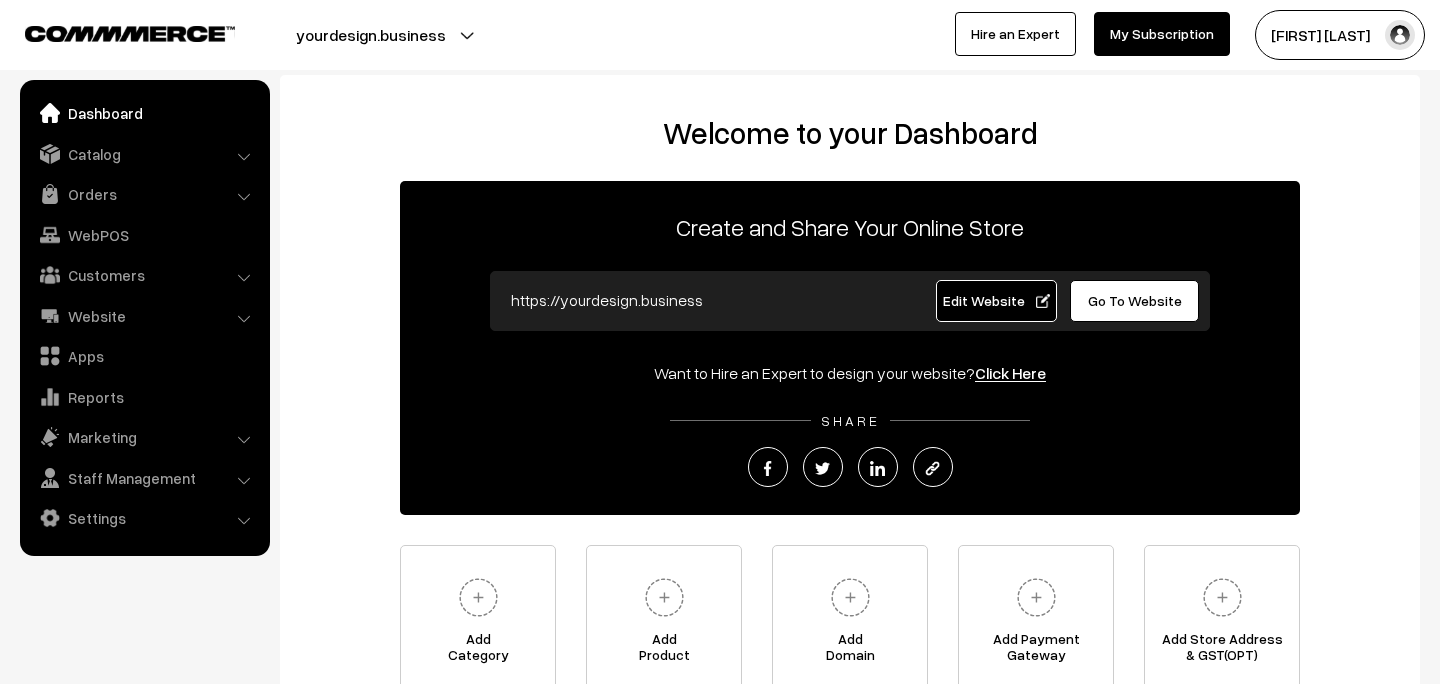 scroll, scrollTop: 0, scrollLeft: 0, axis: both 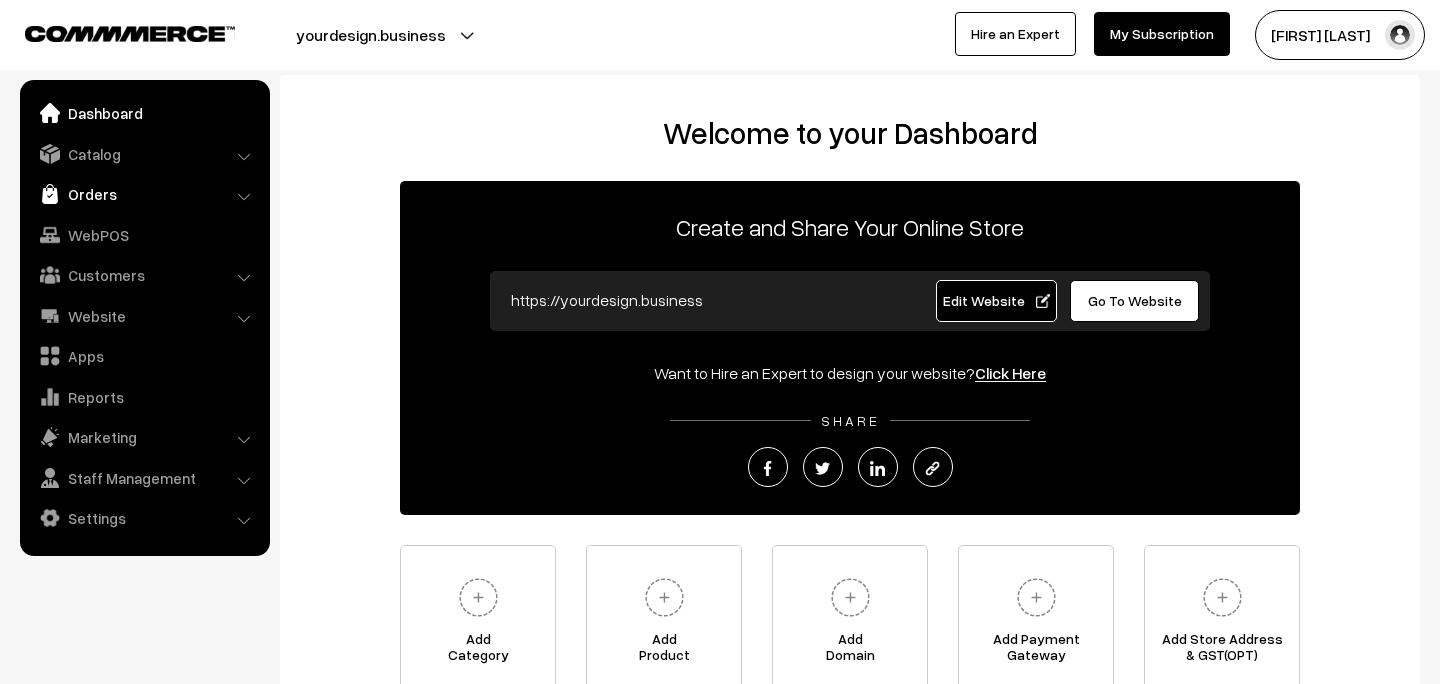 click on "Orders" at bounding box center (144, 194) 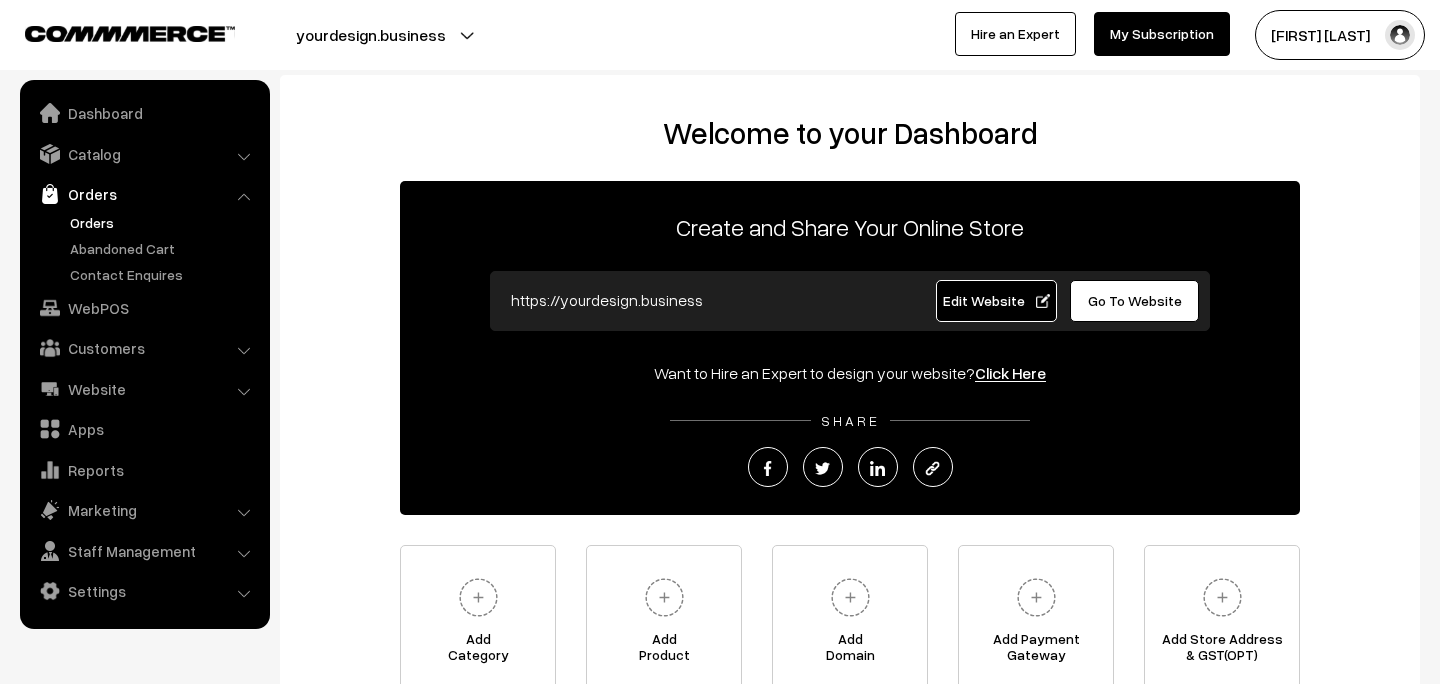 click on "Orders" at bounding box center (164, 222) 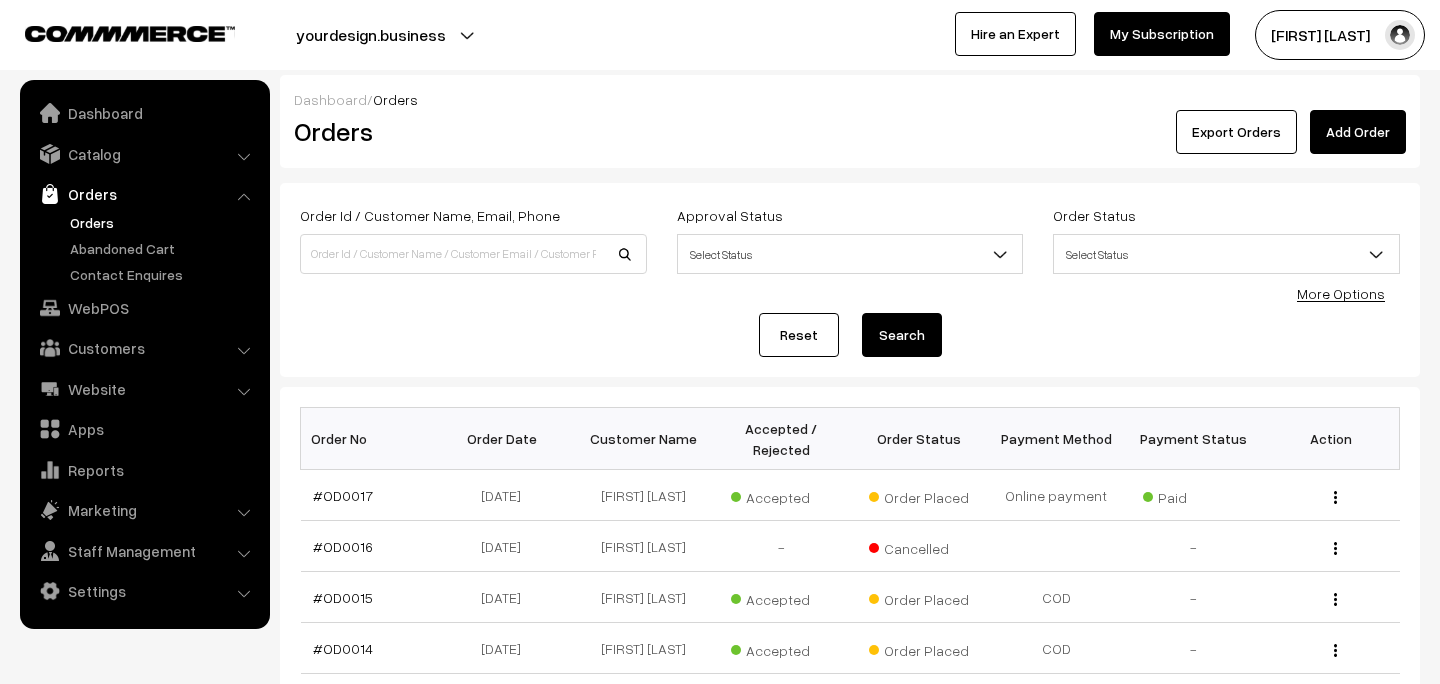 scroll, scrollTop: 0, scrollLeft: 0, axis: both 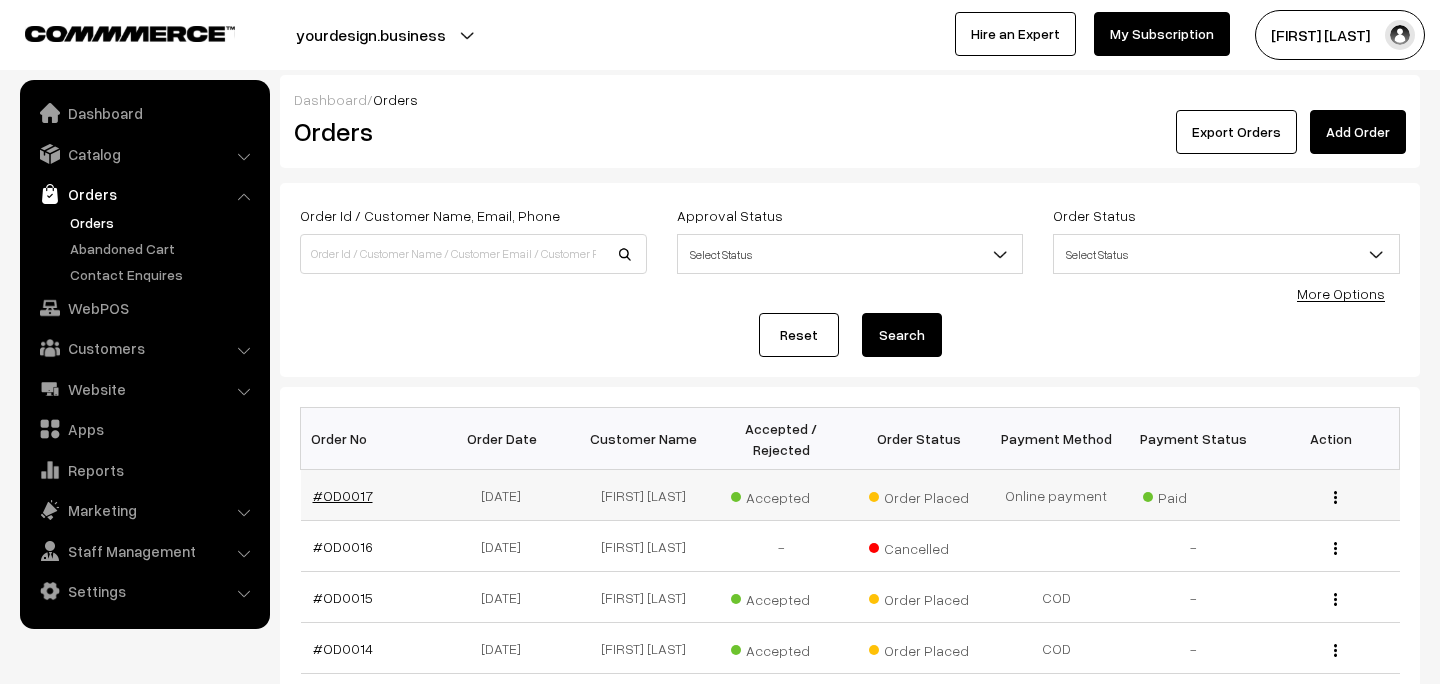 click on "#OD0017" at bounding box center (343, 495) 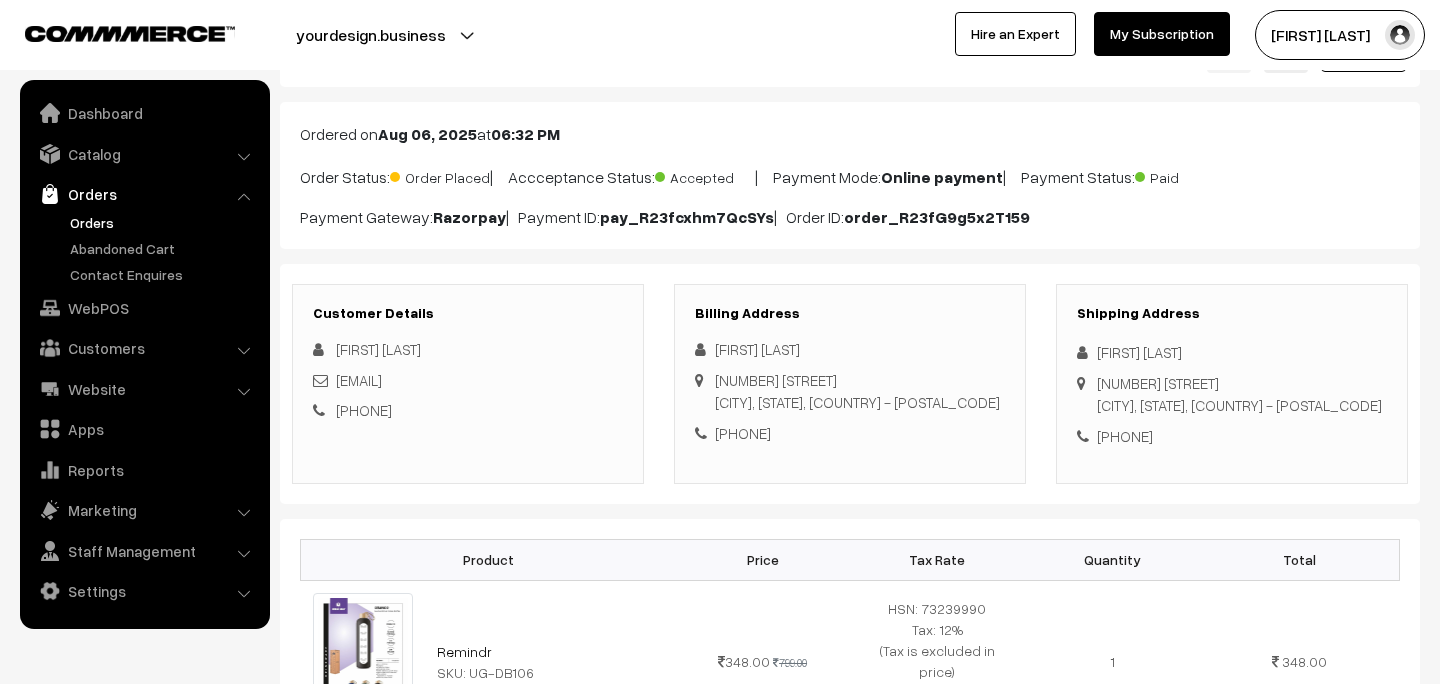 scroll, scrollTop: 0, scrollLeft: 0, axis: both 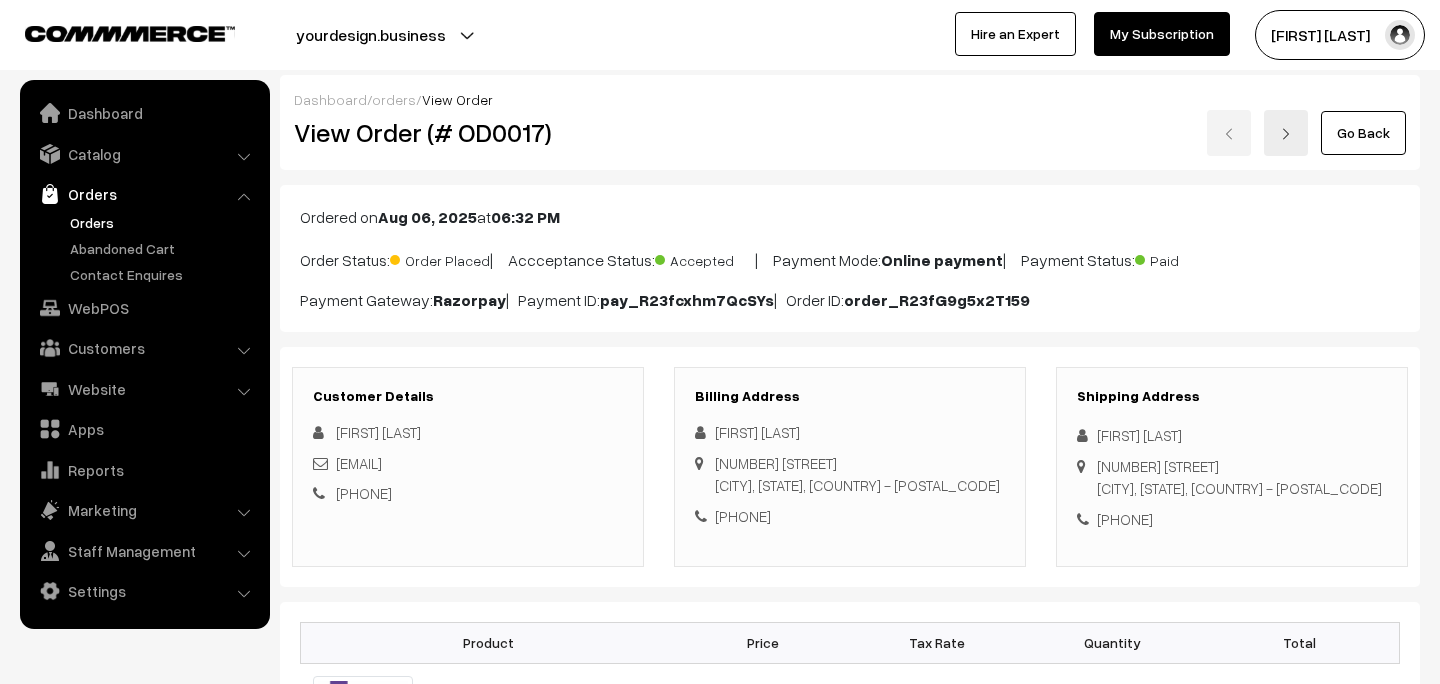 click on "Customer Details" at bounding box center [468, 396] 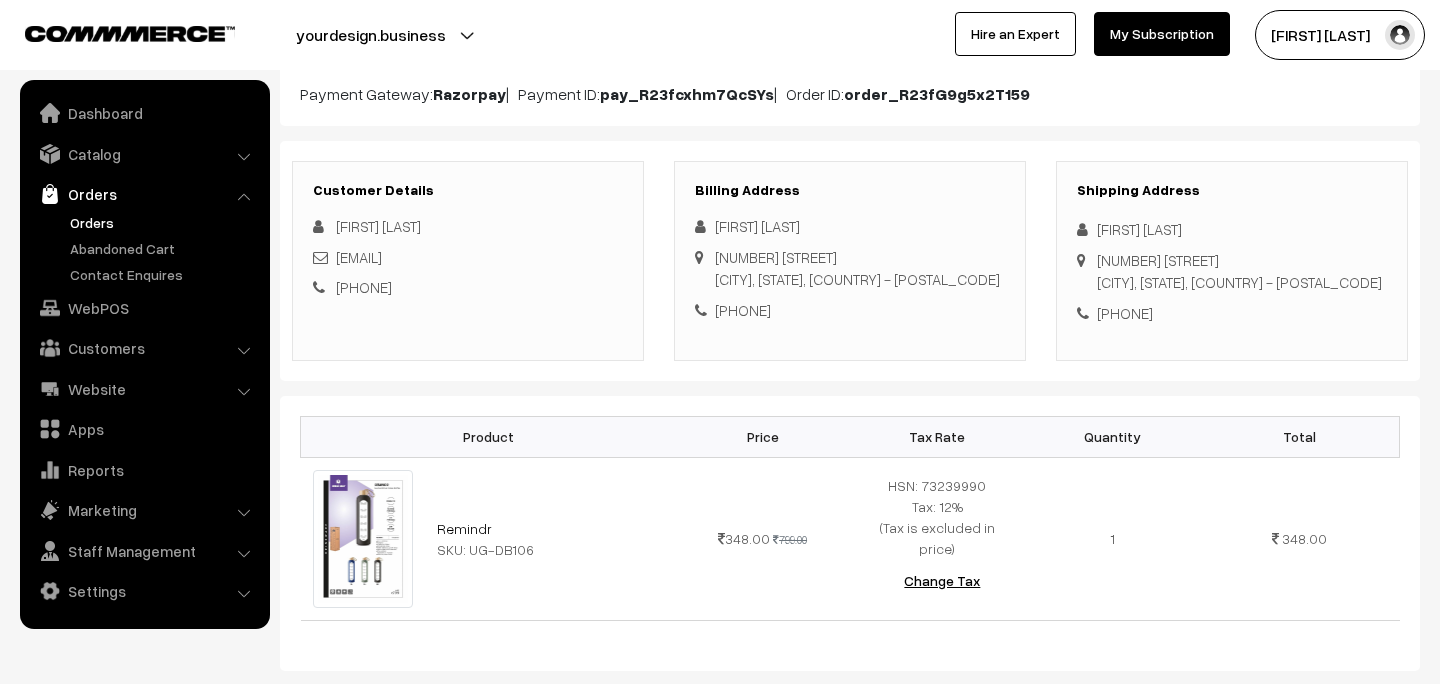 scroll, scrollTop: 0, scrollLeft: 0, axis: both 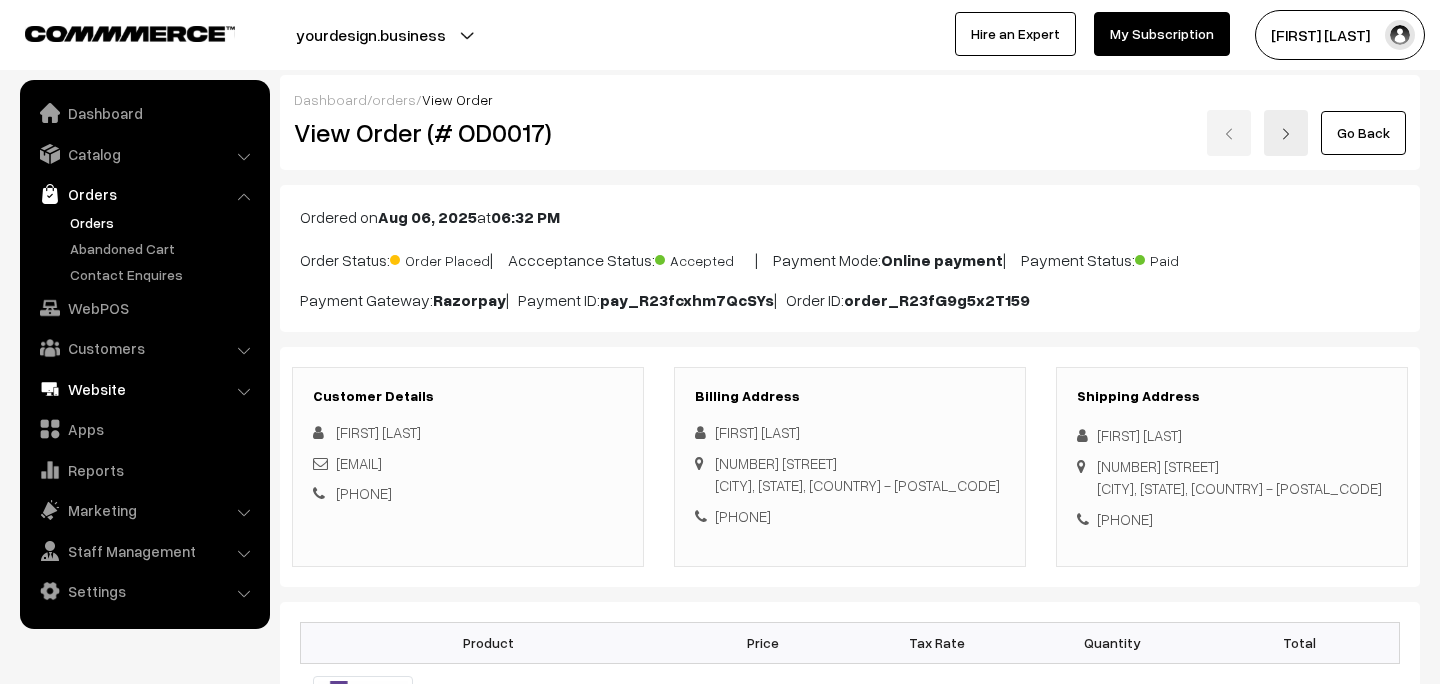 click on "Website" at bounding box center [144, 389] 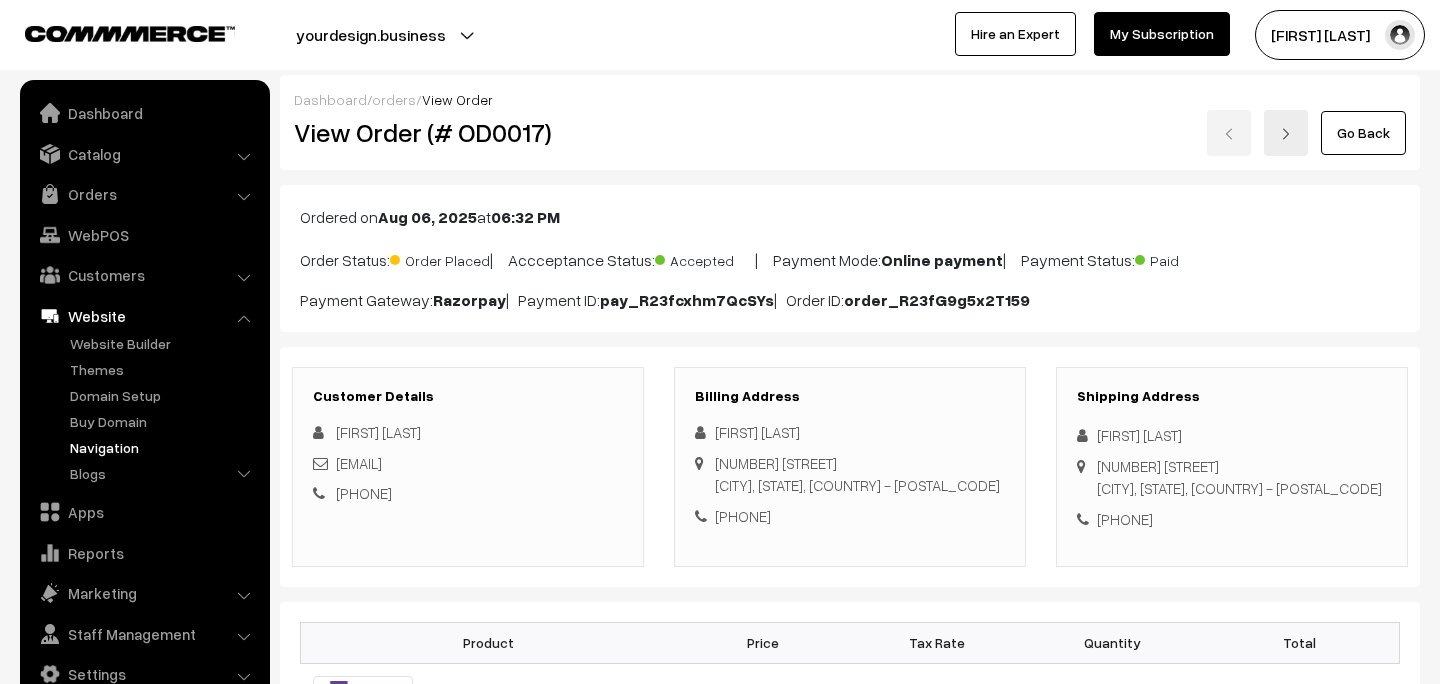click on "Navigation" at bounding box center [164, 447] 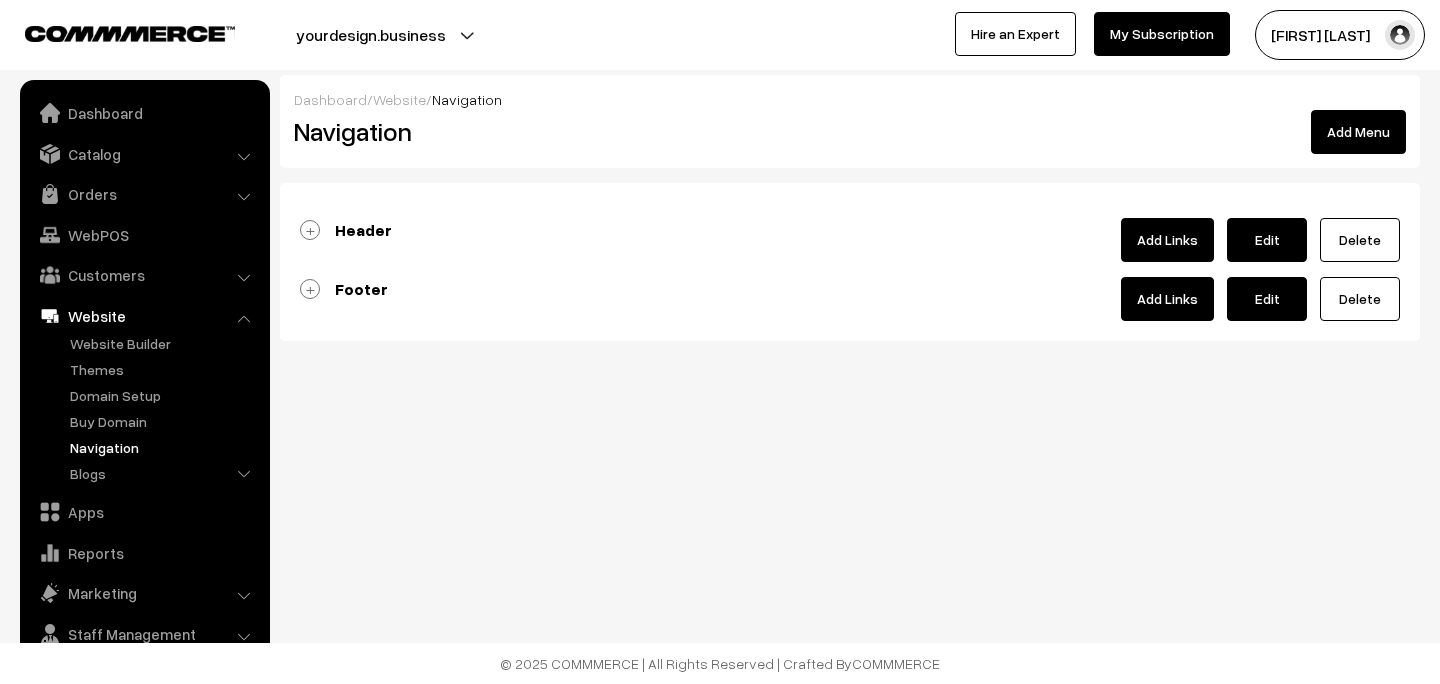 scroll, scrollTop: 0, scrollLeft: 0, axis: both 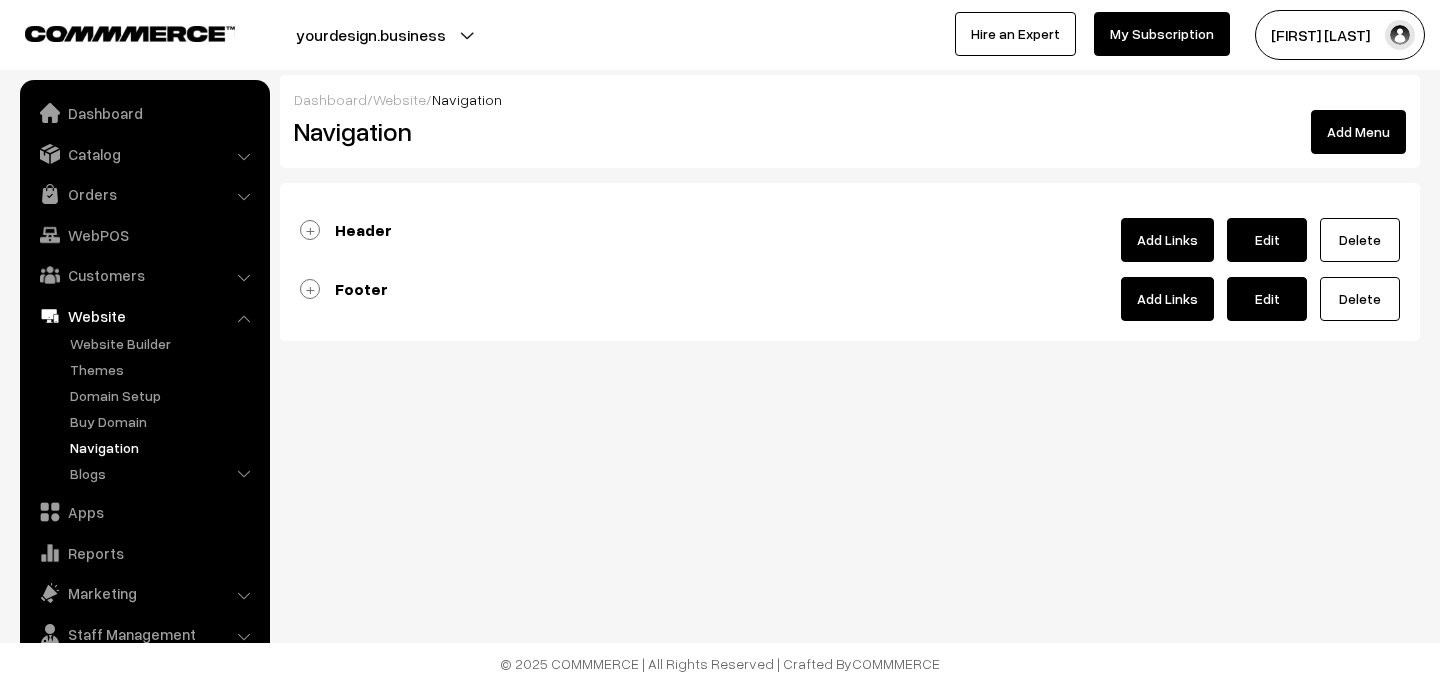 click on "Header" at bounding box center [363, 230] 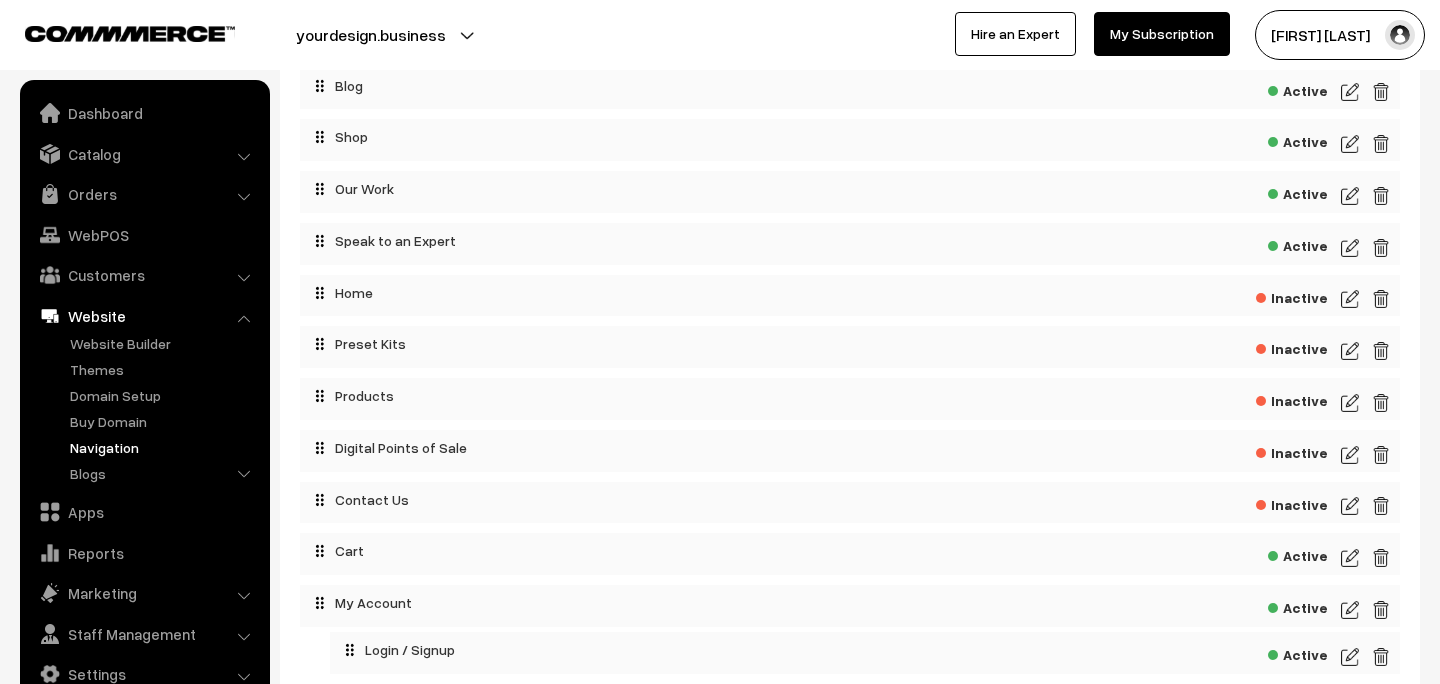 scroll, scrollTop: 306, scrollLeft: 0, axis: vertical 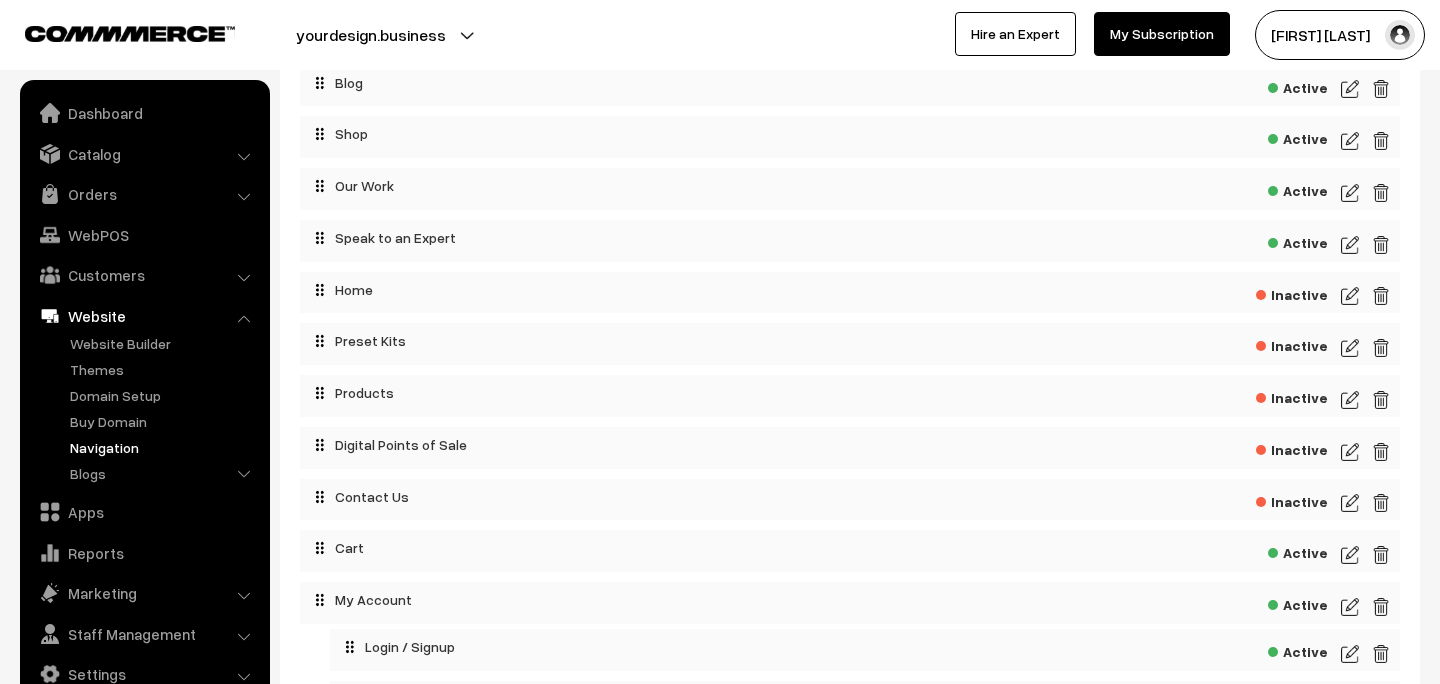 click at bounding box center [1350, 296] 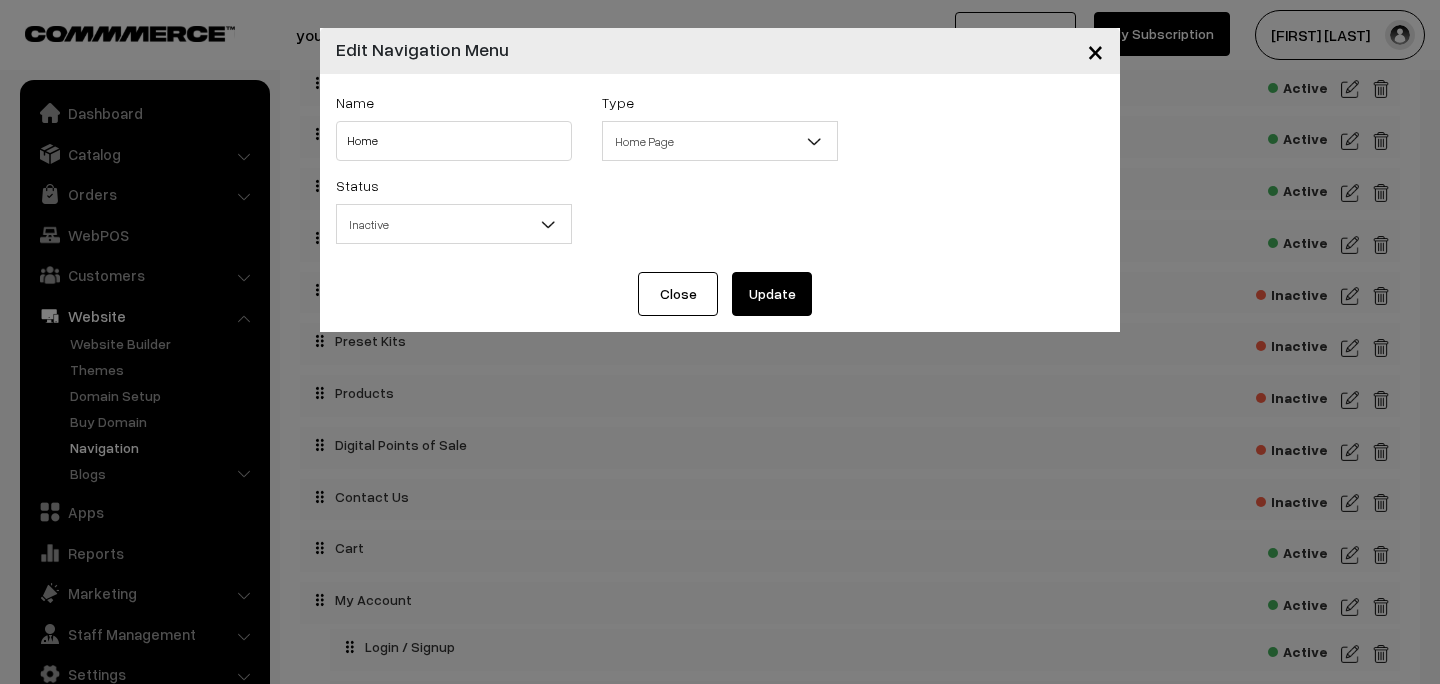 click on "×" at bounding box center [1095, 50] 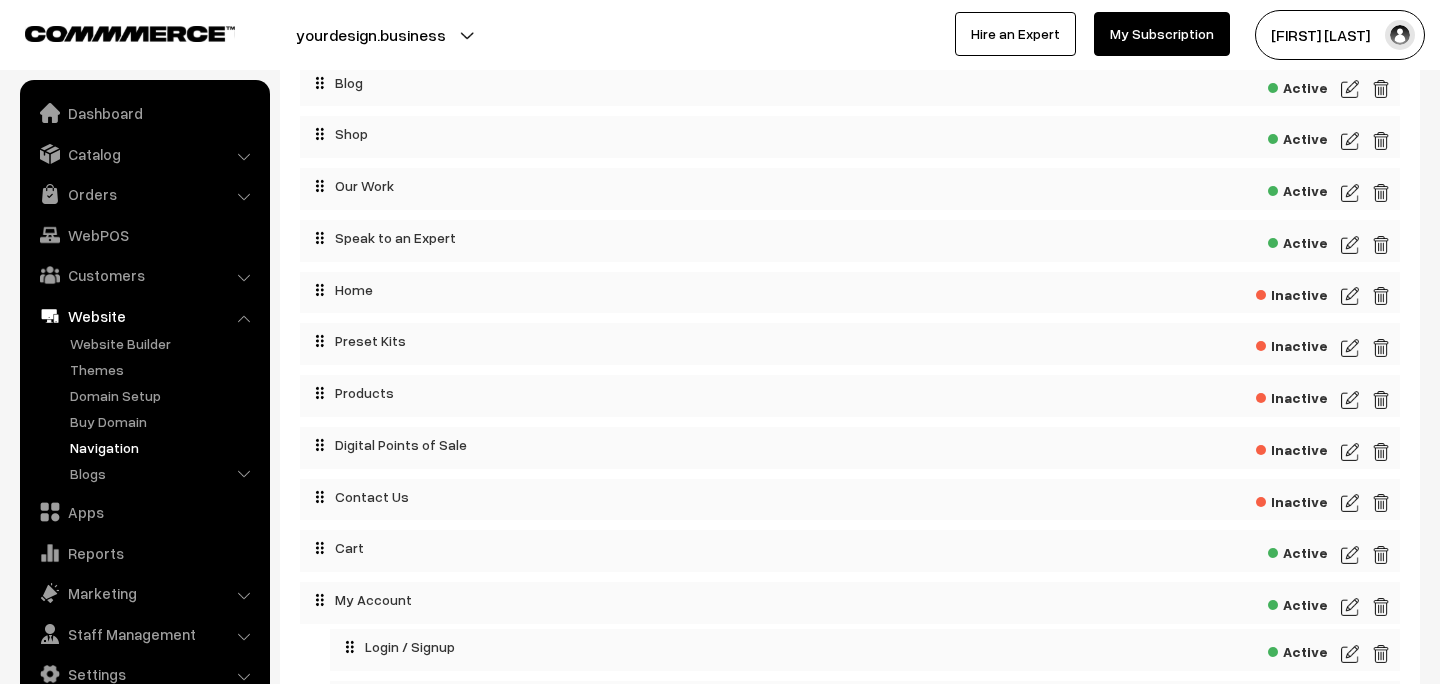click at bounding box center [1381, 296] 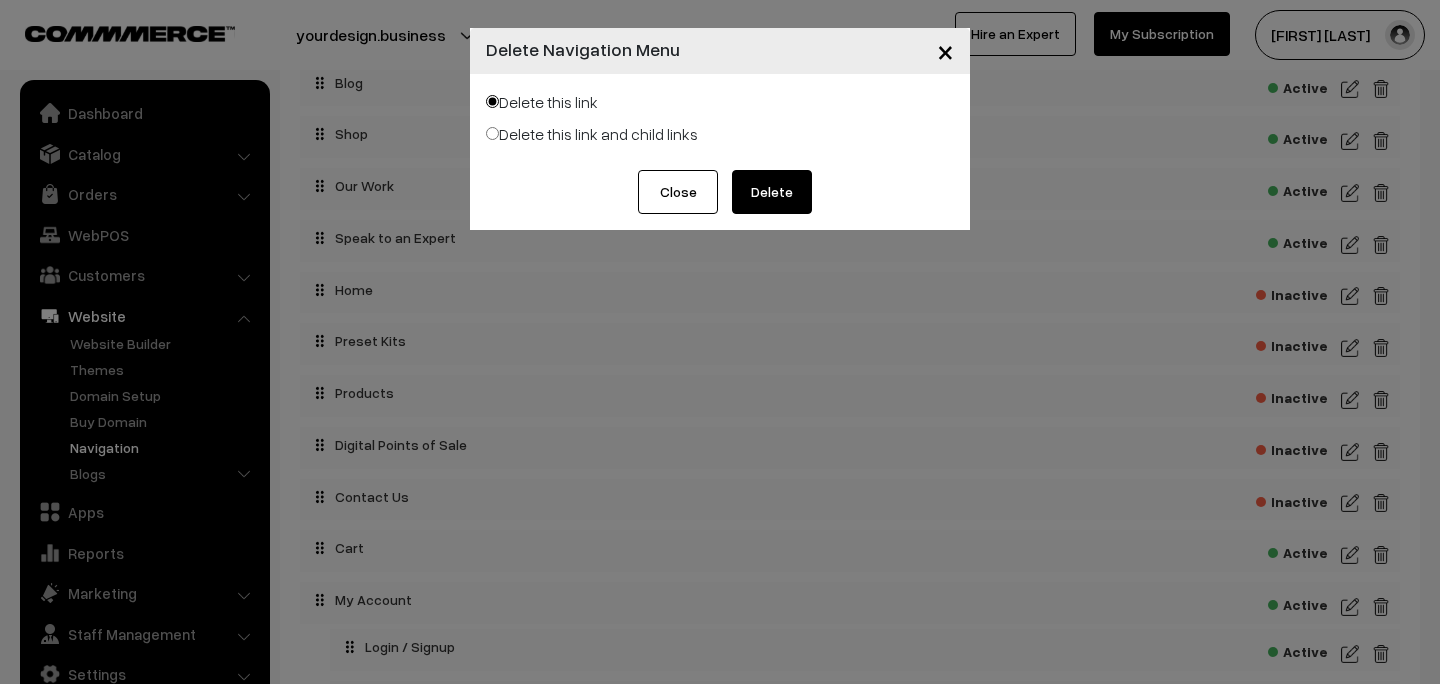 click on "Delete" at bounding box center (772, 192) 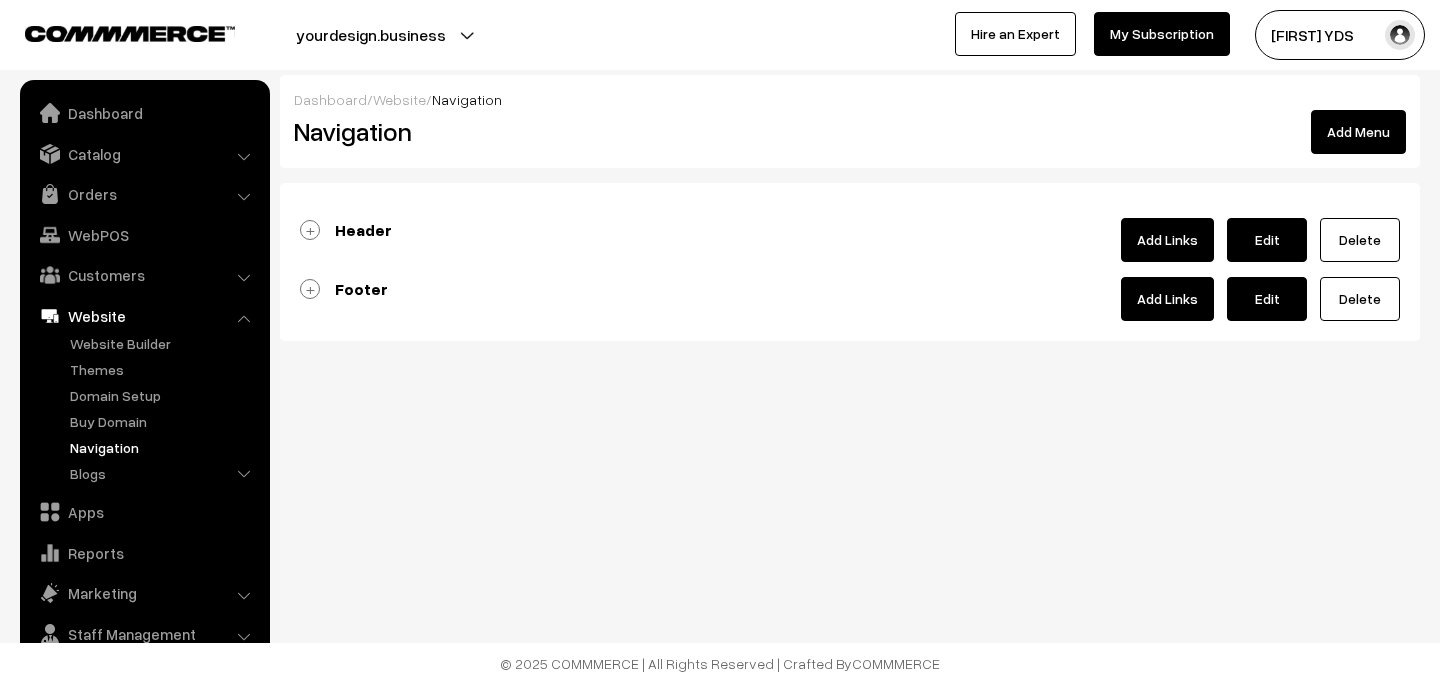 scroll, scrollTop: 0, scrollLeft: 0, axis: both 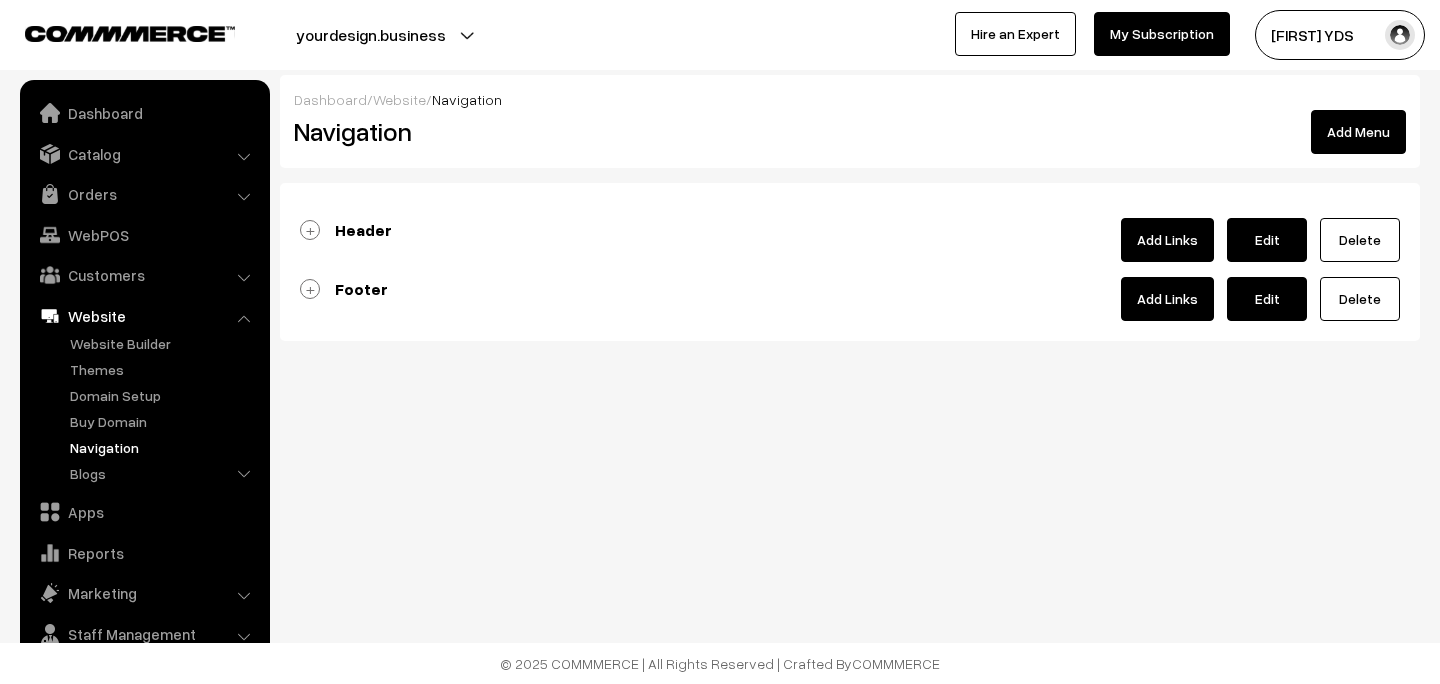 click on "Header" at bounding box center (363, 230) 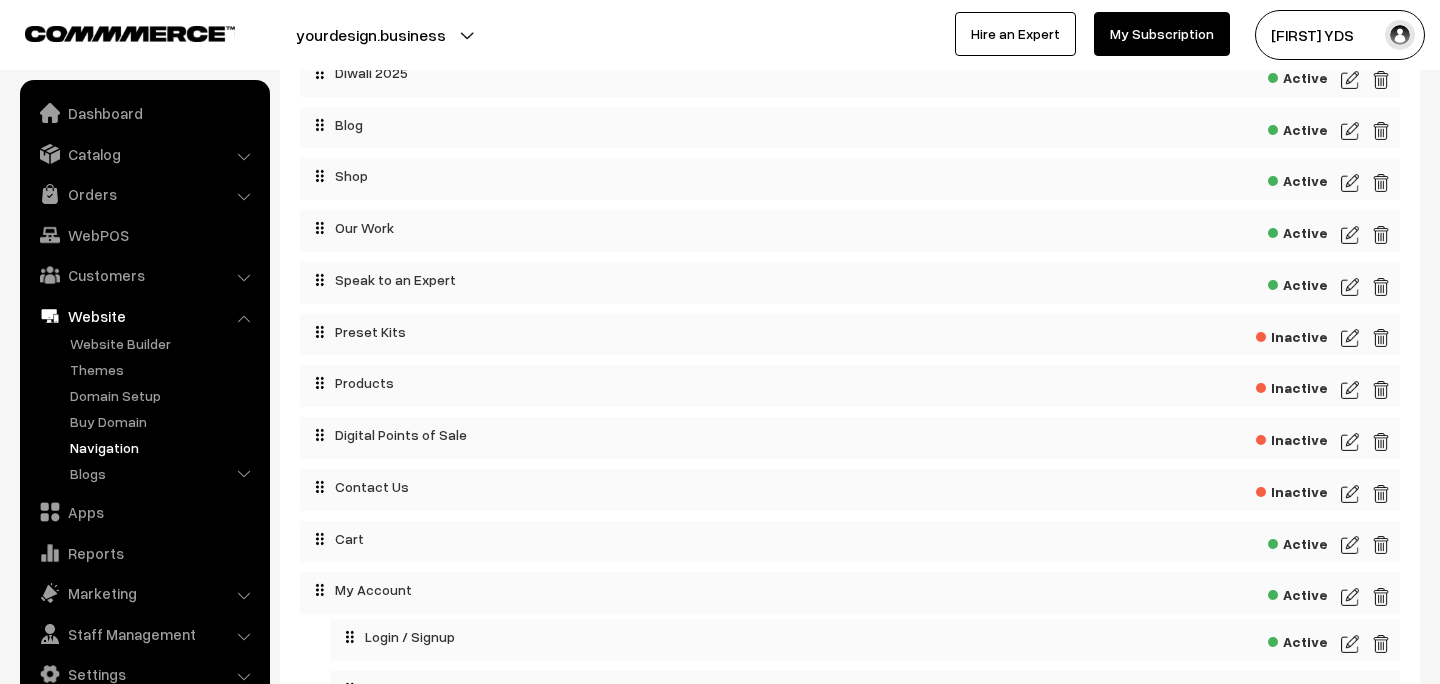 scroll, scrollTop: 267, scrollLeft: 0, axis: vertical 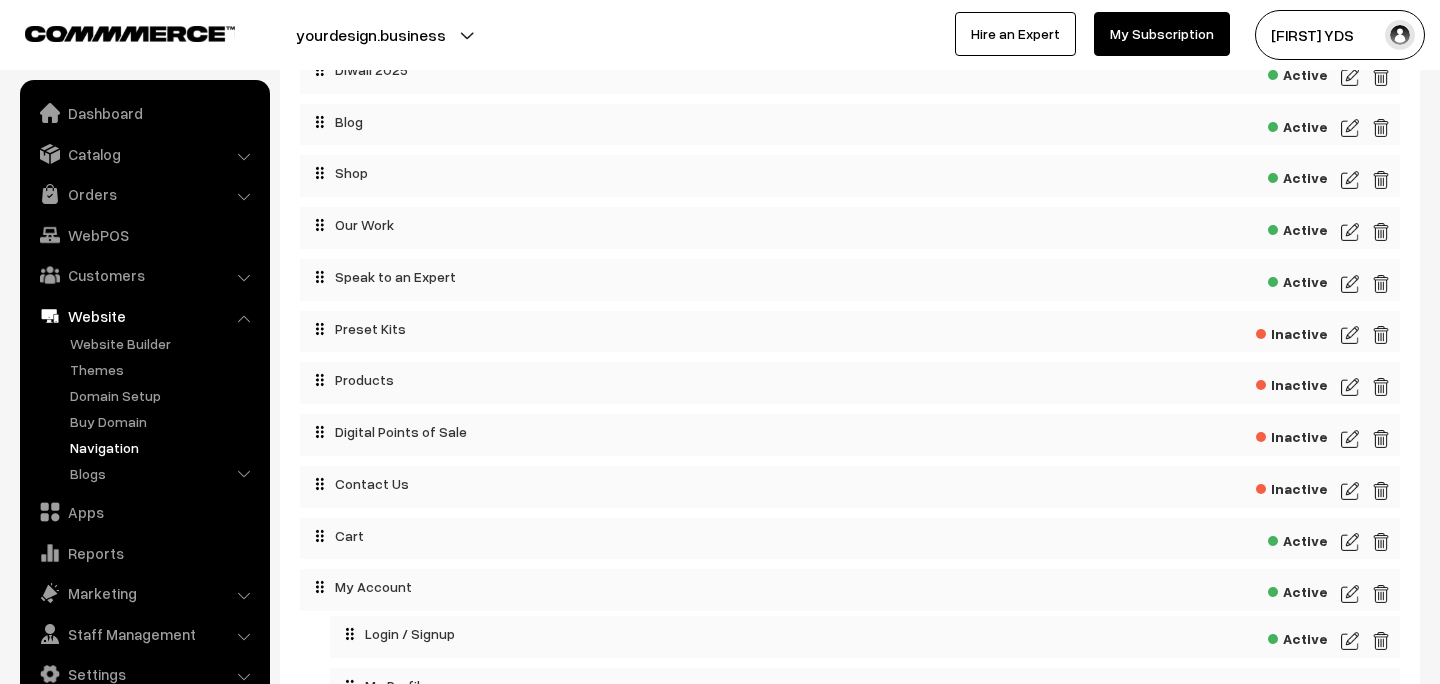 click at bounding box center (1381, 335) 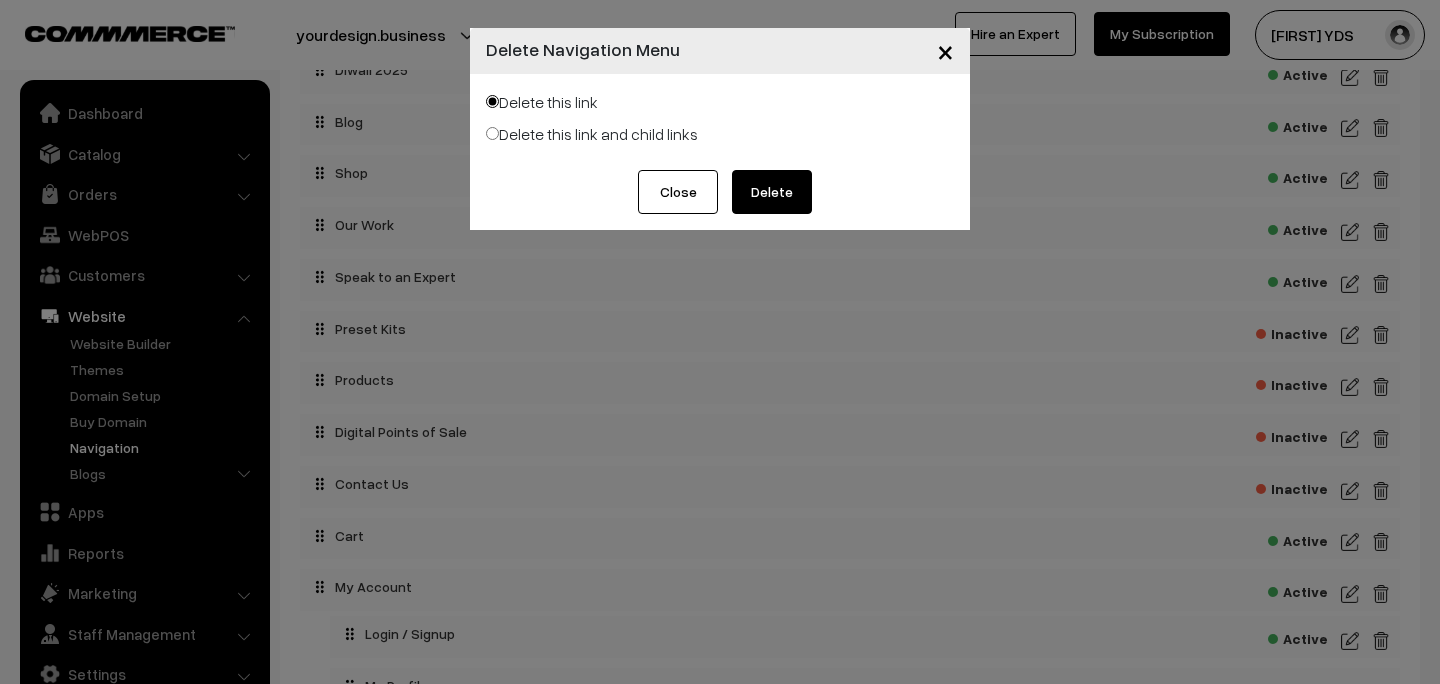 click on "Delete" at bounding box center [772, 192] 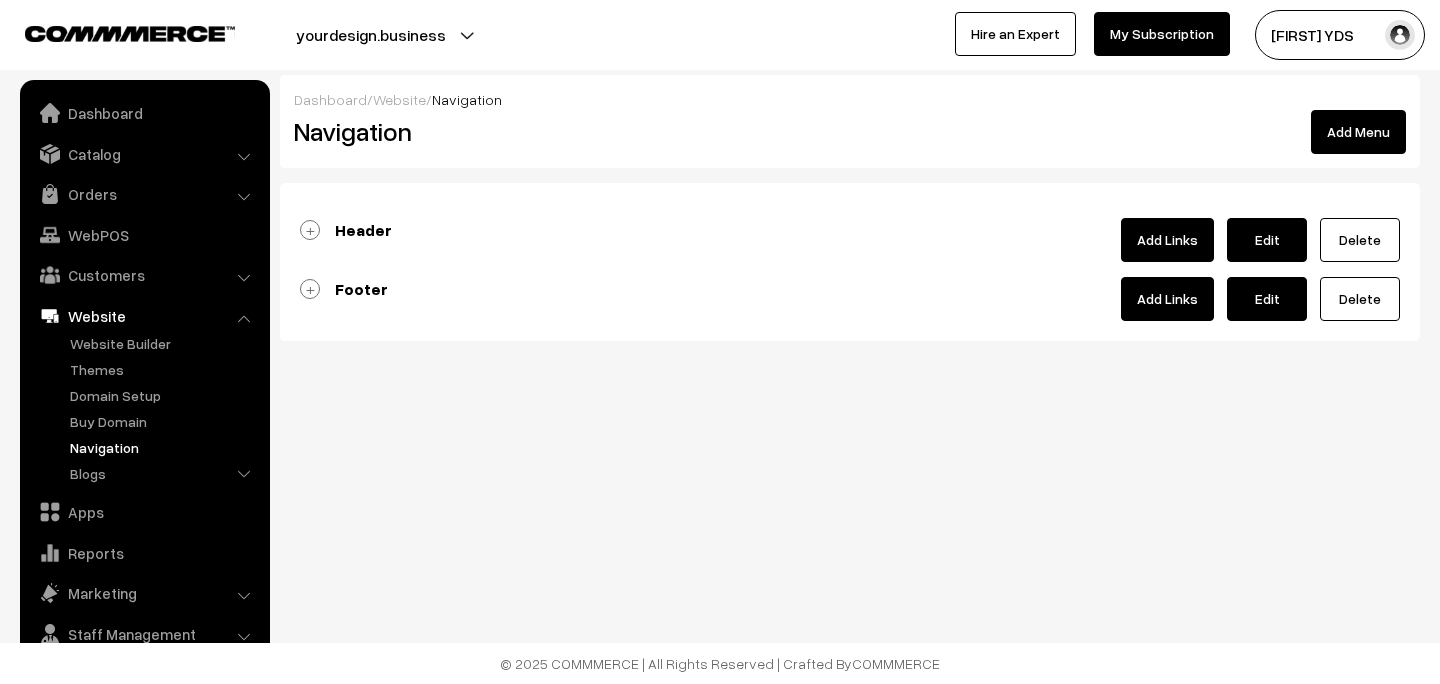 scroll, scrollTop: 0, scrollLeft: 0, axis: both 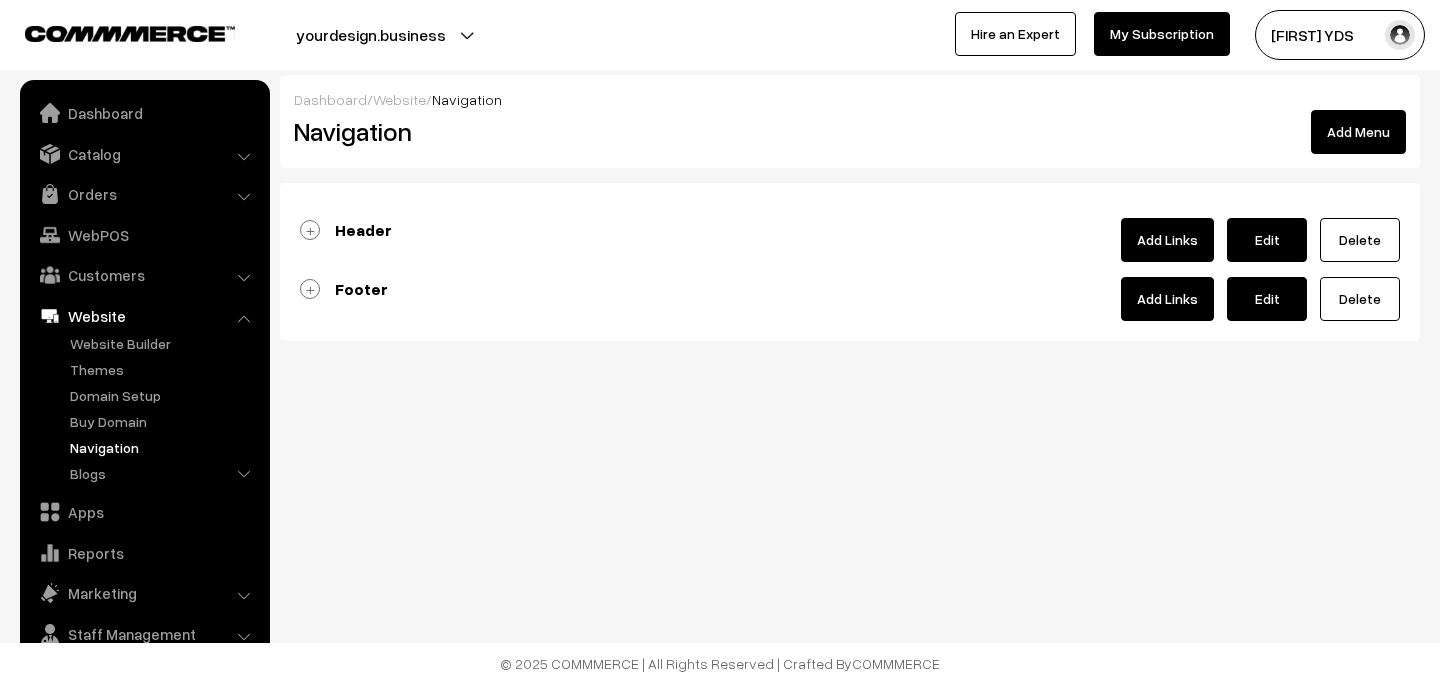 click on "Header" at bounding box center (363, 230) 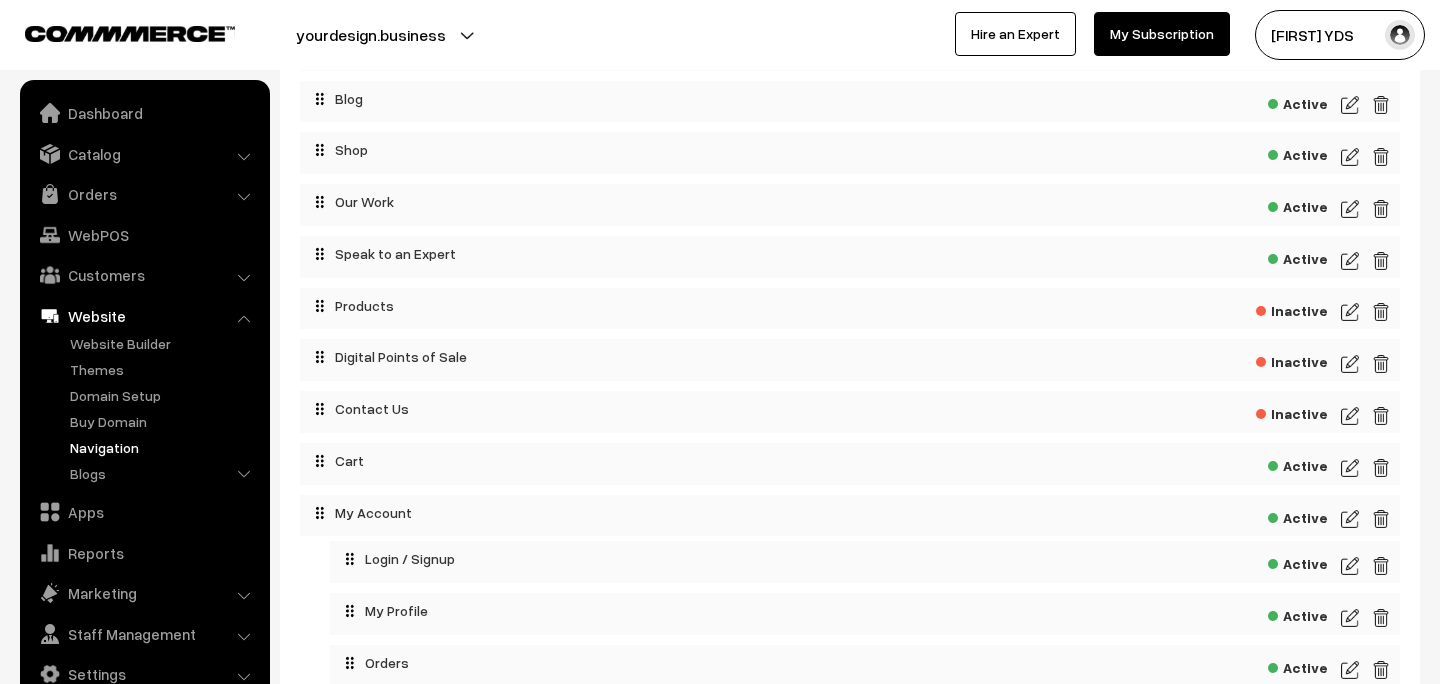 scroll, scrollTop: 306, scrollLeft: 0, axis: vertical 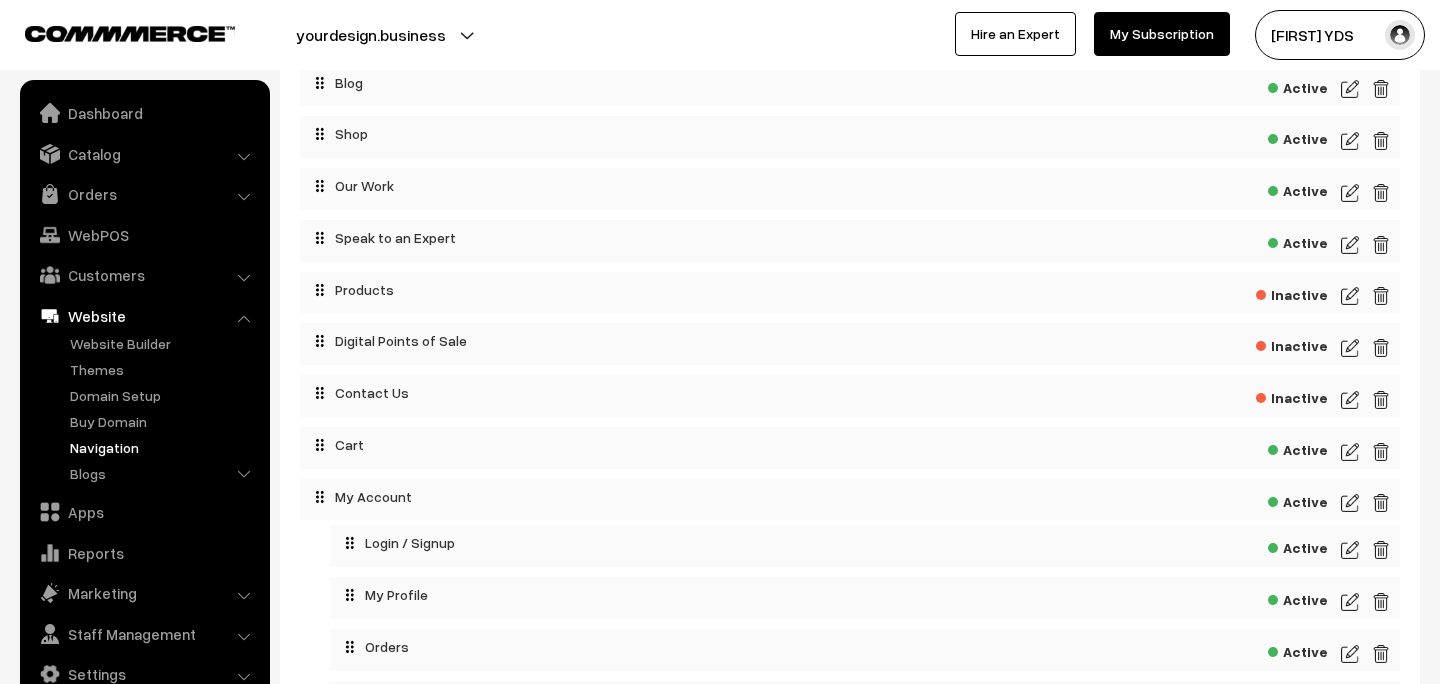 click at bounding box center [1381, 296] 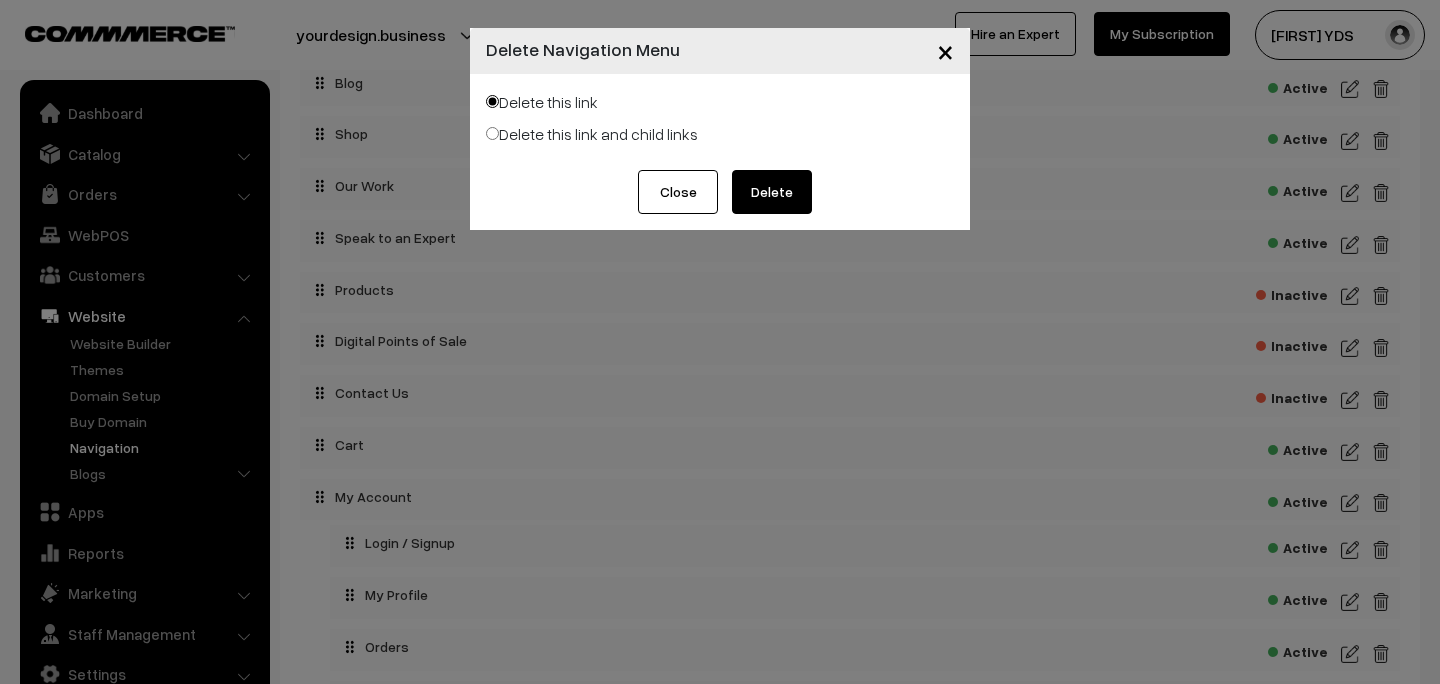 click on "Delete" at bounding box center (772, 192) 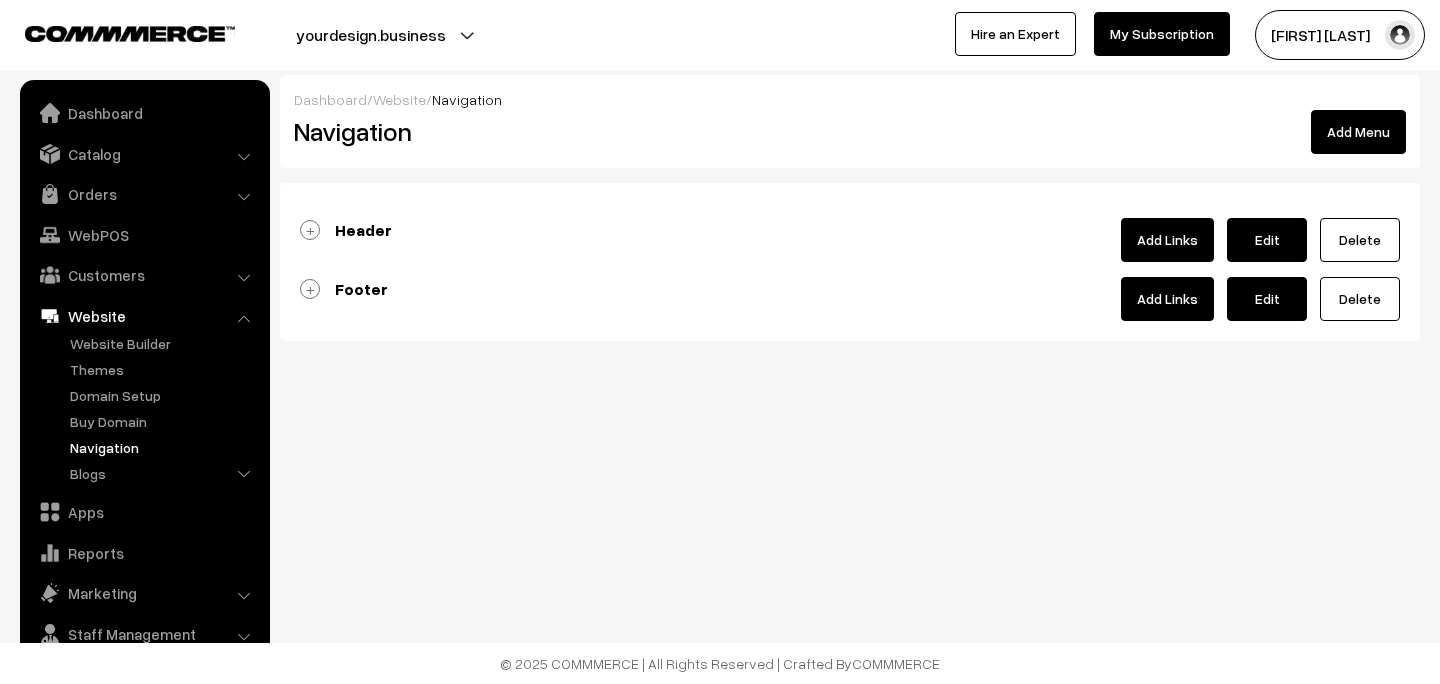 scroll, scrollTop: 0, scrollLeft: 0, axis: both 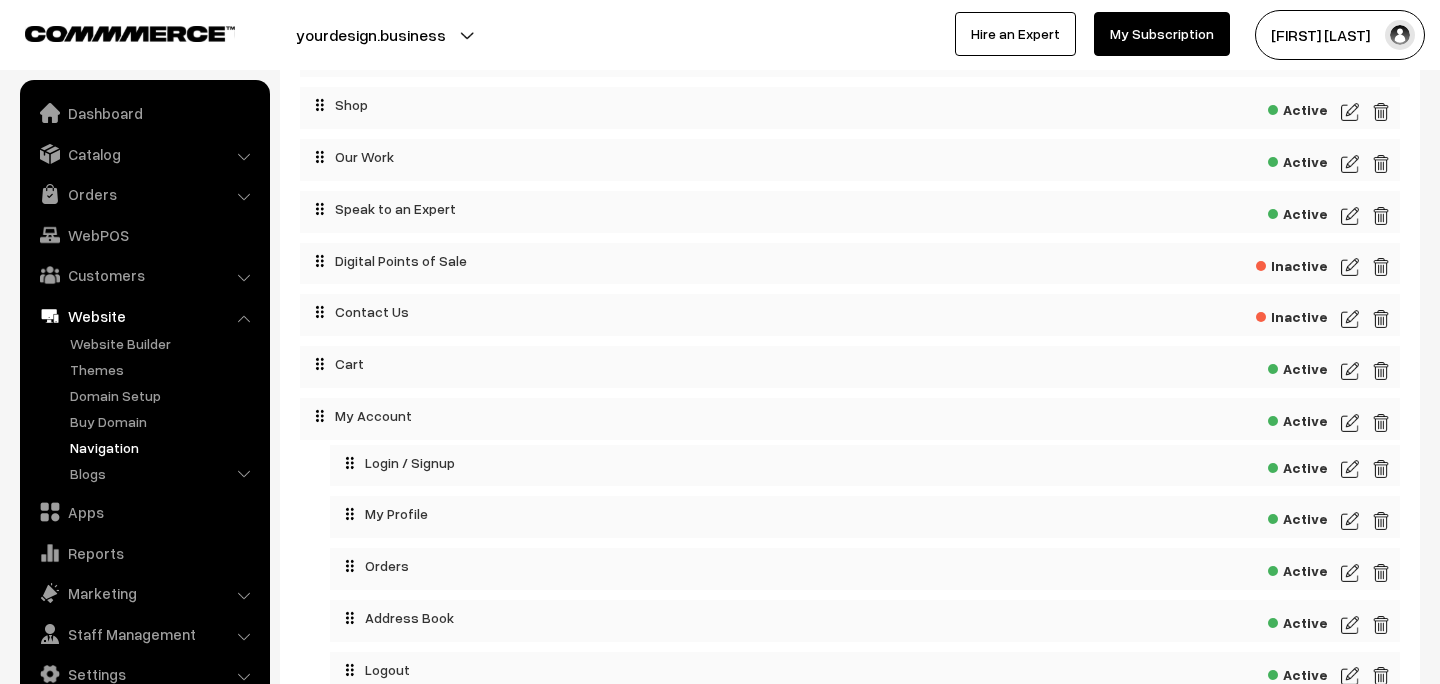 click at bounding box center [1381, 267] 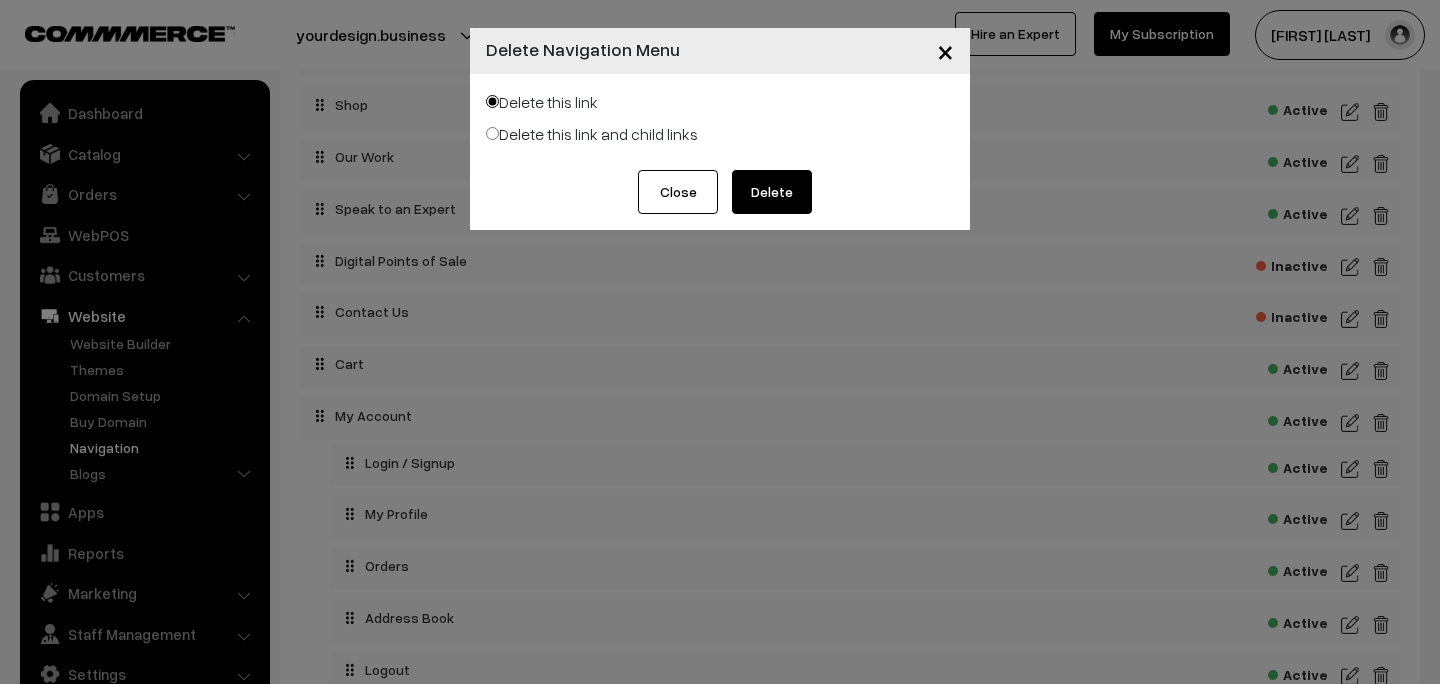 click on "Delete" at bounding box center (772, 192) 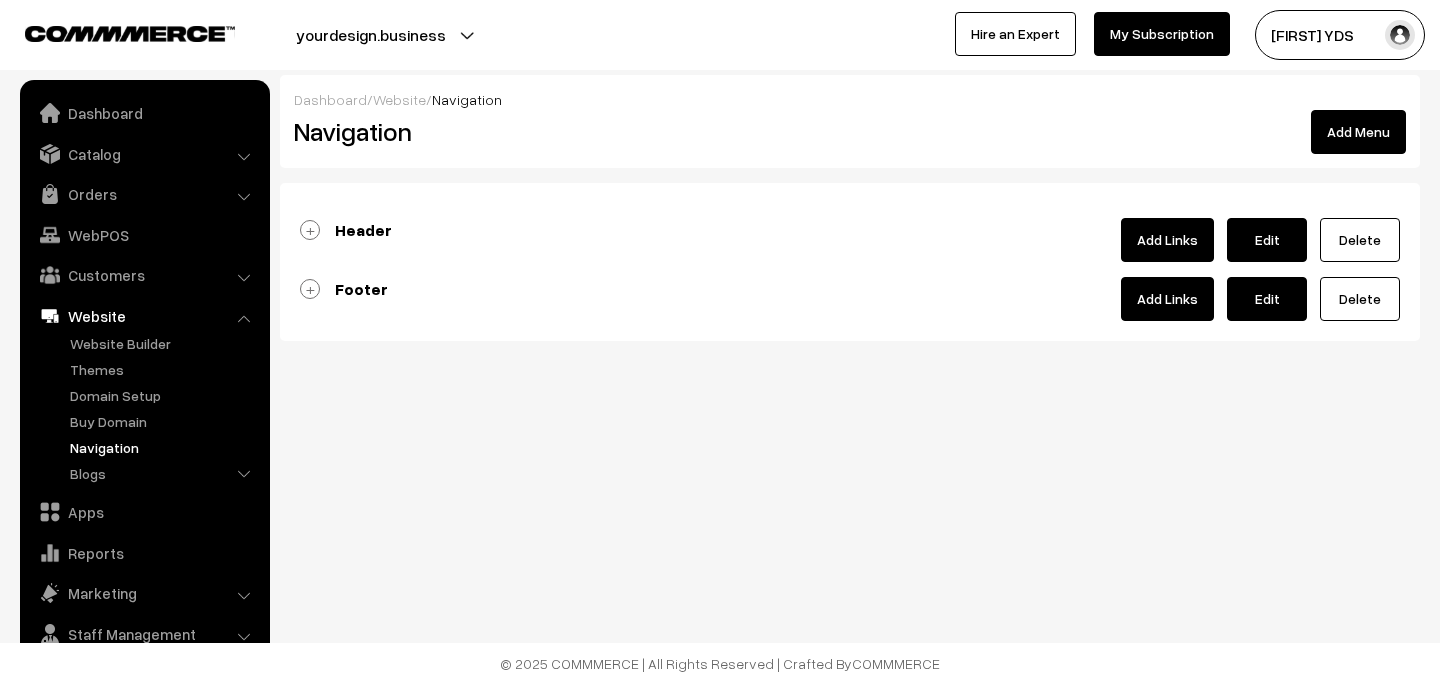 scroll, scrollTop: 0, scrollLeft: 0, axis: both 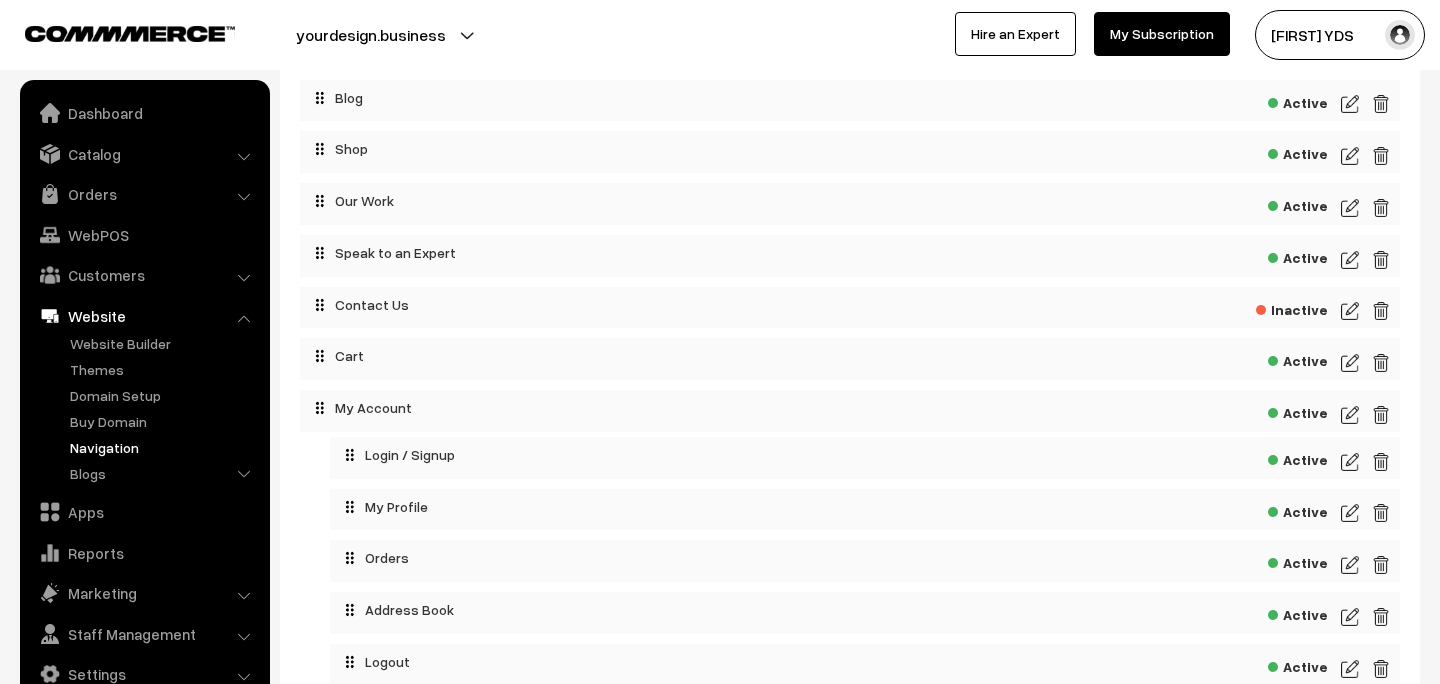 click at bounding box center [1381, 311] 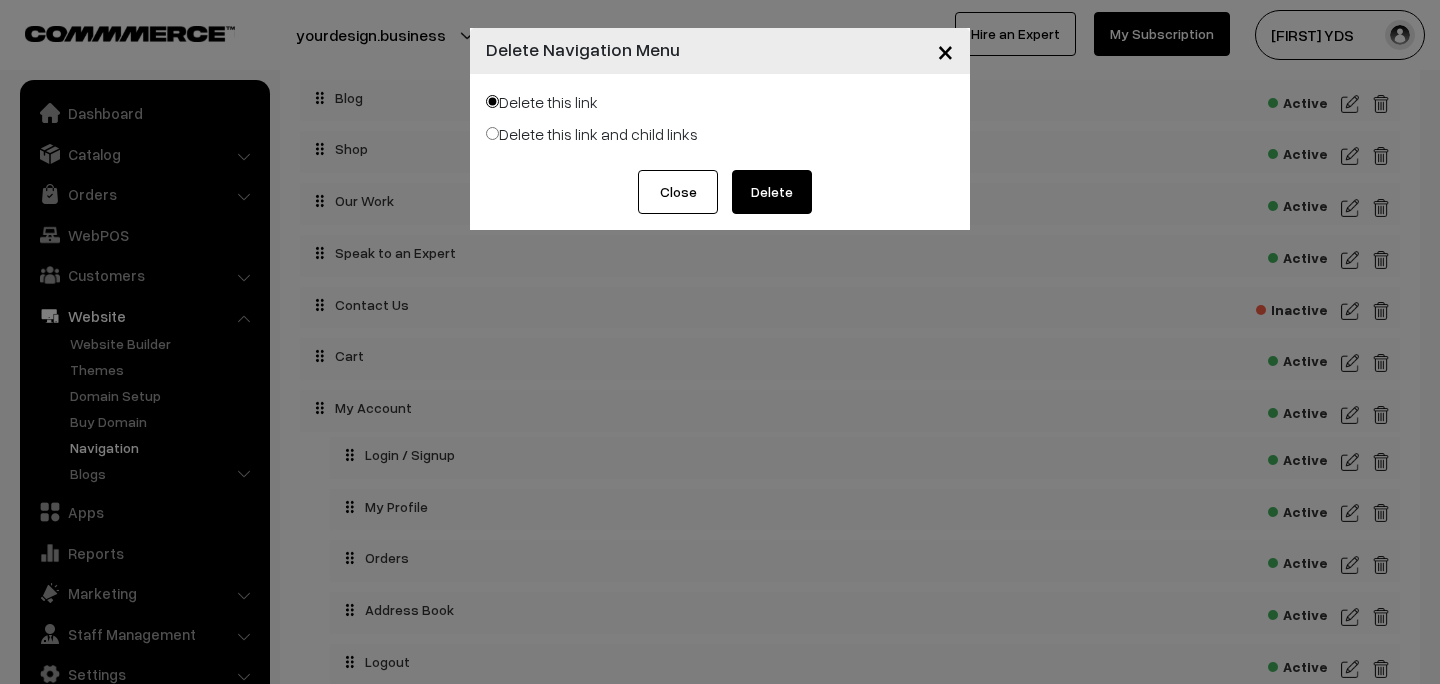 click on "Delete" at bounding box center [772, 192] 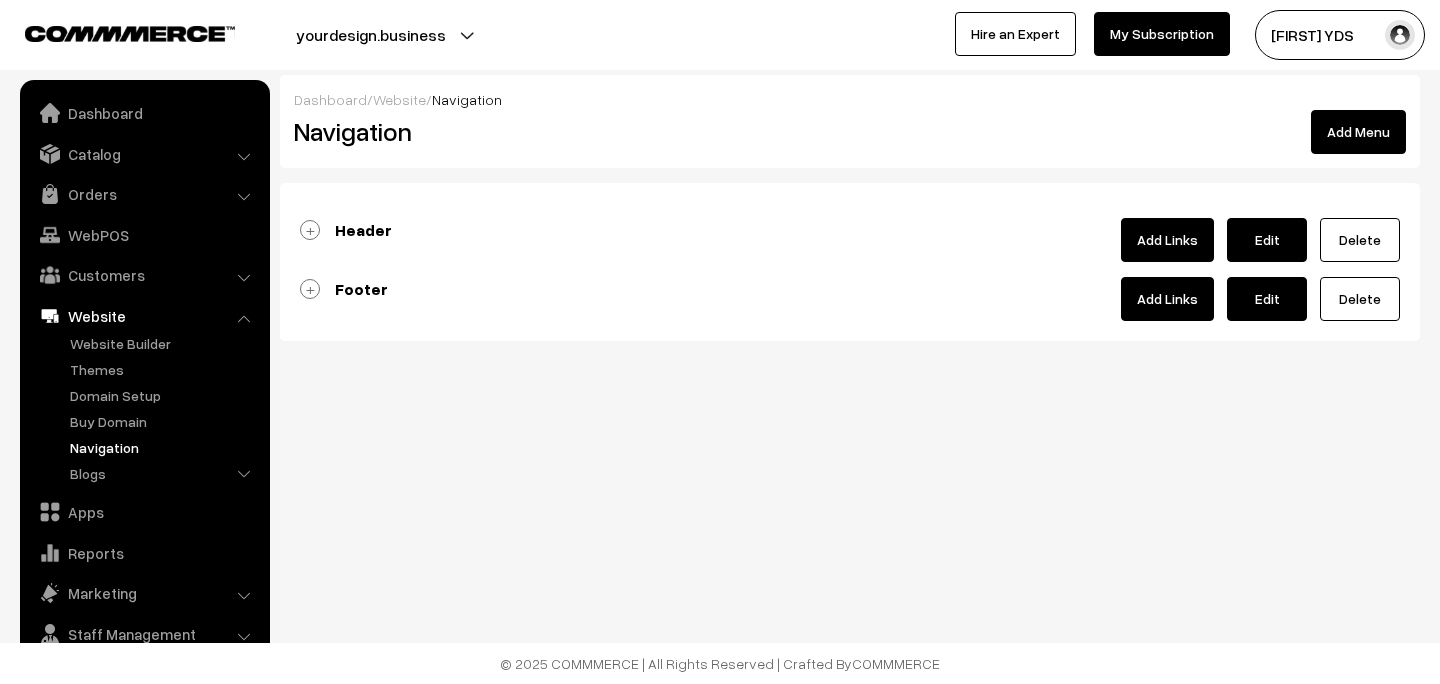 scroll, scrollTop: 0, scrollLeft: 0, axis: both 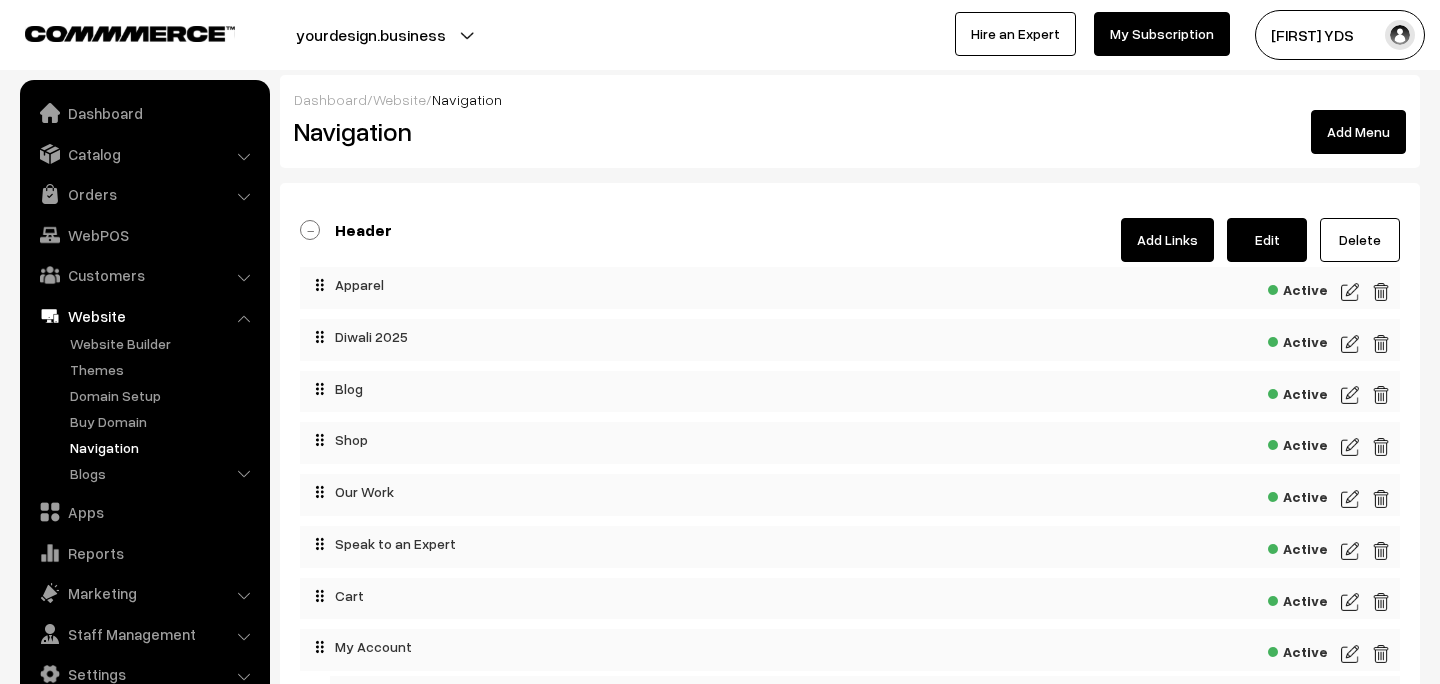 click on "Add Links" at bounding box center [1167, 240] 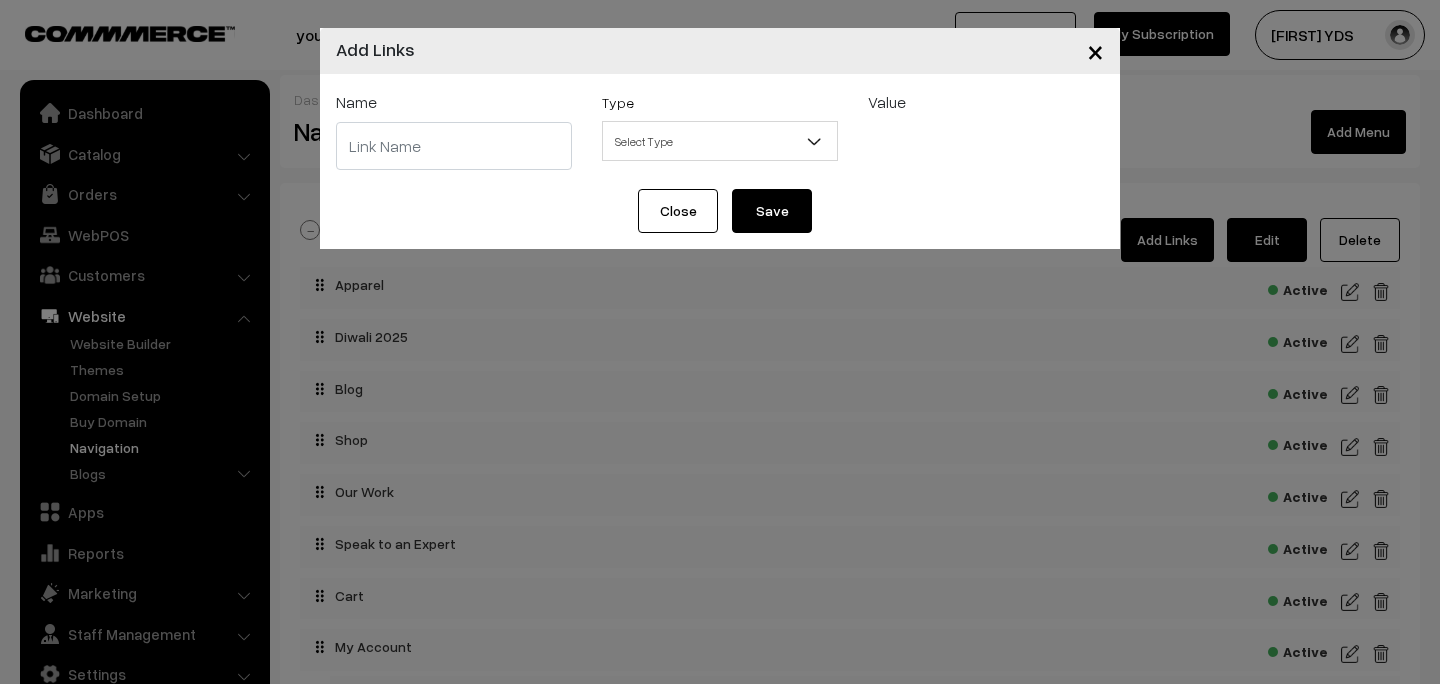 click on "Select Type" at bounding box center (720, 141) 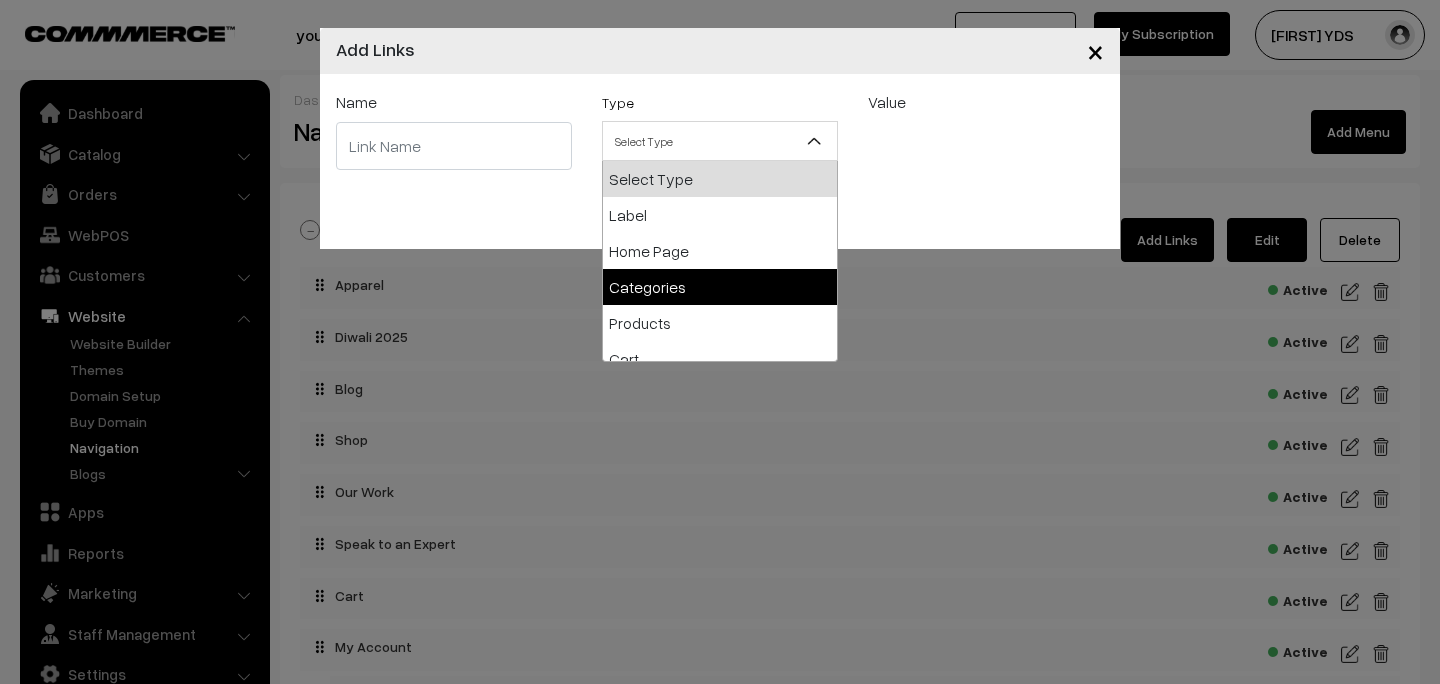 select on "categories" 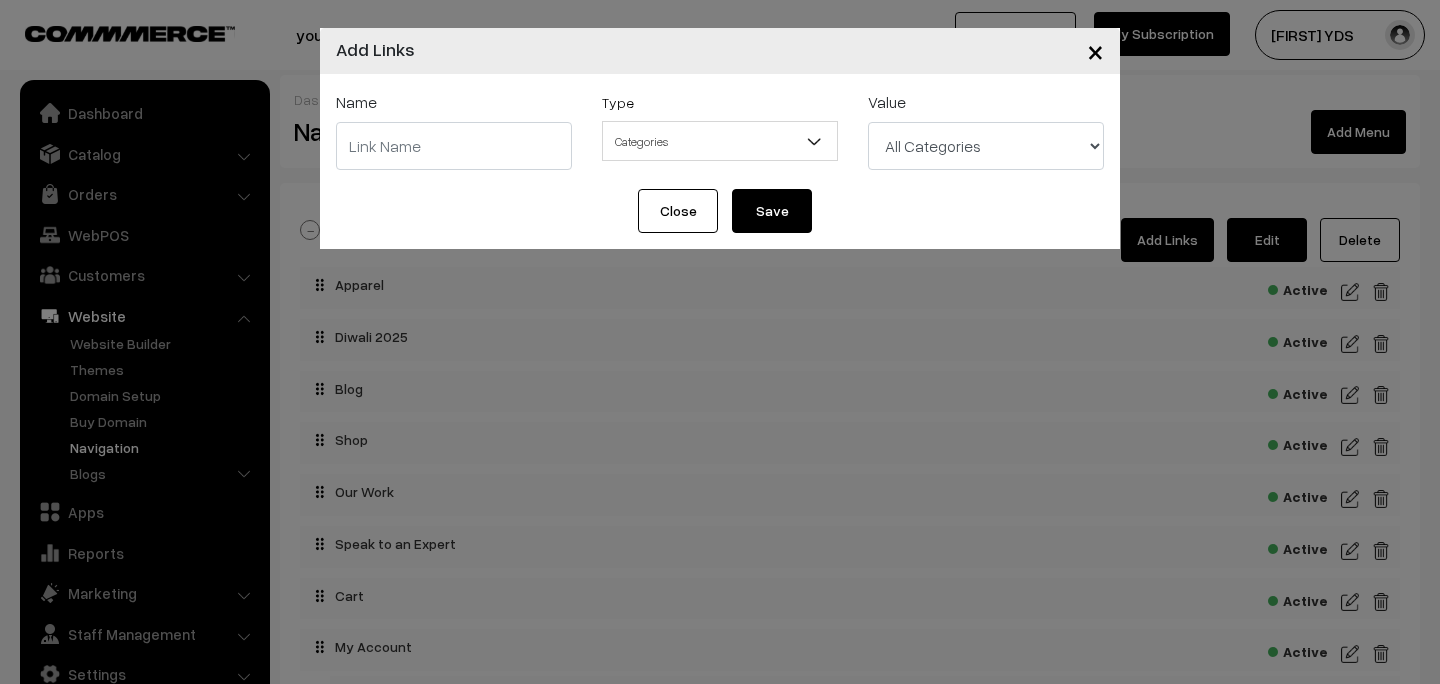 click at bounding box center (454, 146) 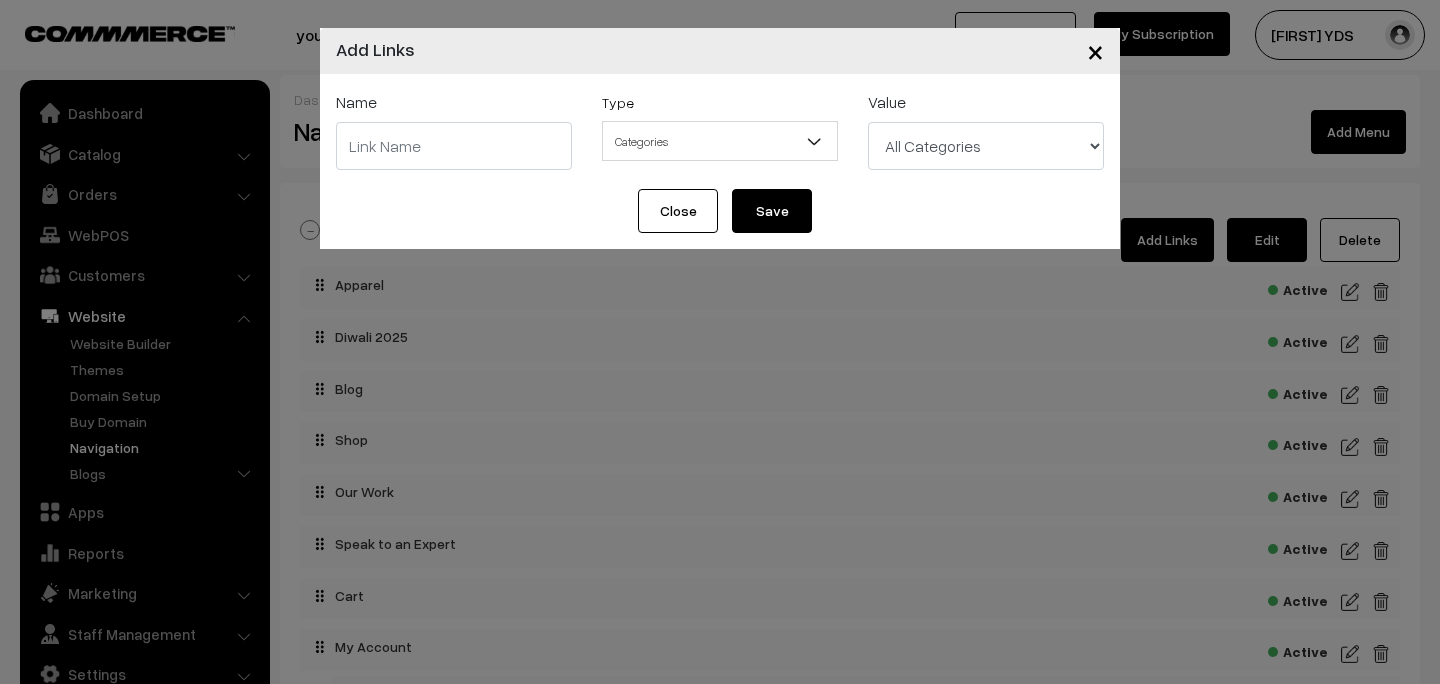 click on "All Categories
Apparel
Apparel > Caps
Apparel > Polo T-Shirts
Apparel > Round Neck
Apparel > Shirts
Apparel > Jackets and Sweatshirts
Apparel > Brands
Apparel > Brands > Rare Rabbit
Apparel > Brands > Reebok Apparel > Brands > Jack and Jones Apparel > Brands > Puma Drinkware Gourmet" at bounding box center (986, 146) 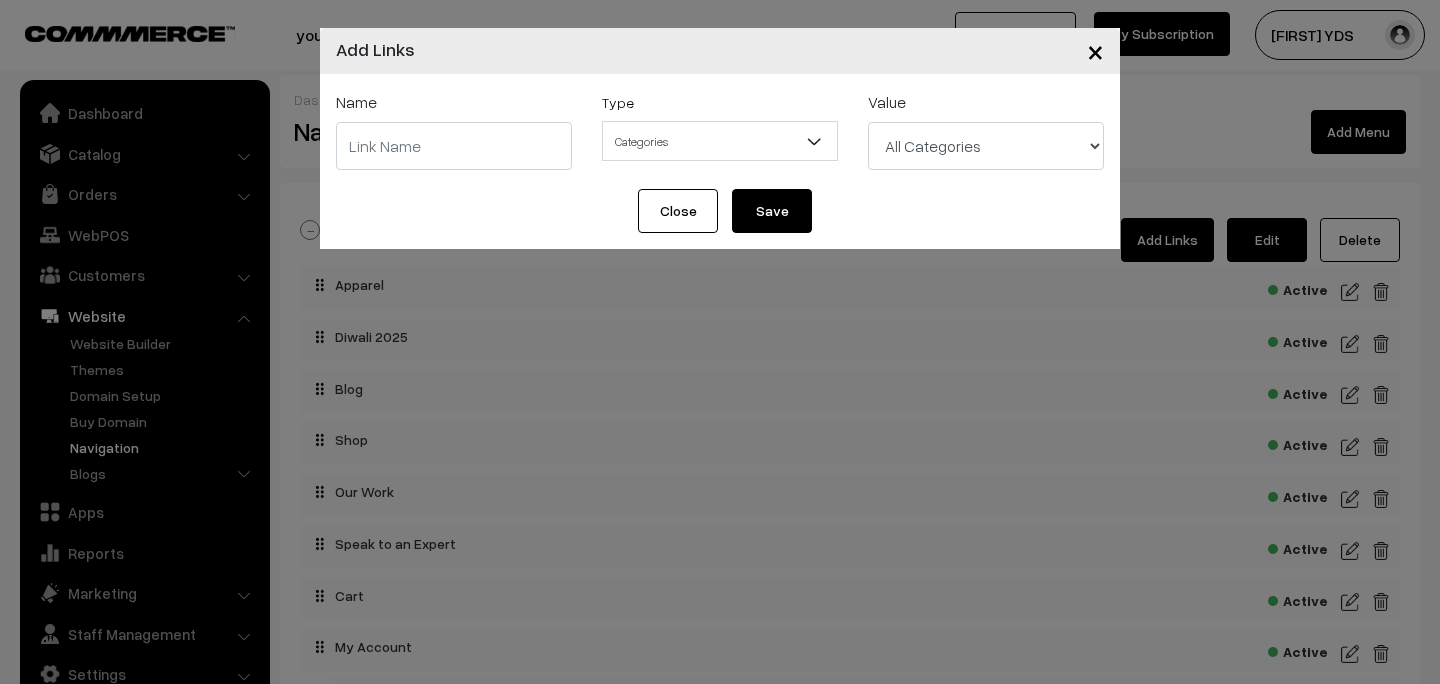 select on "3" 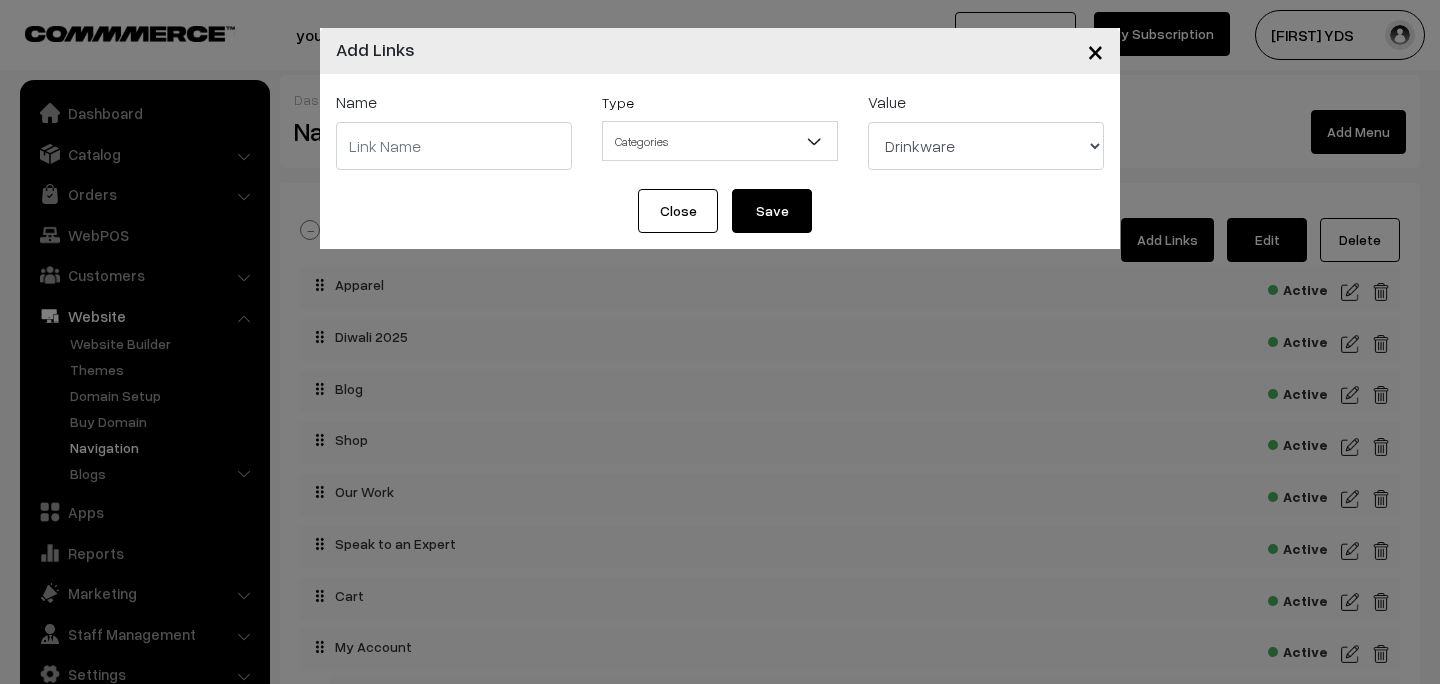 click at bounding box center (454, 146) 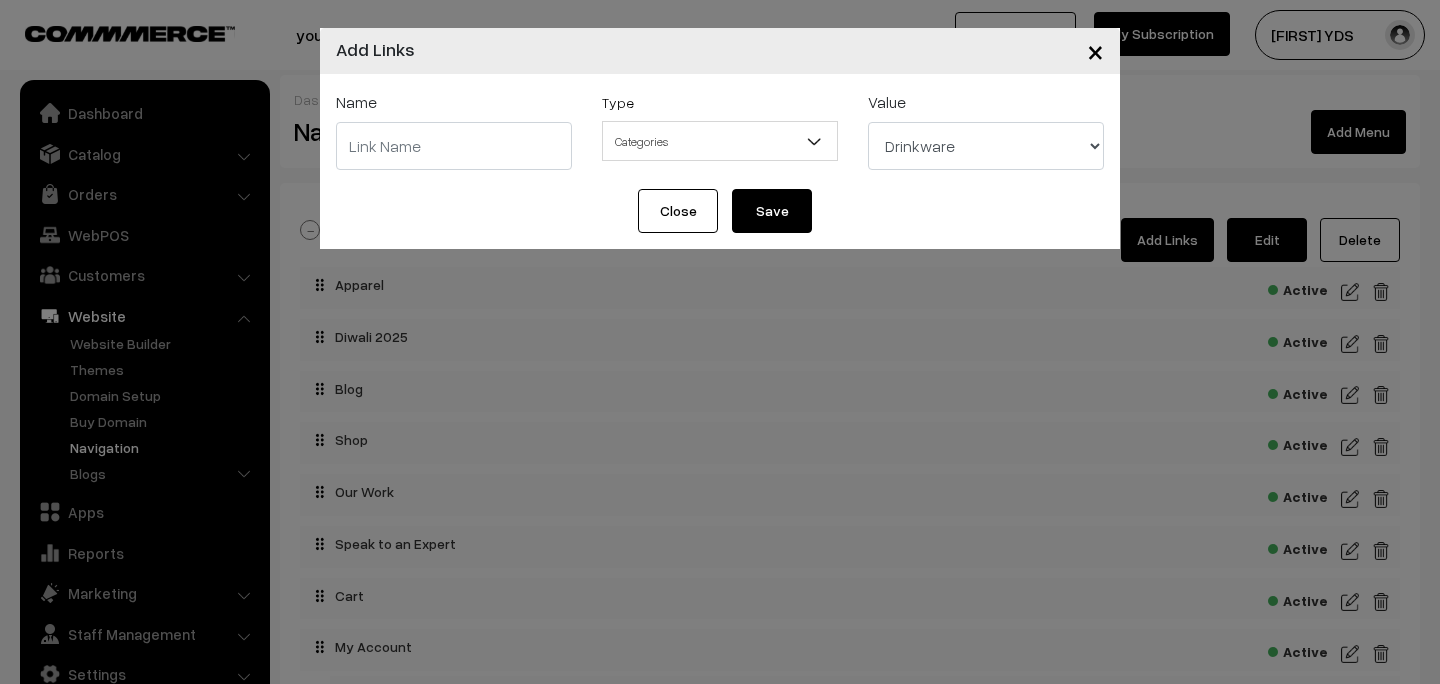 type on "Drinkware" 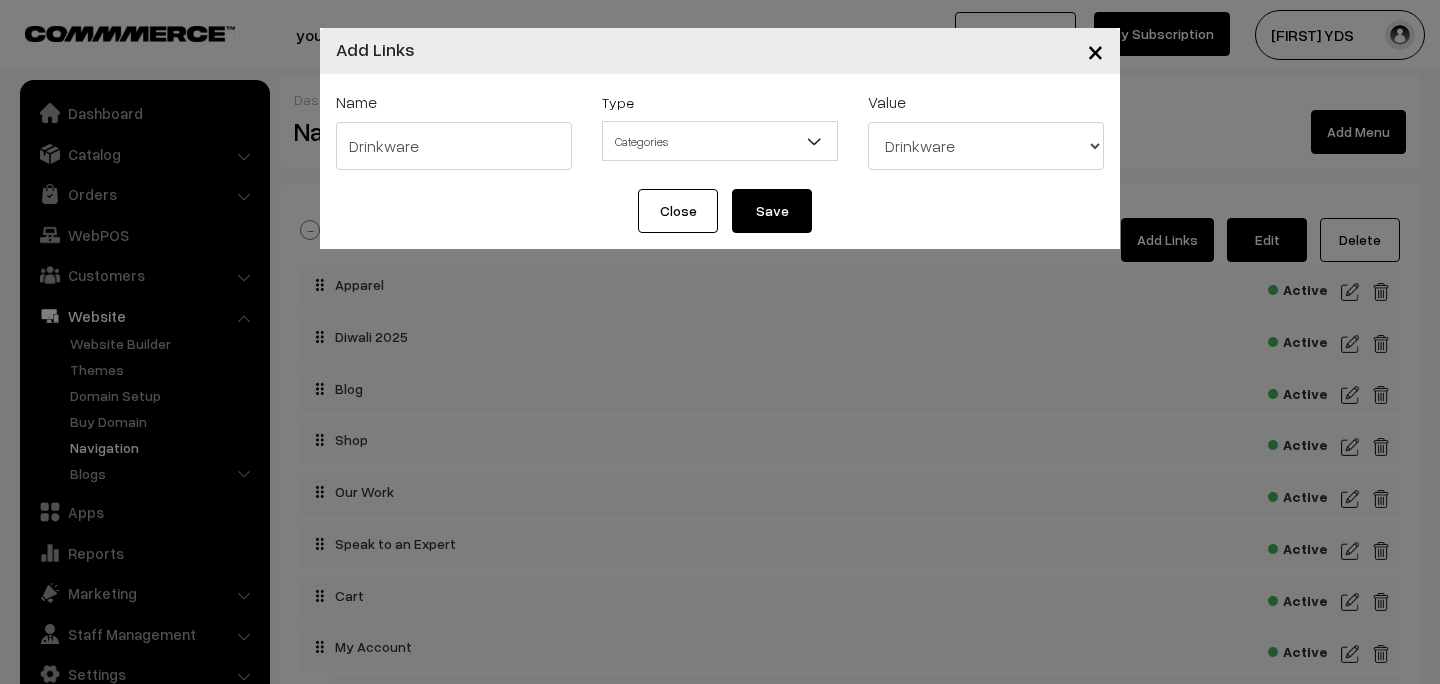 click on "Save" at bounding box center [772, 211] 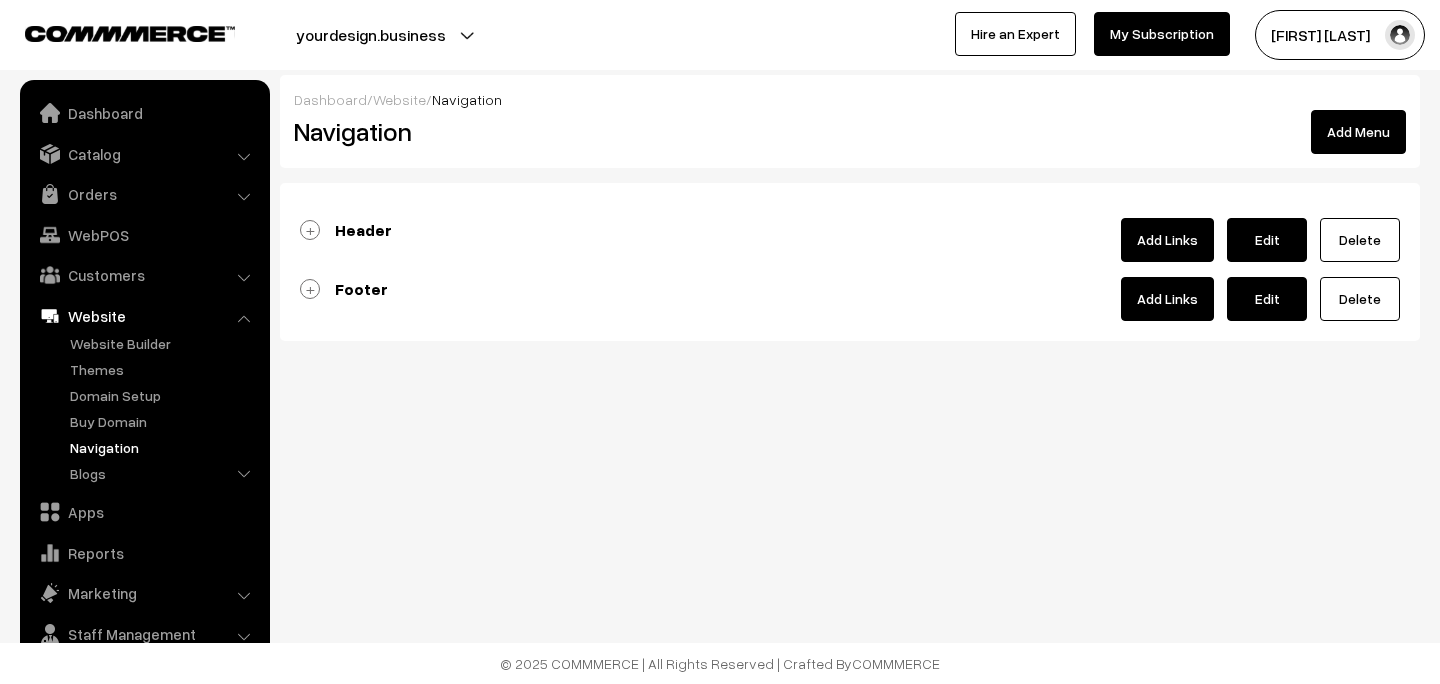 scroll, scrollTop: 0, scrollLeft: 0, axis: both 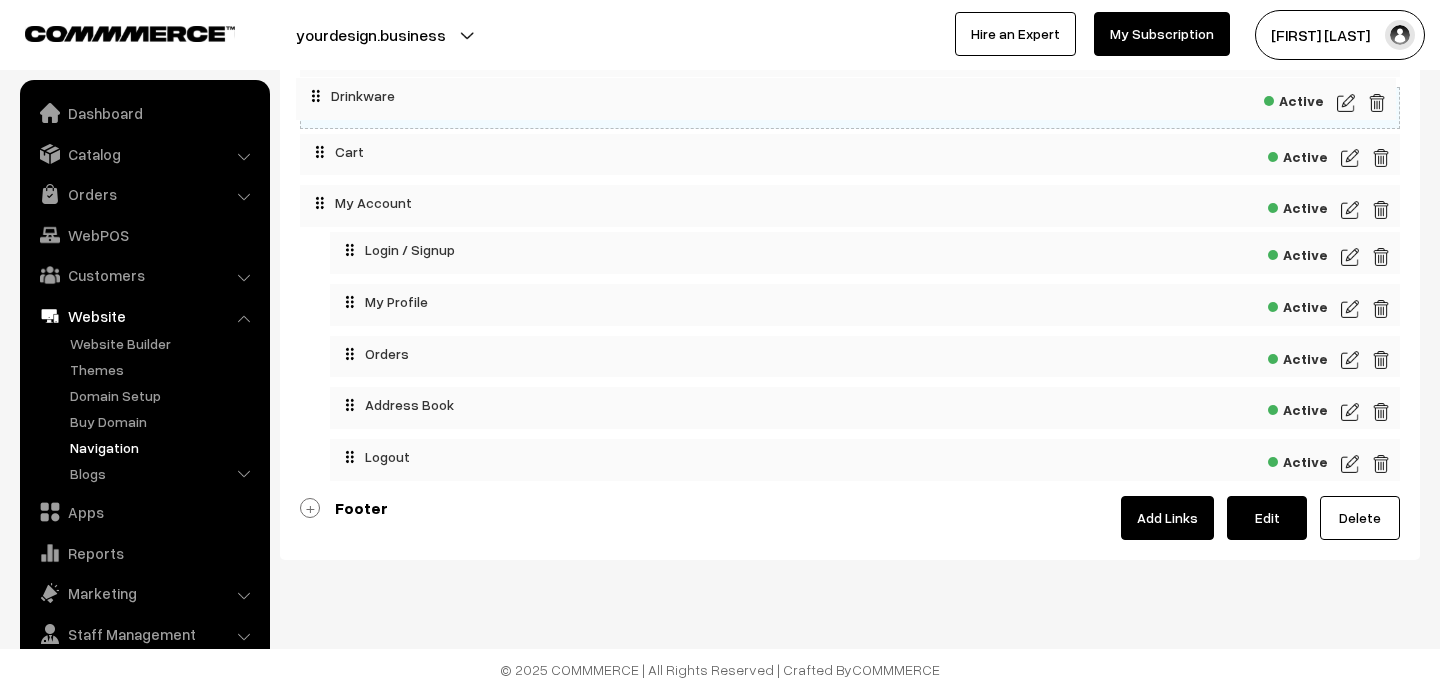 drag, startPoint x: 411, startPoint y: 473, endPoint x: 410, endPoint y: 96, distance: 377.0013 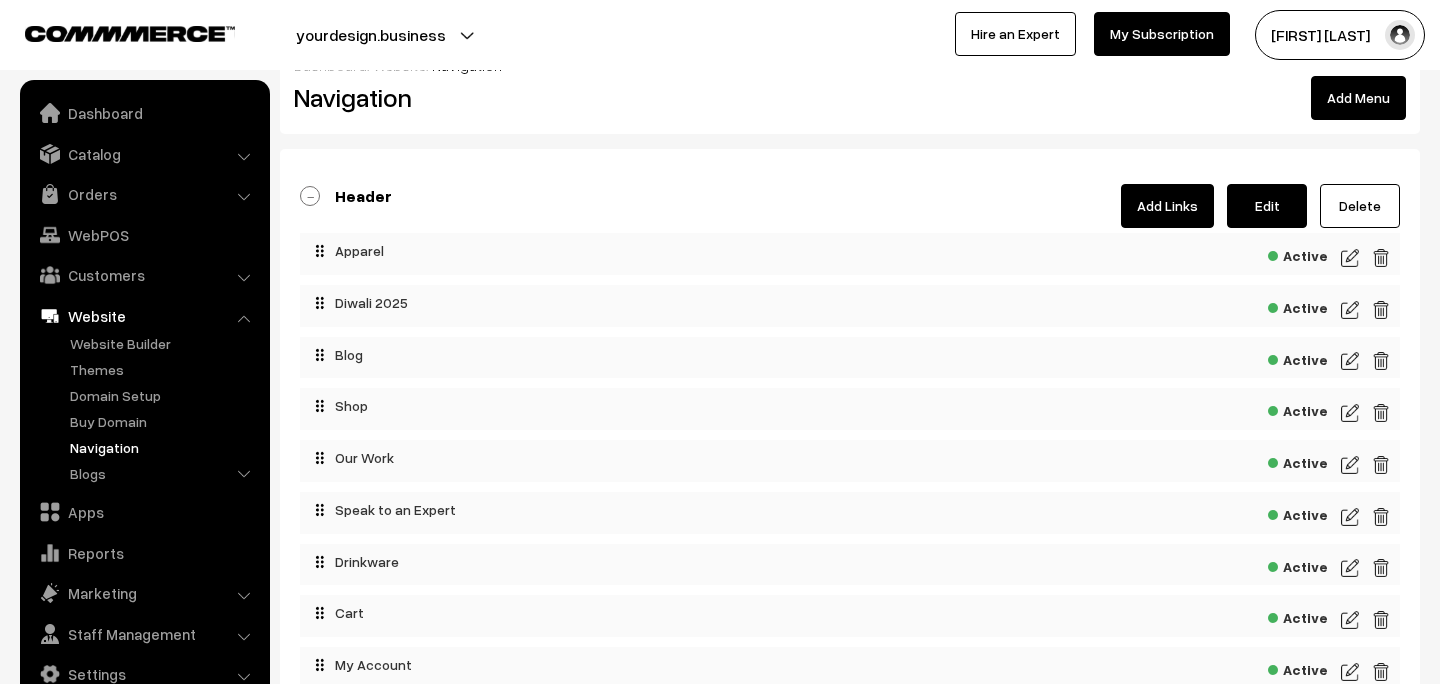 scroll, scrollTop: 0, scrollLeft: 0, axis: both 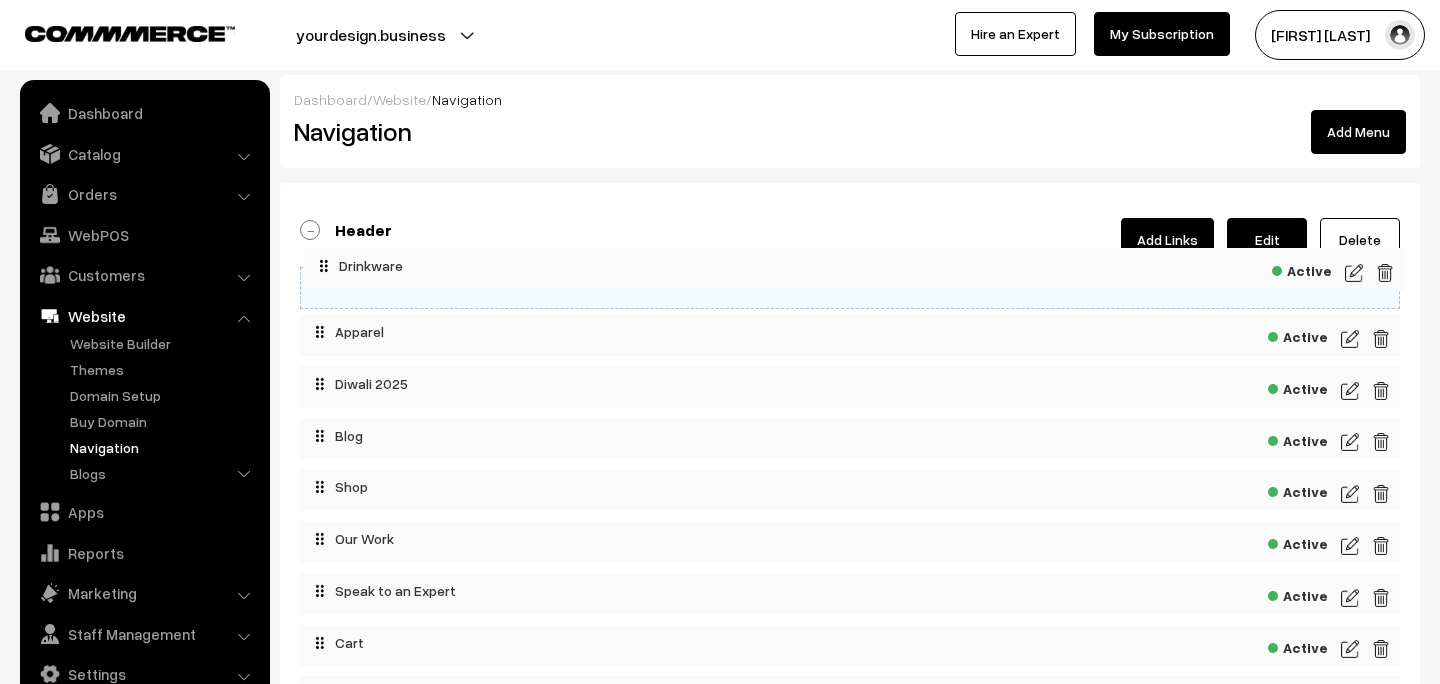 drag, startPoint x: 396, startPoint y: 592, endPoint x: 399, endPoint y: 274, distance: 318.01416 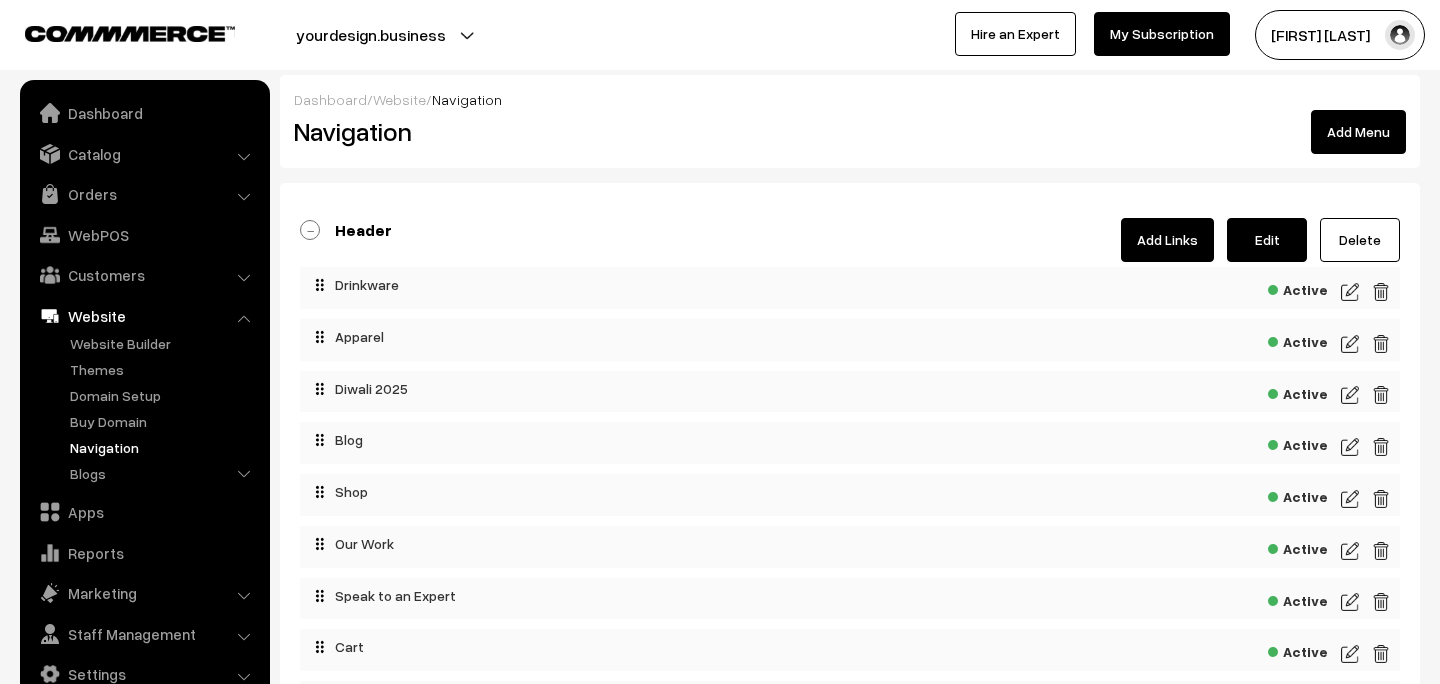 click on "Add Links" at bounding box center (1167, 240) 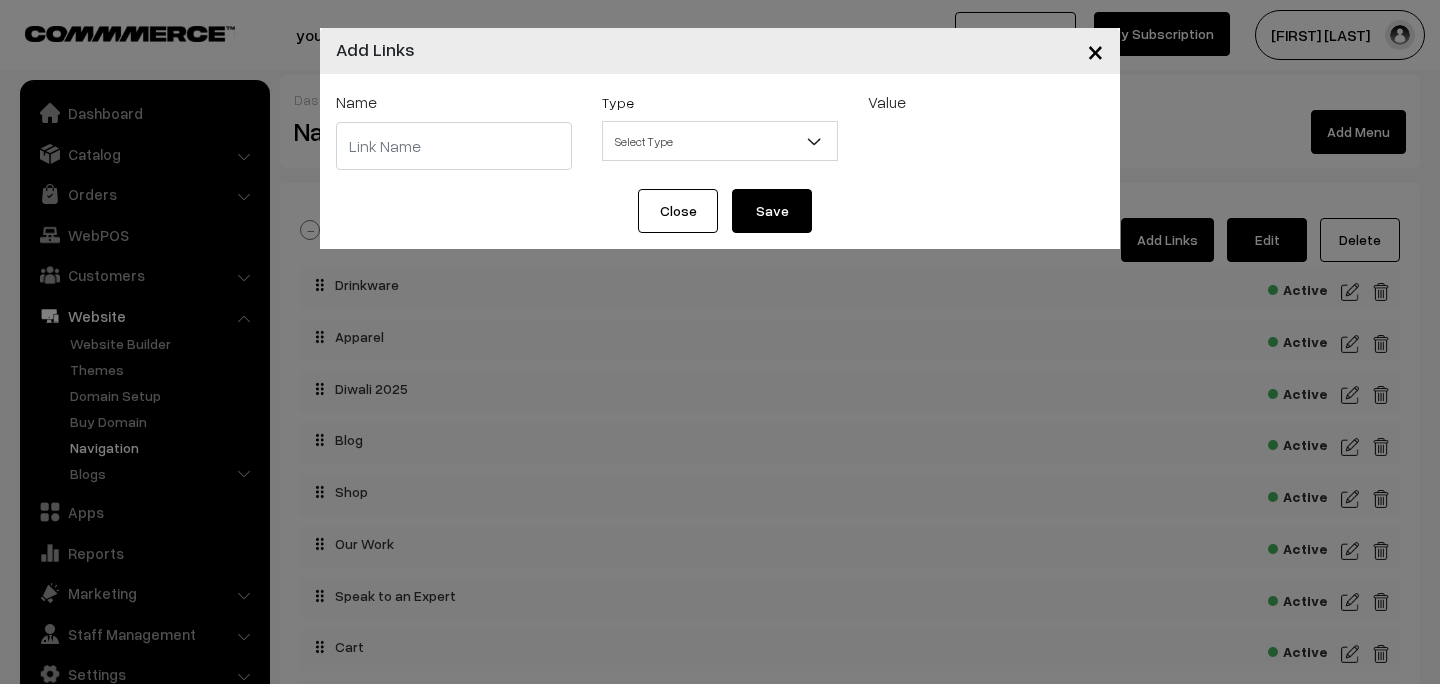 click on "Select Type" at bounding box center (720, 141) 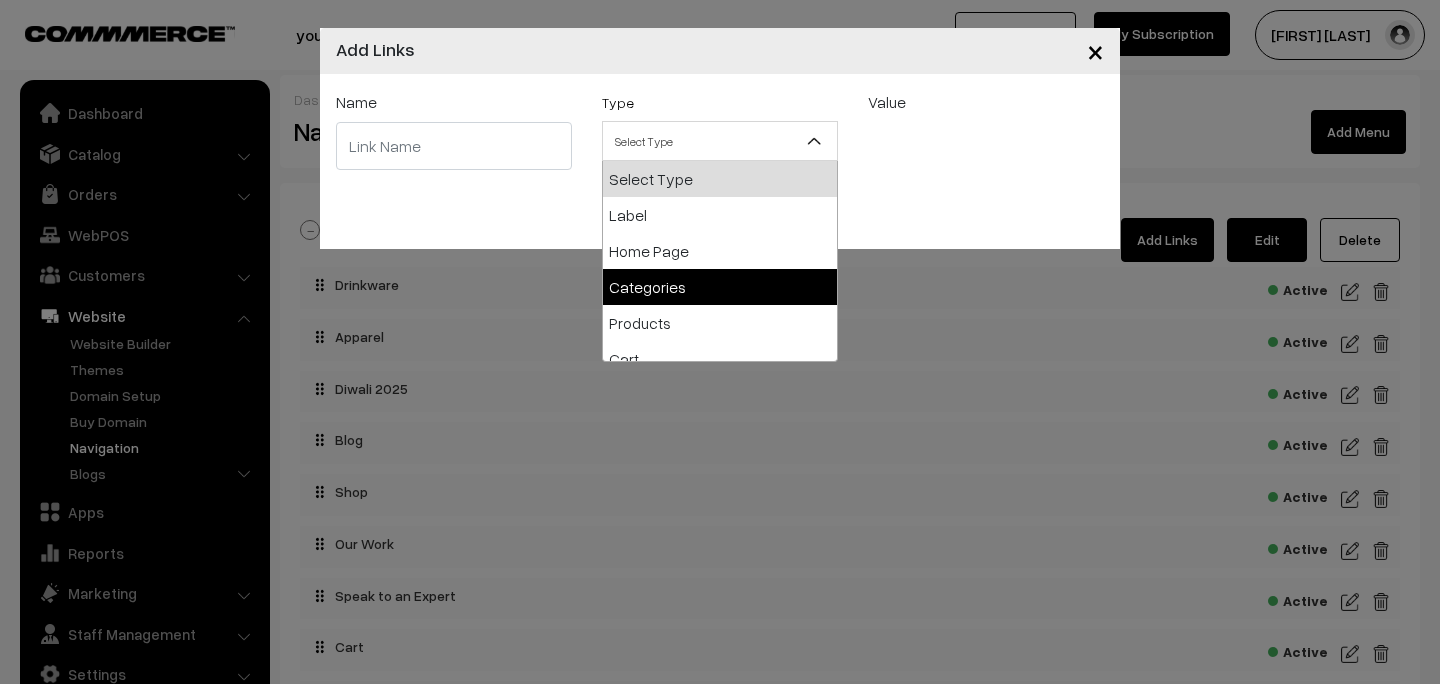 select on "categories" 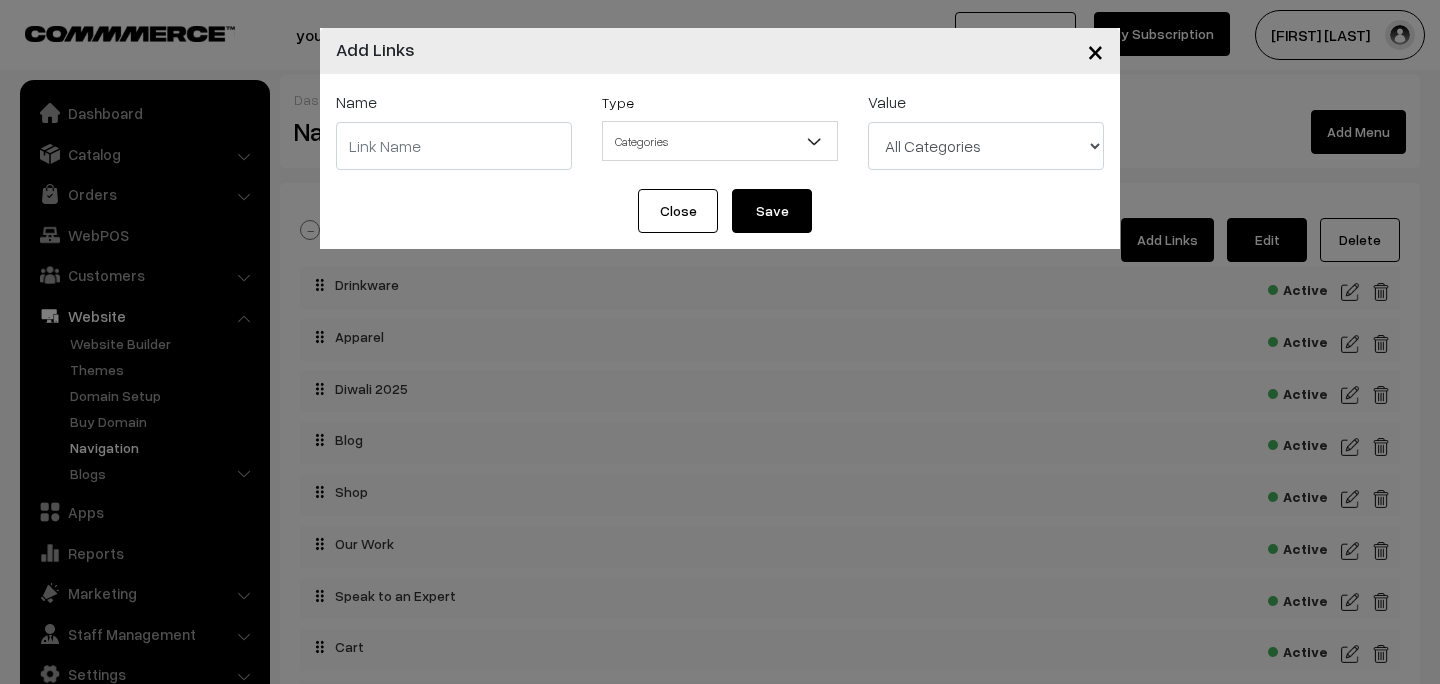 click on "All Categories
Apparel
Apparel > Caps
Apparel > Polo T-Shirts
Apparel > Round Neck
Apparel > Shirts
Apparel > Jackets and Sweatshirts
Apparel > Brands
Apparel > Brands > Rare Rabbit
Apparel > Brands > Reebok Apparel > Brands > Jack and Jones Apparel > Brands > Puma Drinkware Gourmet" at bounding box center [986, 146] 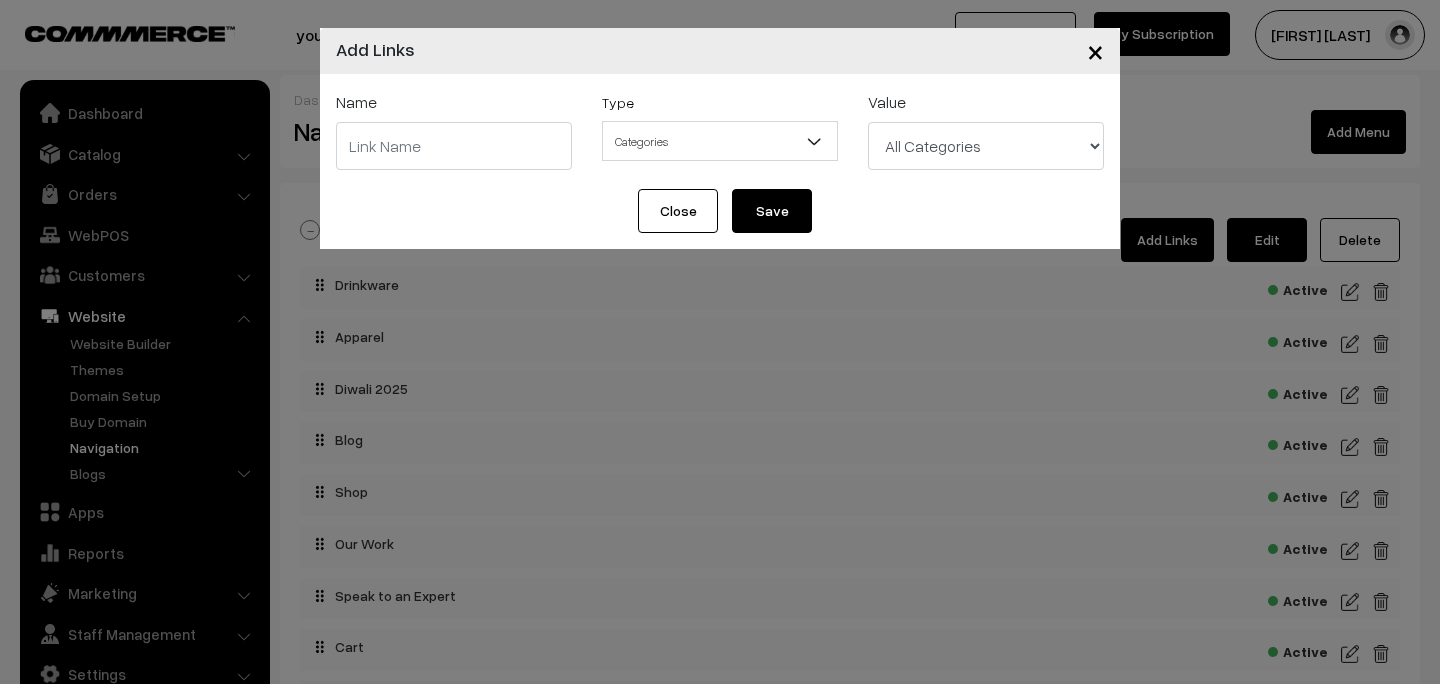 select on "5" 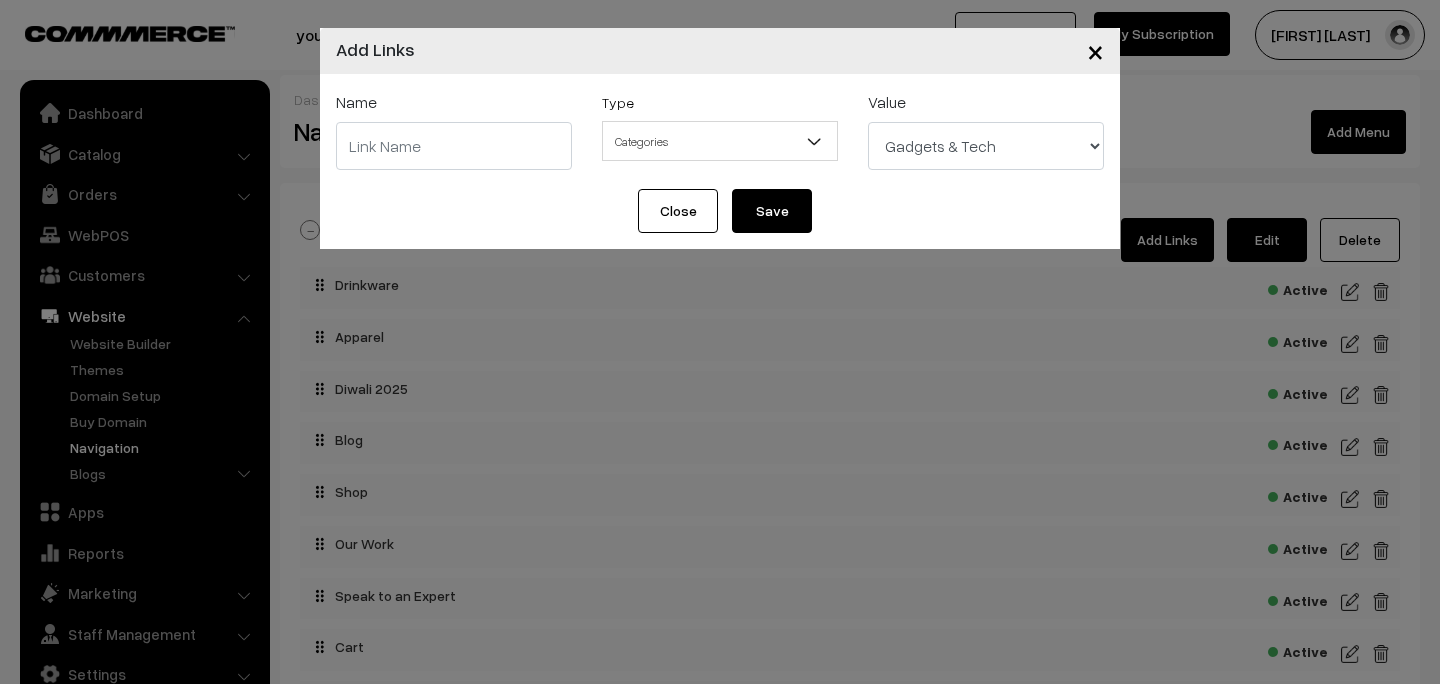 click at bounding box center [454, 146] 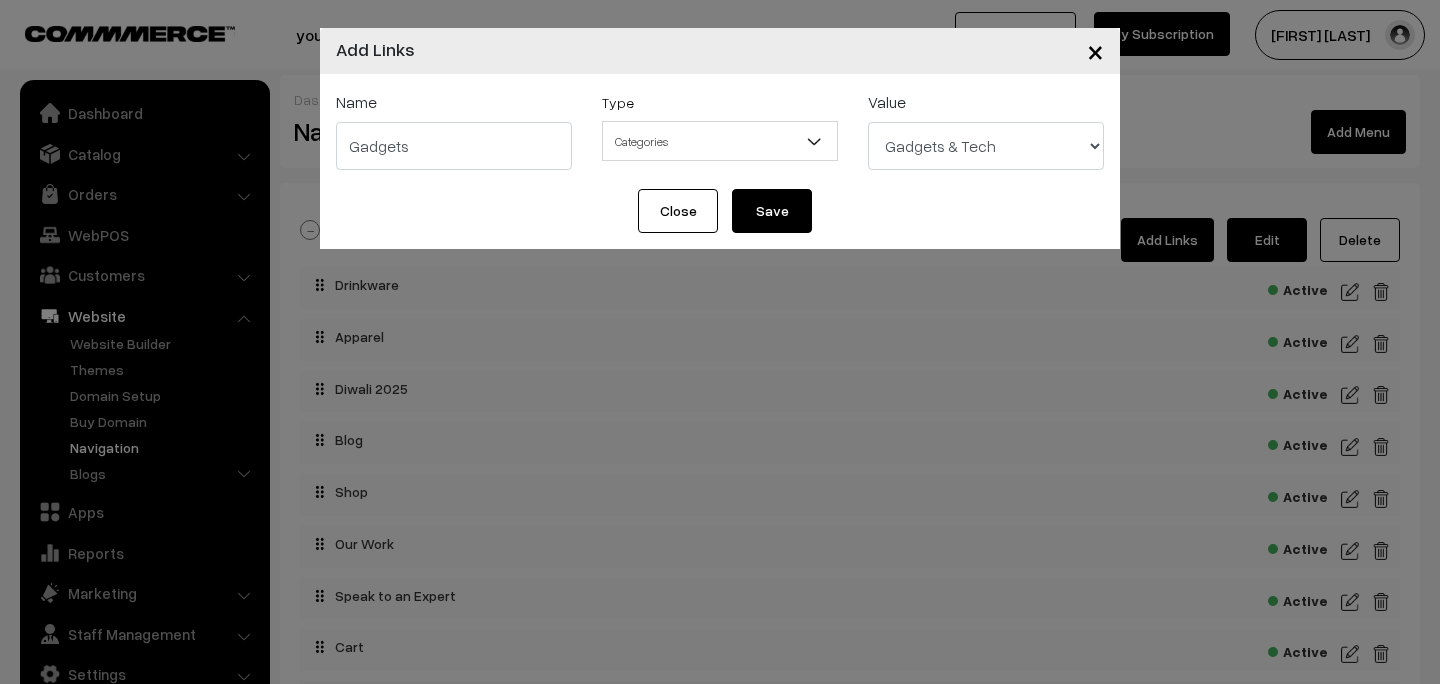 type on "Gadgets" 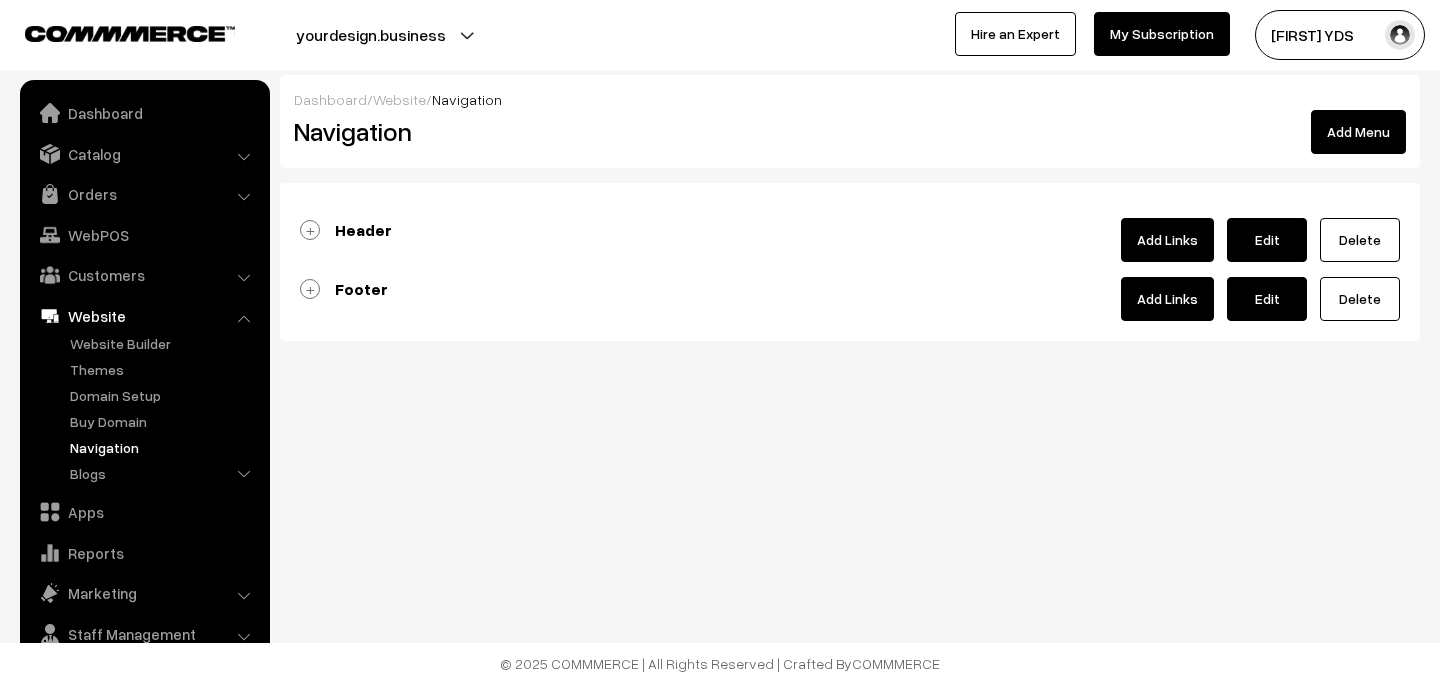 scroll, scrollTop: 0, scrollLeft: 0, axis: both 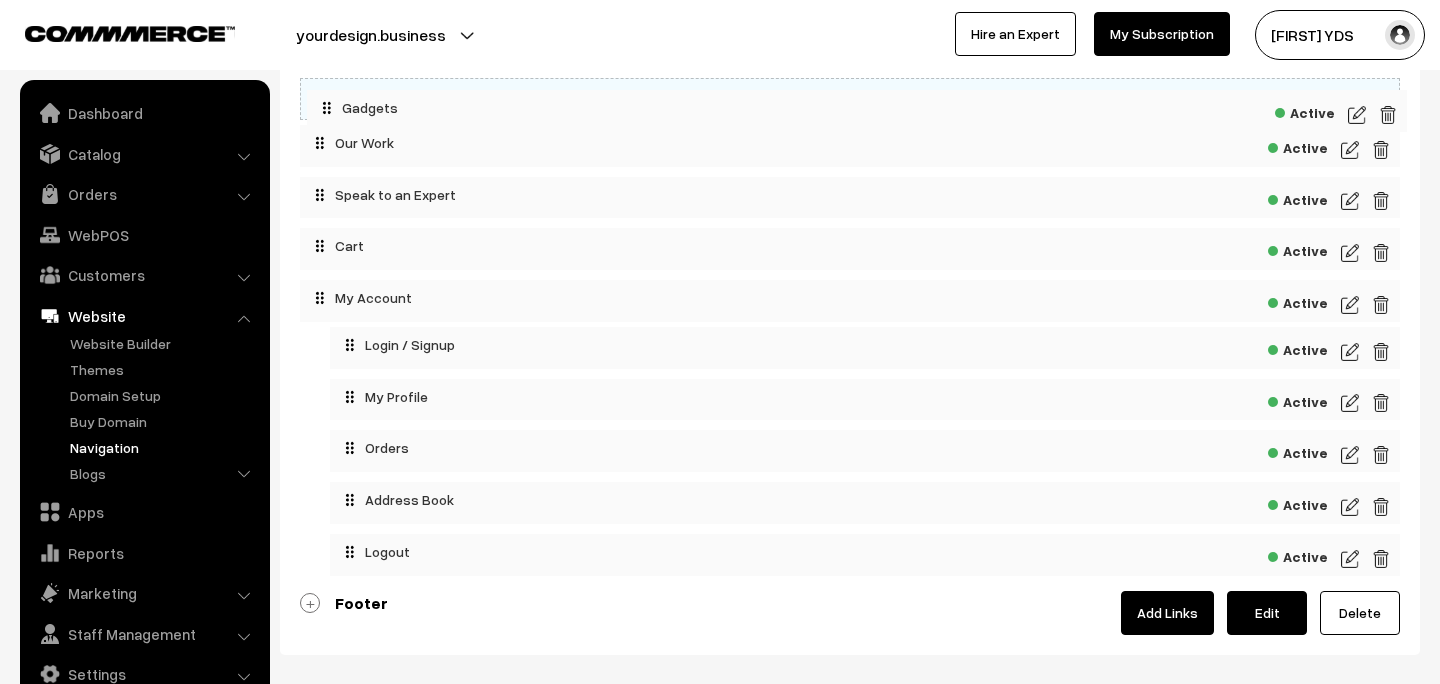 drag, startPoint x: 397, startPoint y: 564, endPoint x: 405, endPoint y: 113, distance: 451.07095 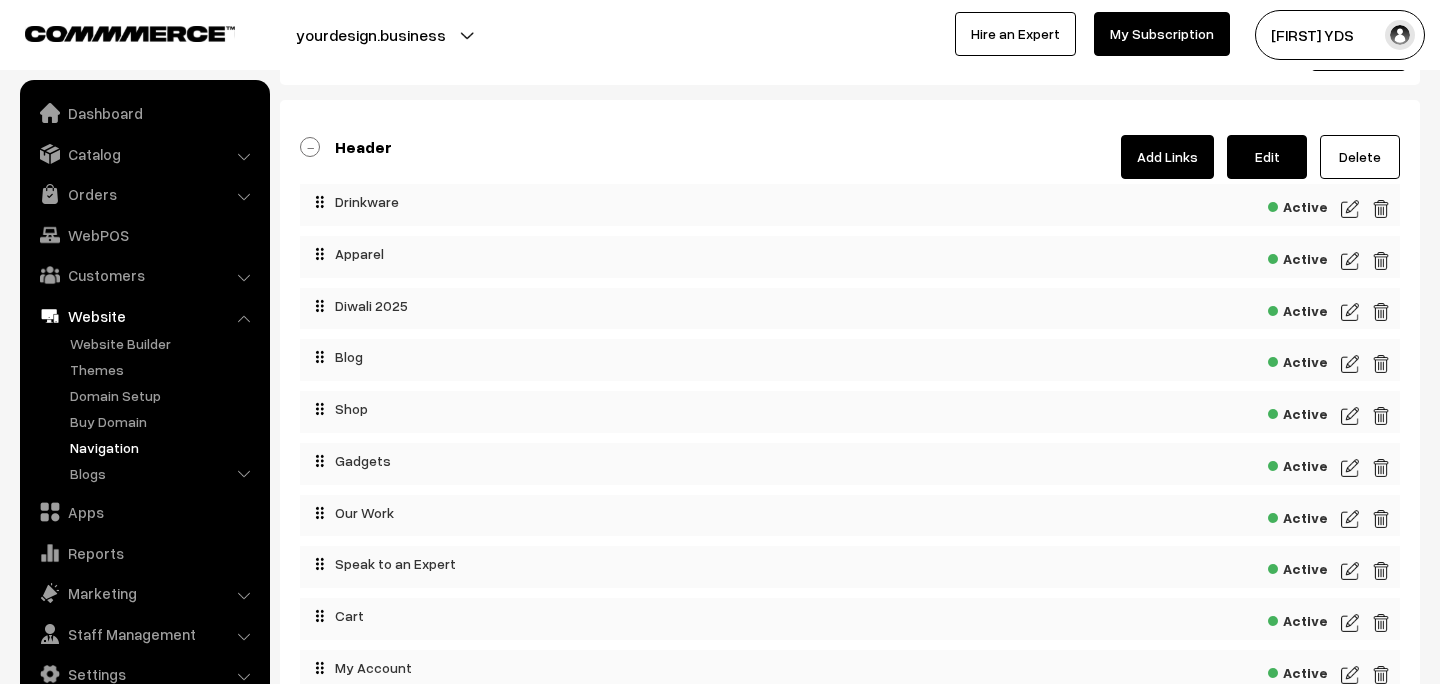 scroll, scrollTop: 53, scrollLeft: 0, axis: vertical 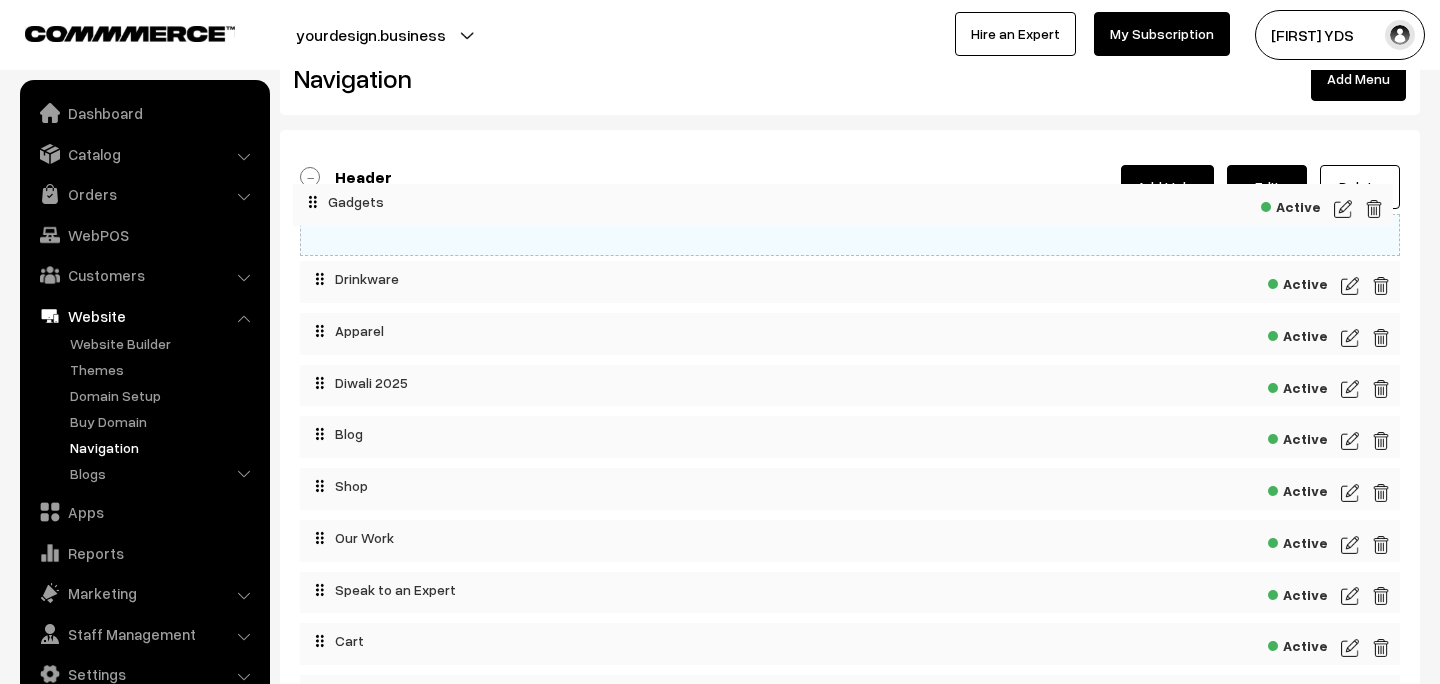 drag, startPoint x: 364, startPoint y: 501, endPoint x: 368, endPoint y: 236, distance: 265.03018 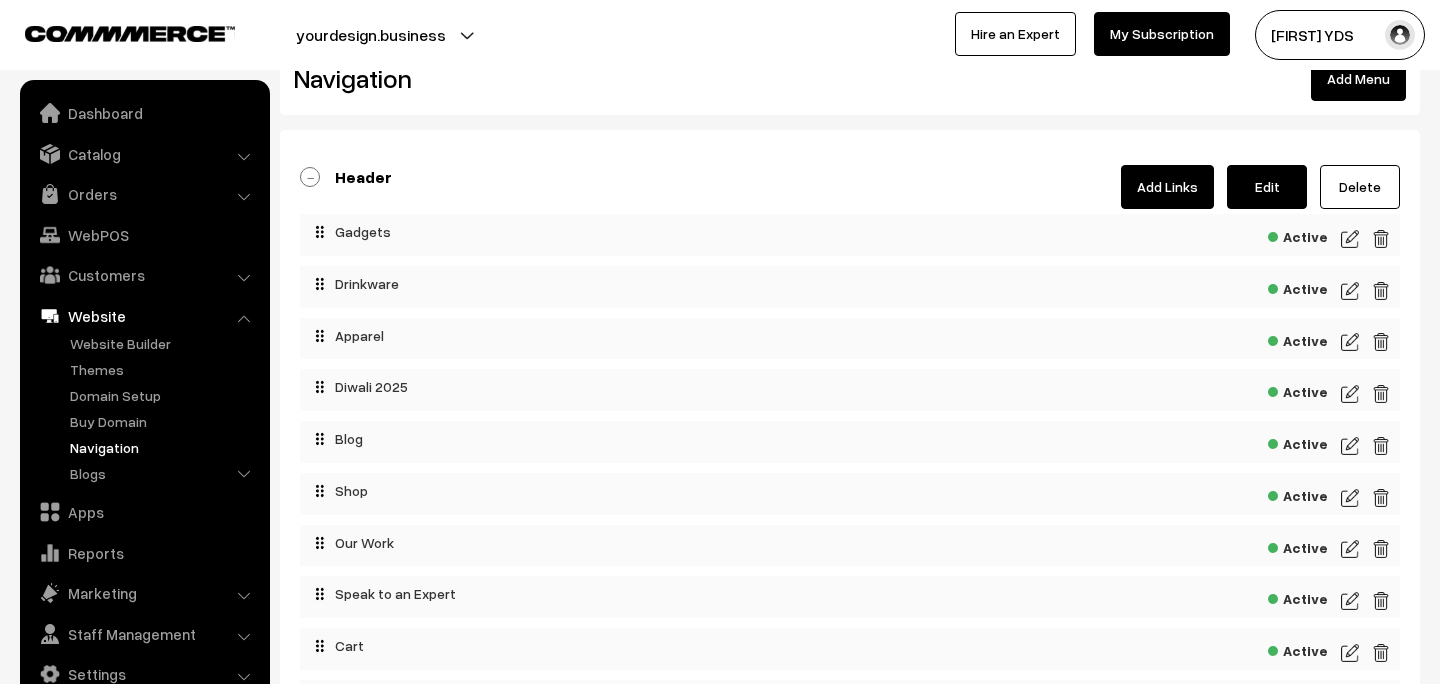 click on "Add Links" at bounding box center [1167, 187] 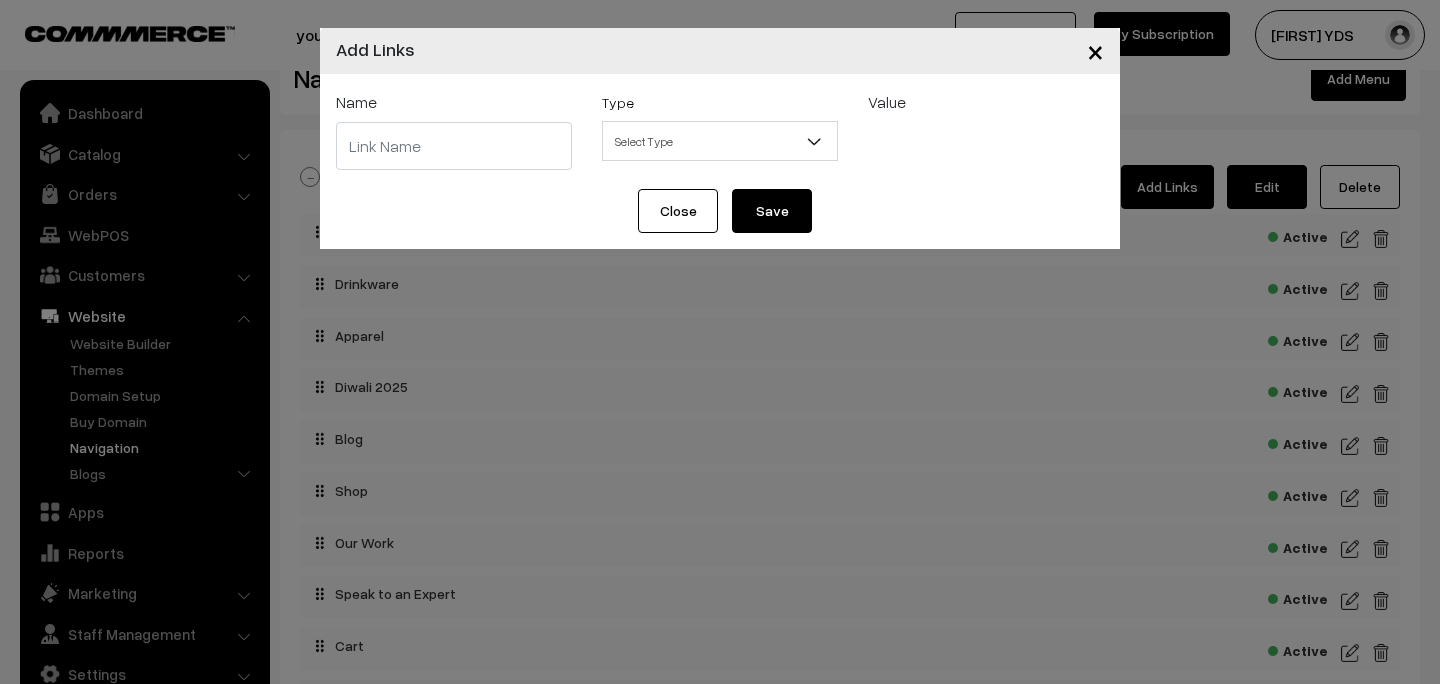 click on "Select Type" at bounding box center (720, 141) 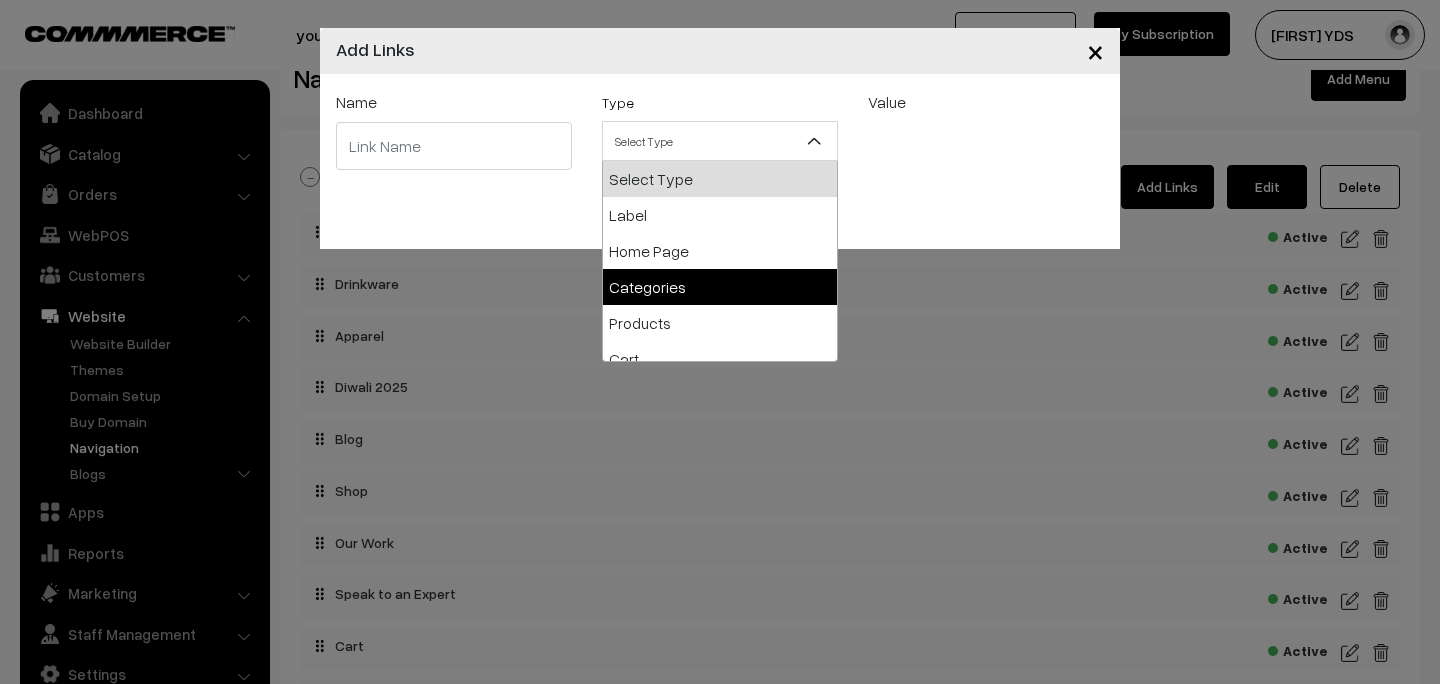 select on "categories" 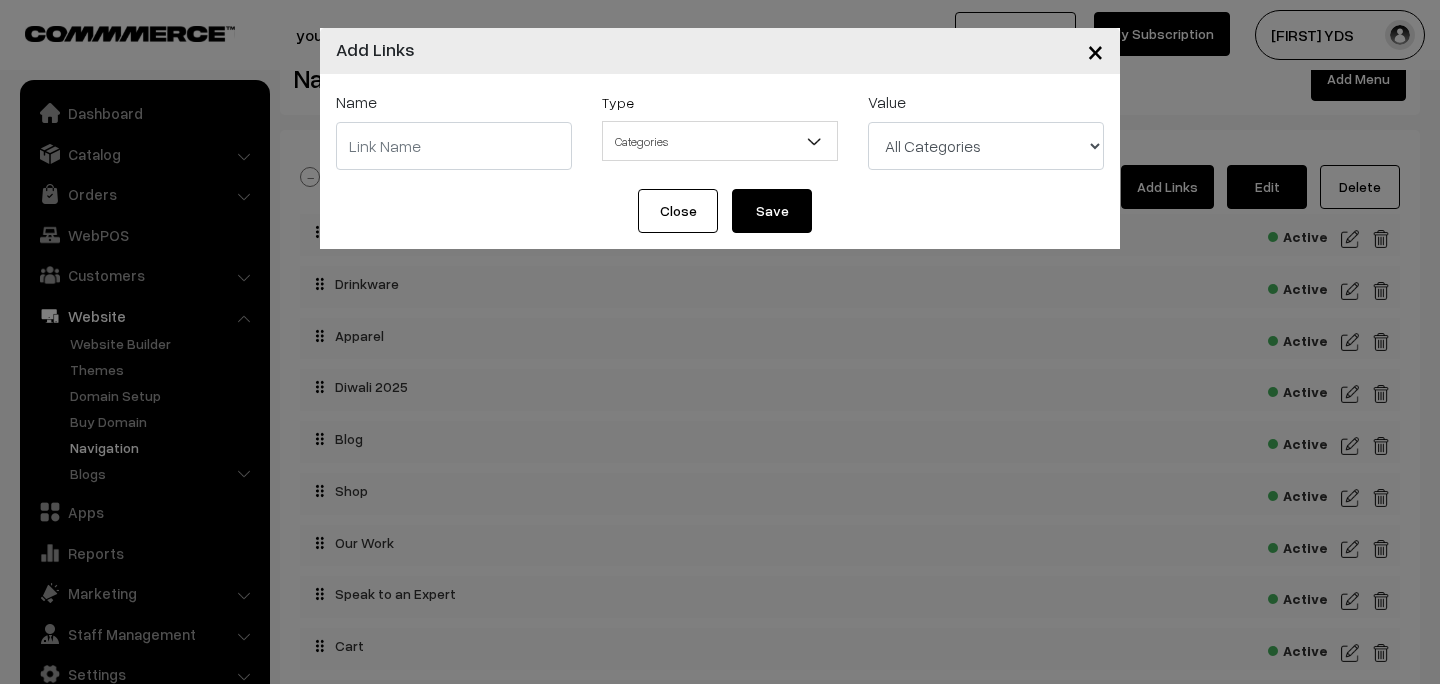click on "All Categories
Apparel
Apparel > Caps
Apparel > Polo T-Shirts
Apparel > Round Neck
Apparel > Shirts
Apparel > Jackets and Sweatshirts
Apparel > Brands
Apparel > Brands > Rare Rabbit
Apparel > Brands > Reebok Apparel > Brands > Jack and Jones Apparel > Brands > Puma Drinkware Gourmet" at bounding box center (986, 146) 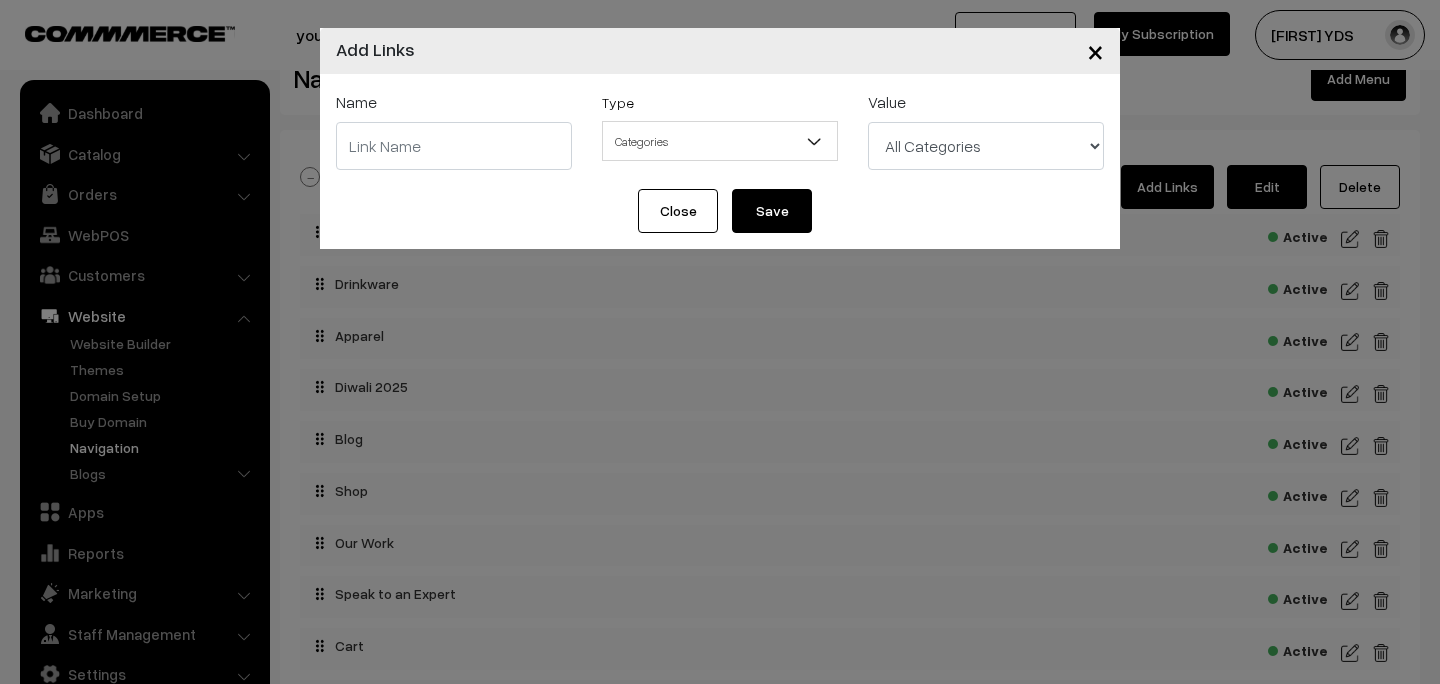 select on "18" 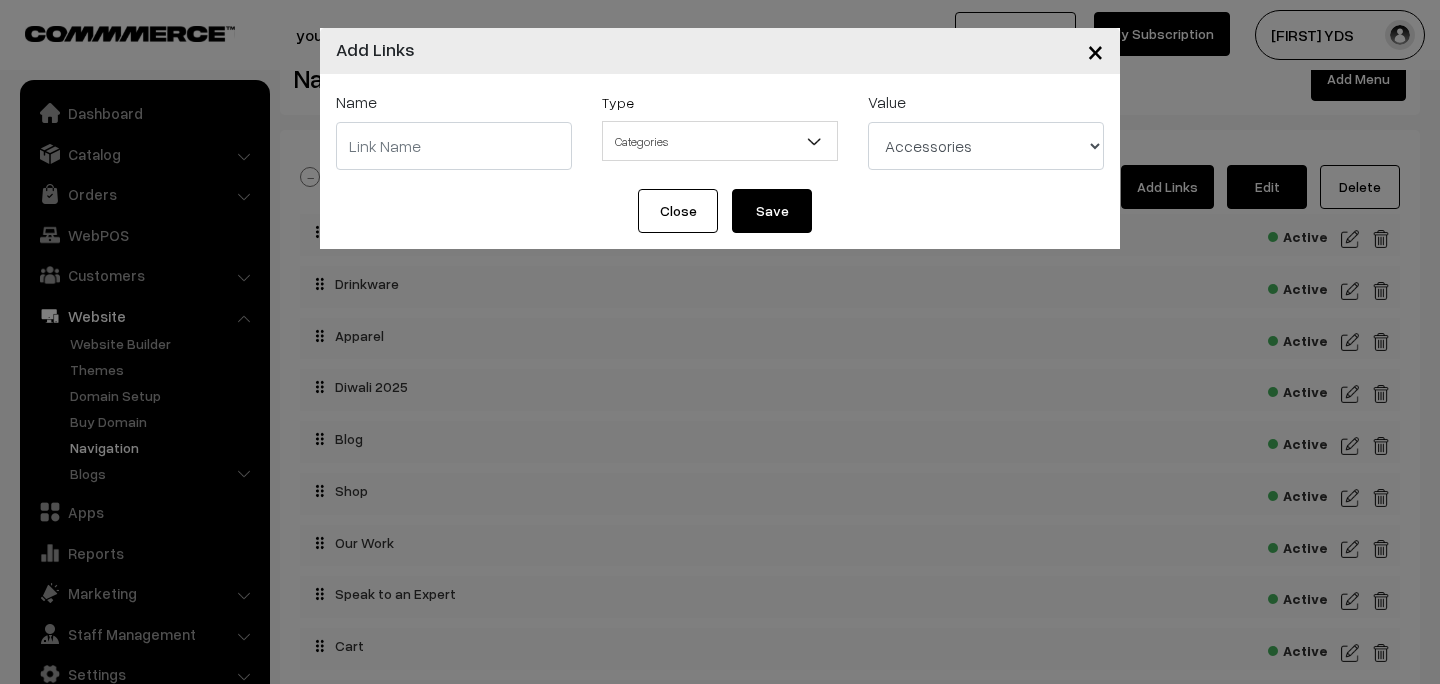 click at bounding box center (454, 146) 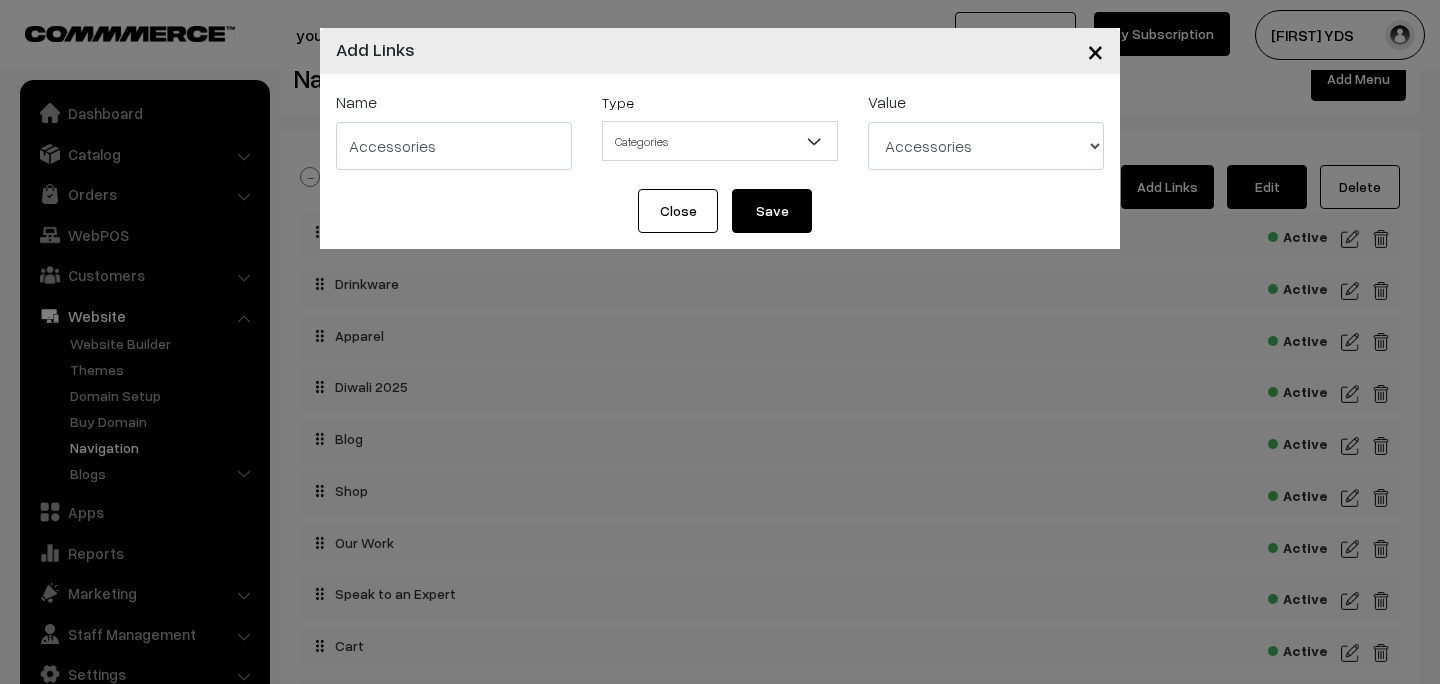 type on "Accessories" 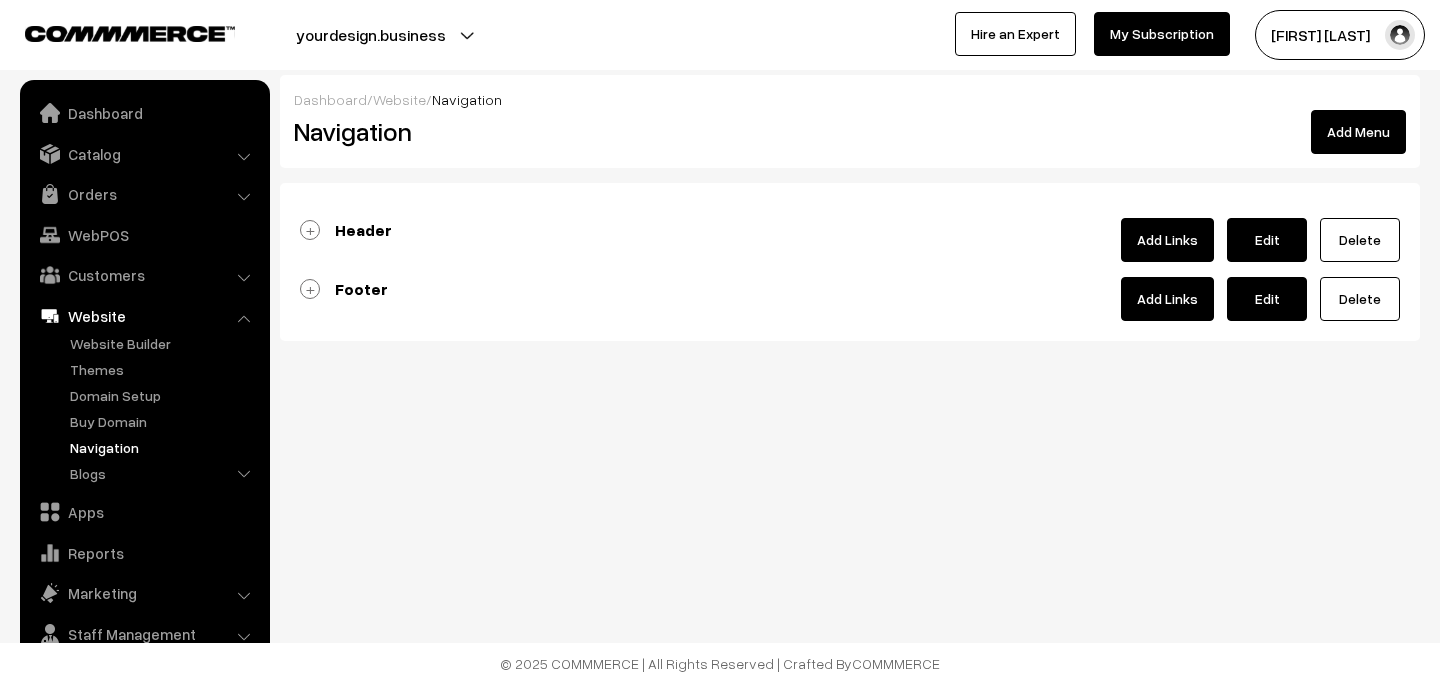 scroll, scrollTop: 0, scrollLeft: 0, axis: both 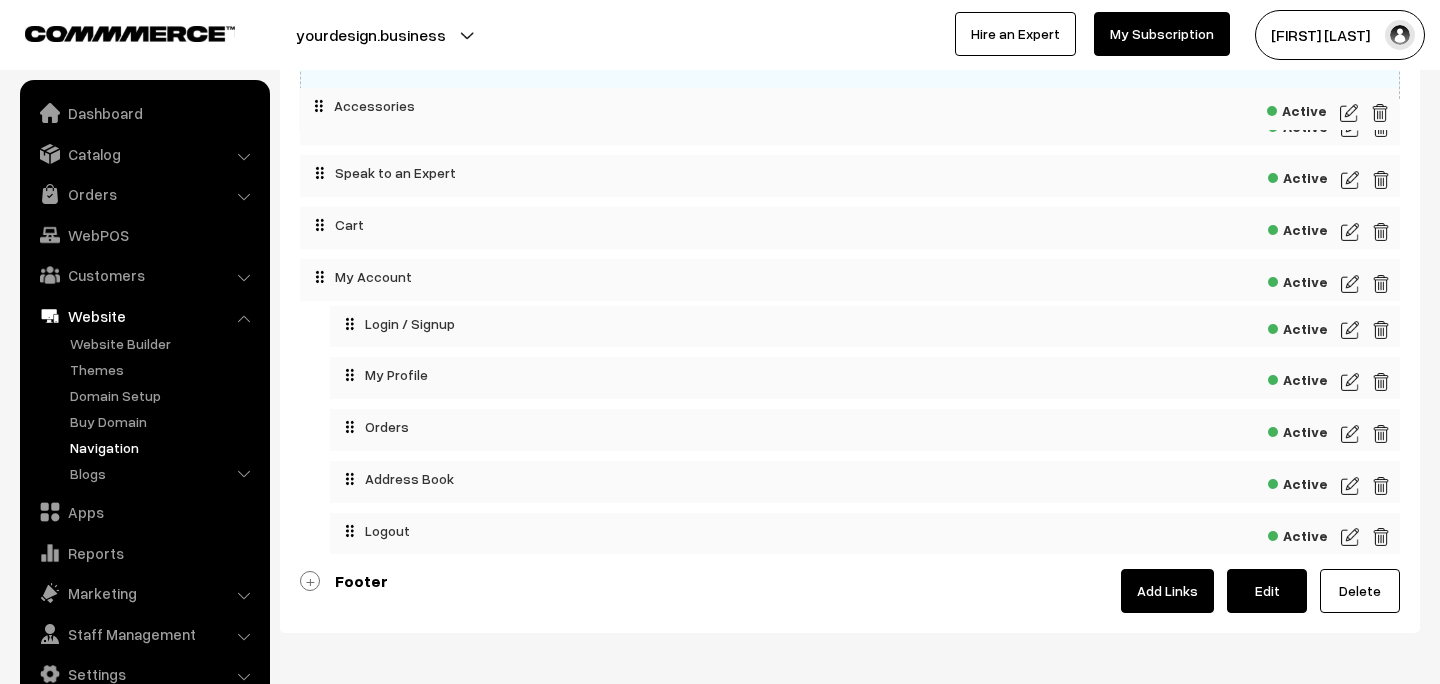 drag, startPoint x: 417, startPoint y: 538, endPoint x: 415, endPoint y: 106, distance: 432.00464 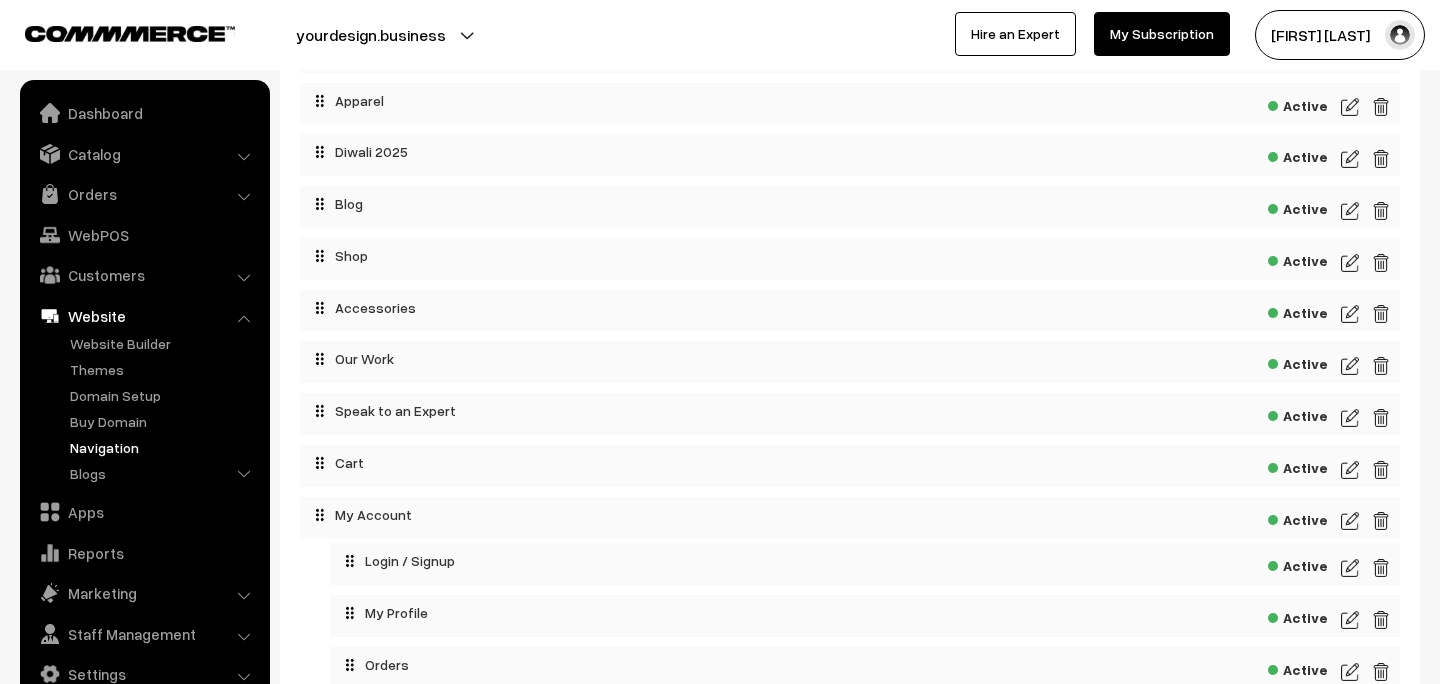 scroll, scrollTop: 278, scrollLeft: 0, axis: vertical 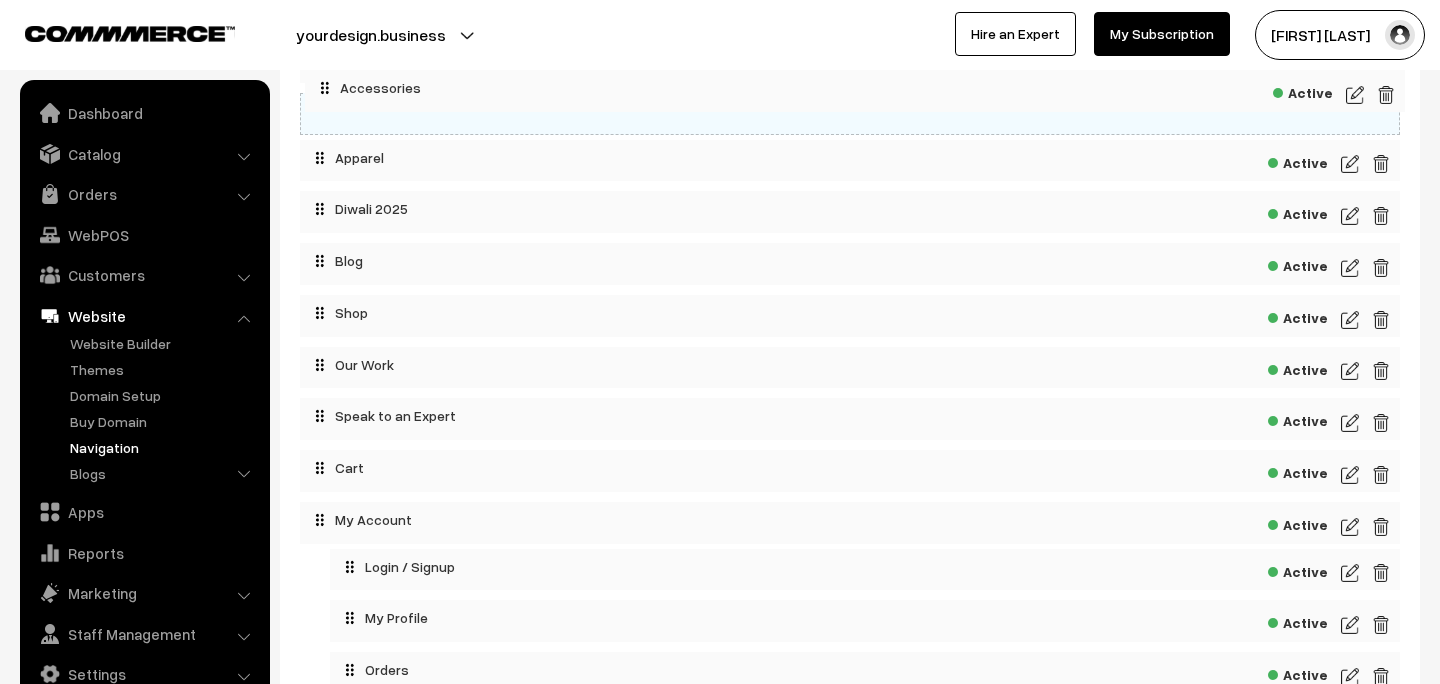 drag, startPoint x: 392, startPoint y: 326, endPoint x: 397, endPoint y: 93, distance: 233.05363 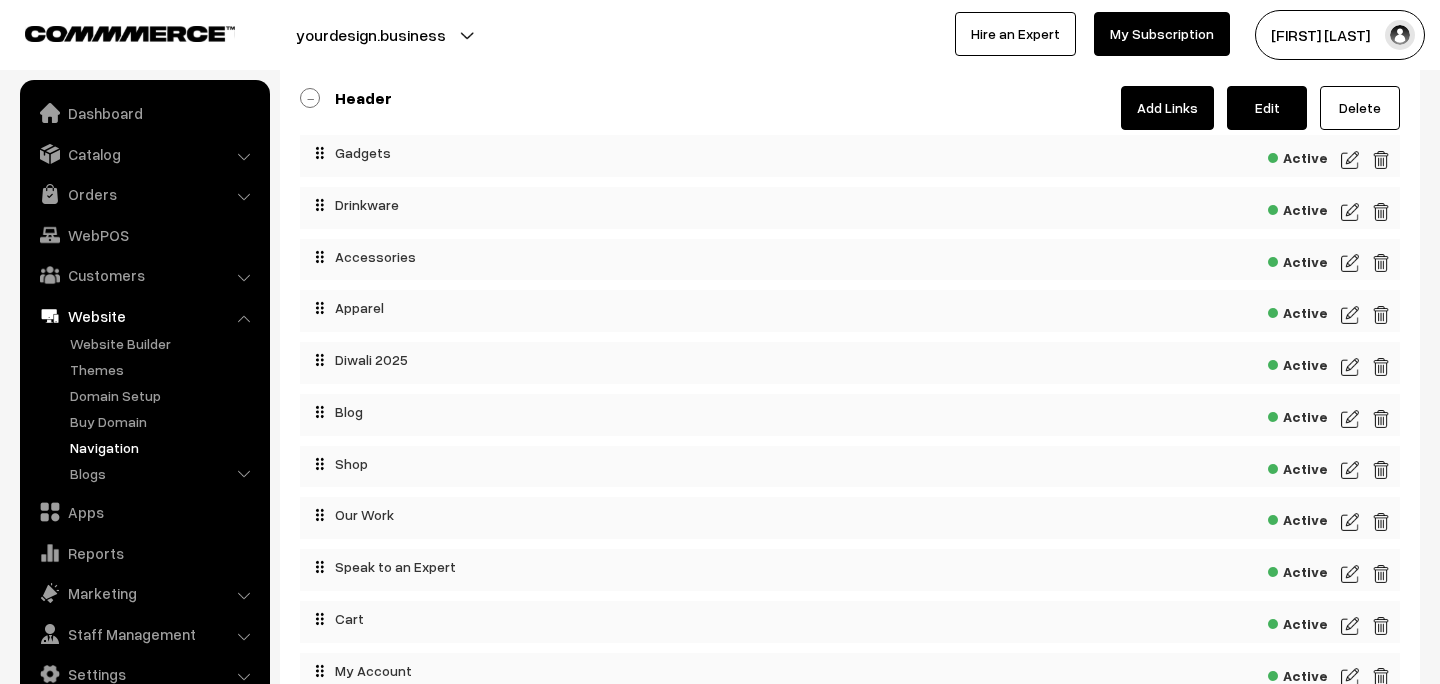 scroll, scrollTop: 84, scrollLeft: 0, axis: vertical 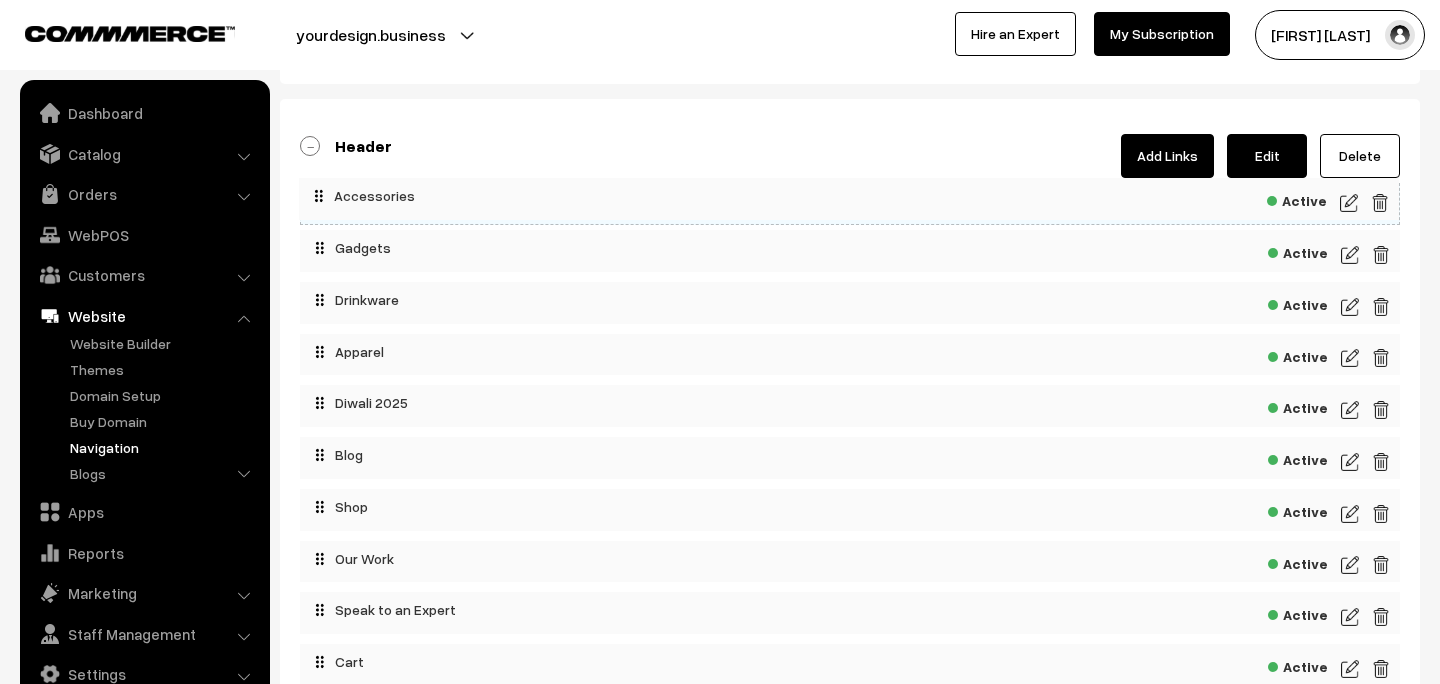 drag, startPoint x: 371, startPoint y: 304, endPoint x: 370, endPoint y: 172, distance: 132.00378 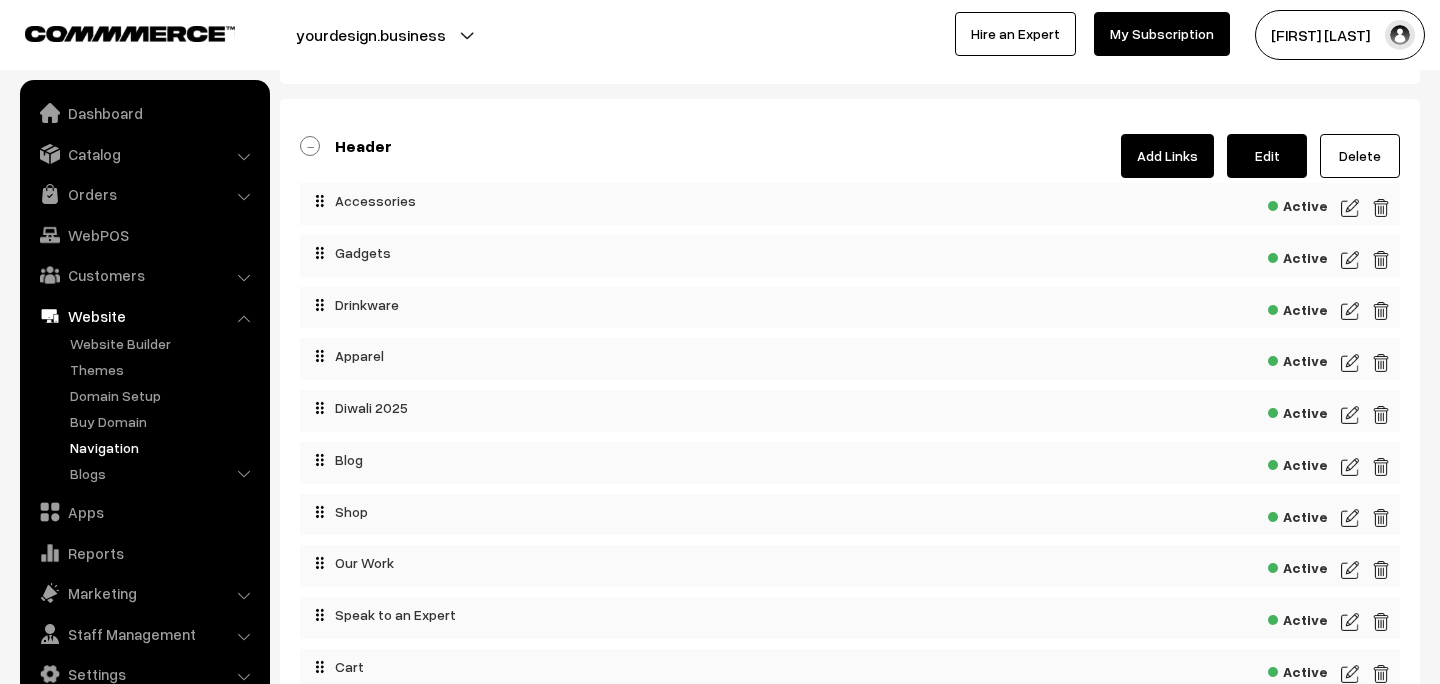 click on "Add Links" at bounding box center (1167, 156) 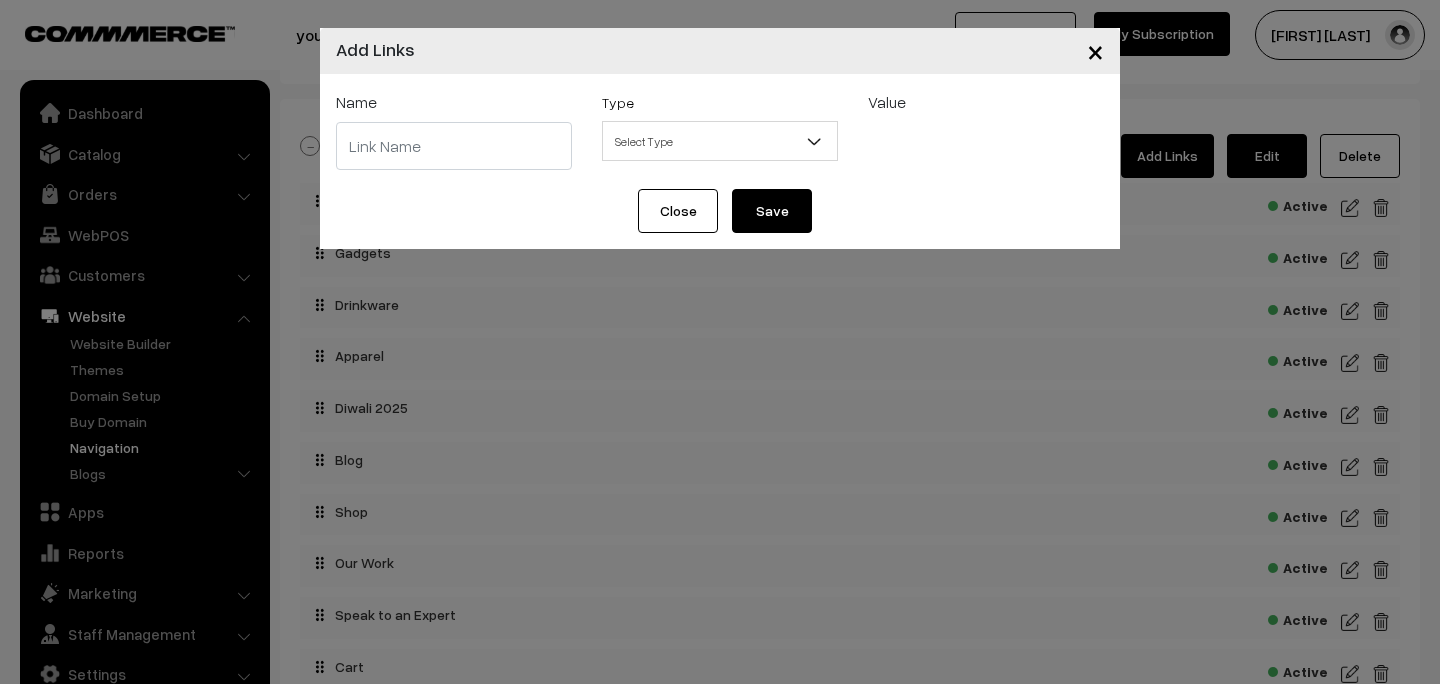 click on "Select Type" at bounding box center (720, 141) 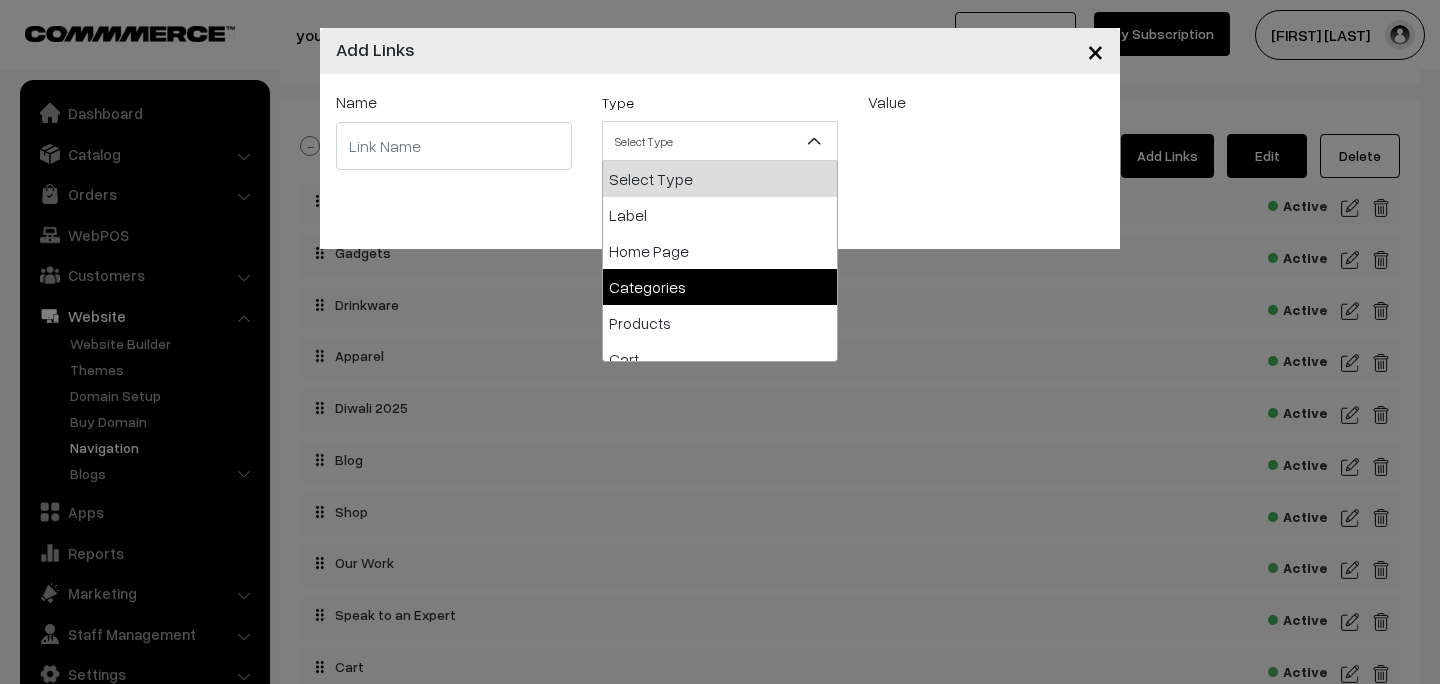 select on "categories" 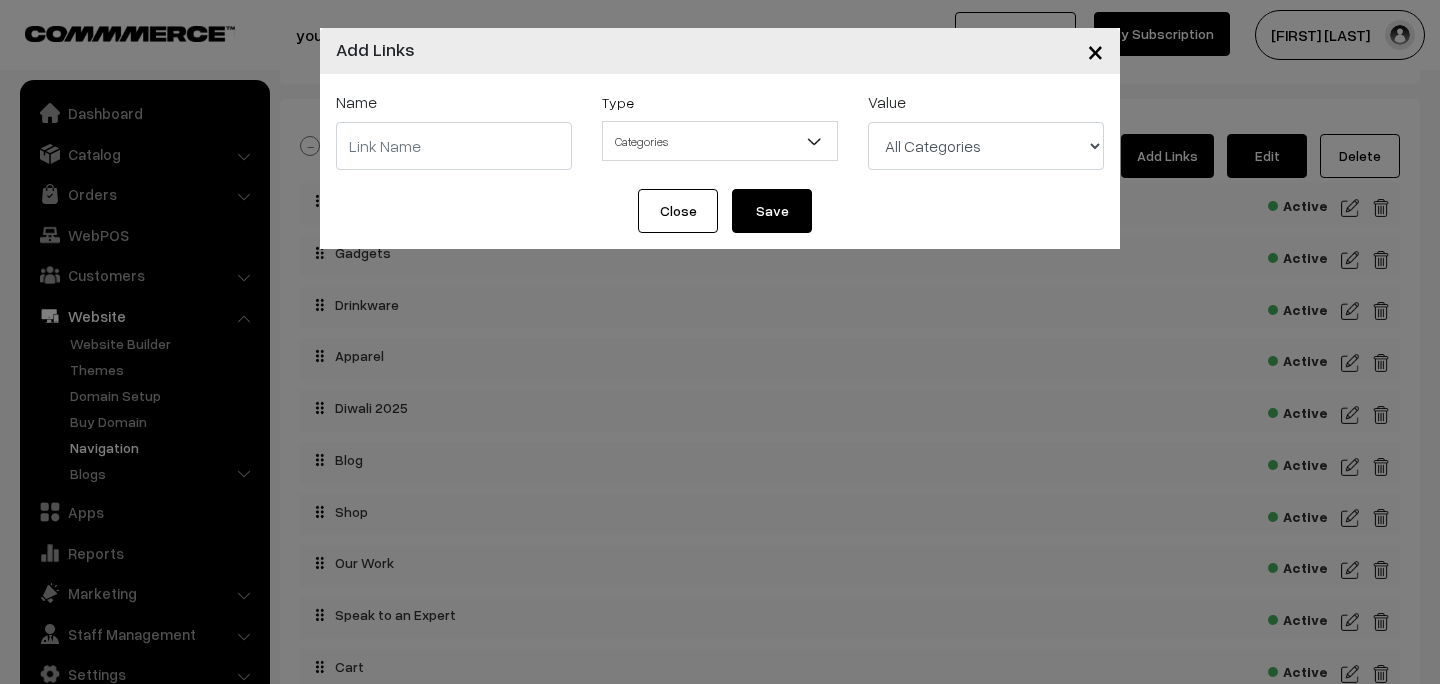 click on "All Categories
Apparel
Apparel > Caps
Apparel > Polo T-Shirts
Apparel > Round Neck
Apparel > Shirts
Apparel > Jackets and Sweatshirts
Apparel > Brands
Apparel > Brands > Rare Rabbit
Apparel > Brands > Reebok Apparel > Brands > Jack and Jones Apparel > Brands > Puma Drinkware Gourmet" at bounding box center [986, 146] 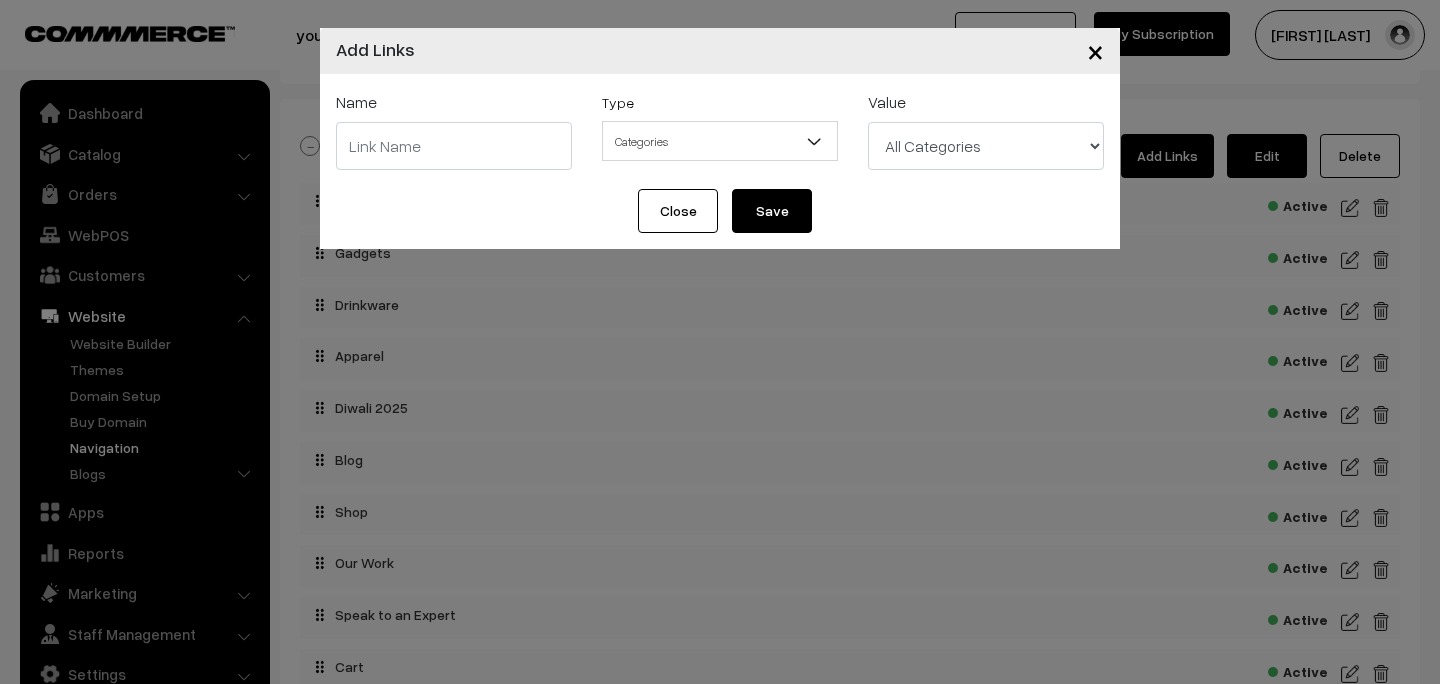 select on "19" 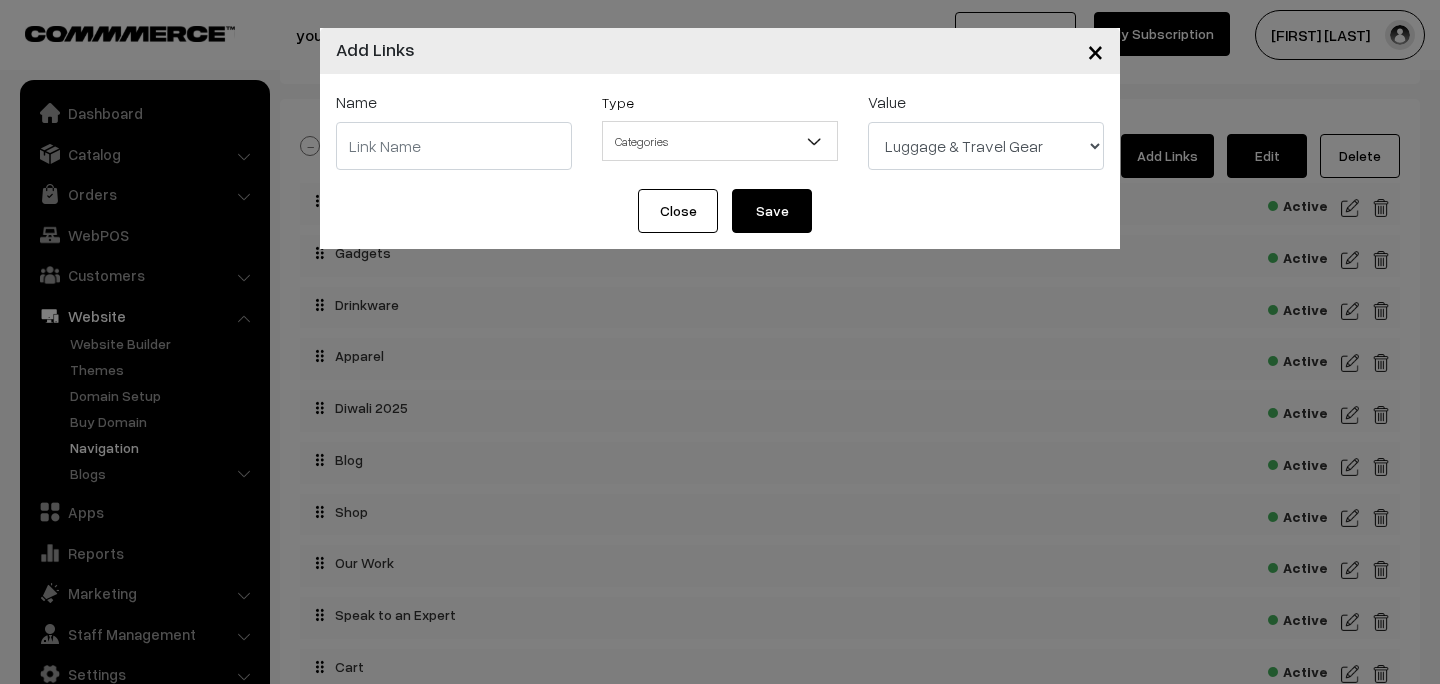 click at bounding box center [454, 146] 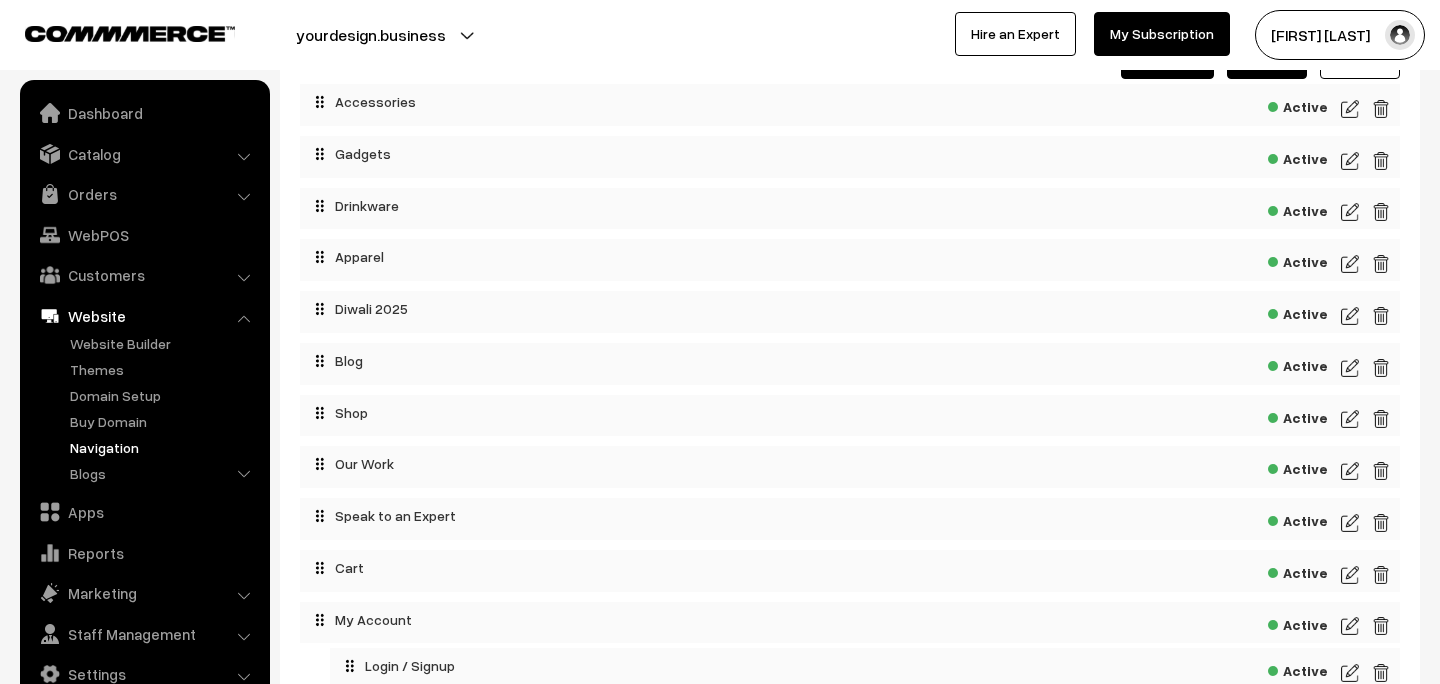 scroll, scrollTop: 186, scrollLeft: 0, axis: vertical 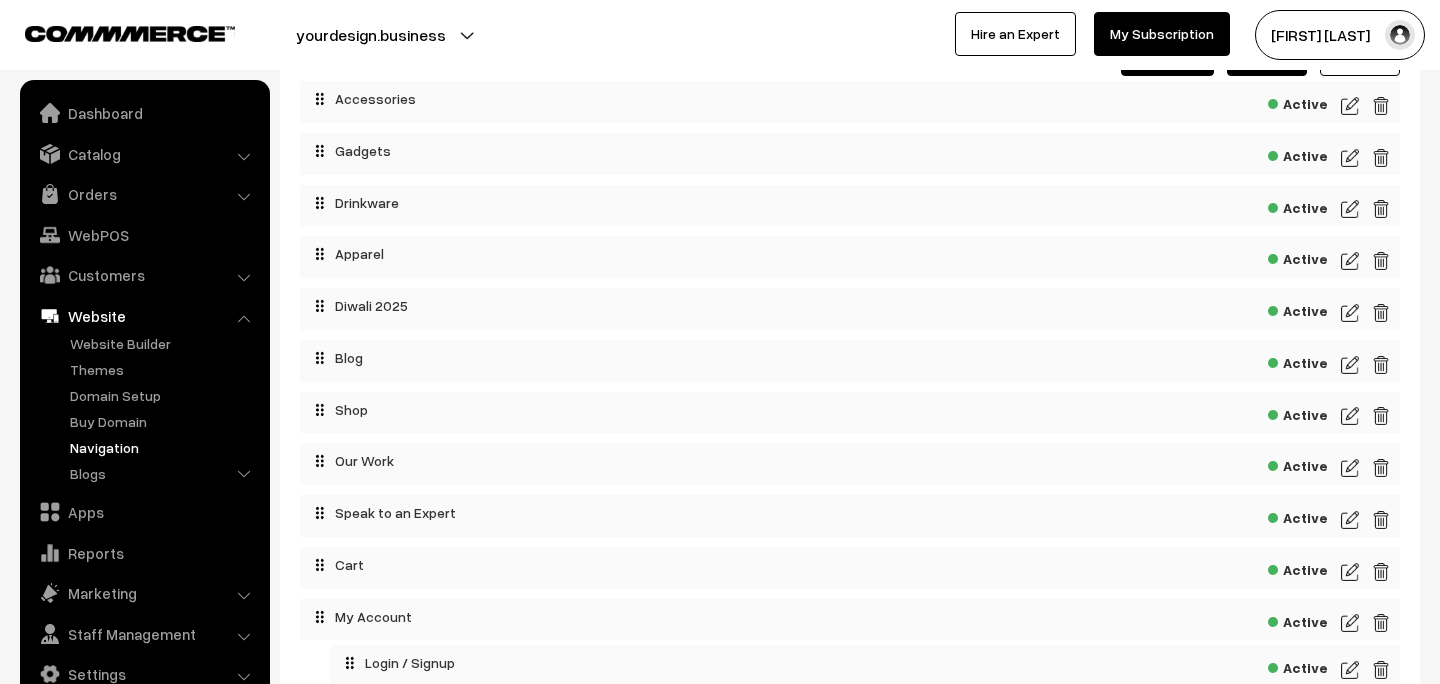 click at bounding box center [1350, 416] 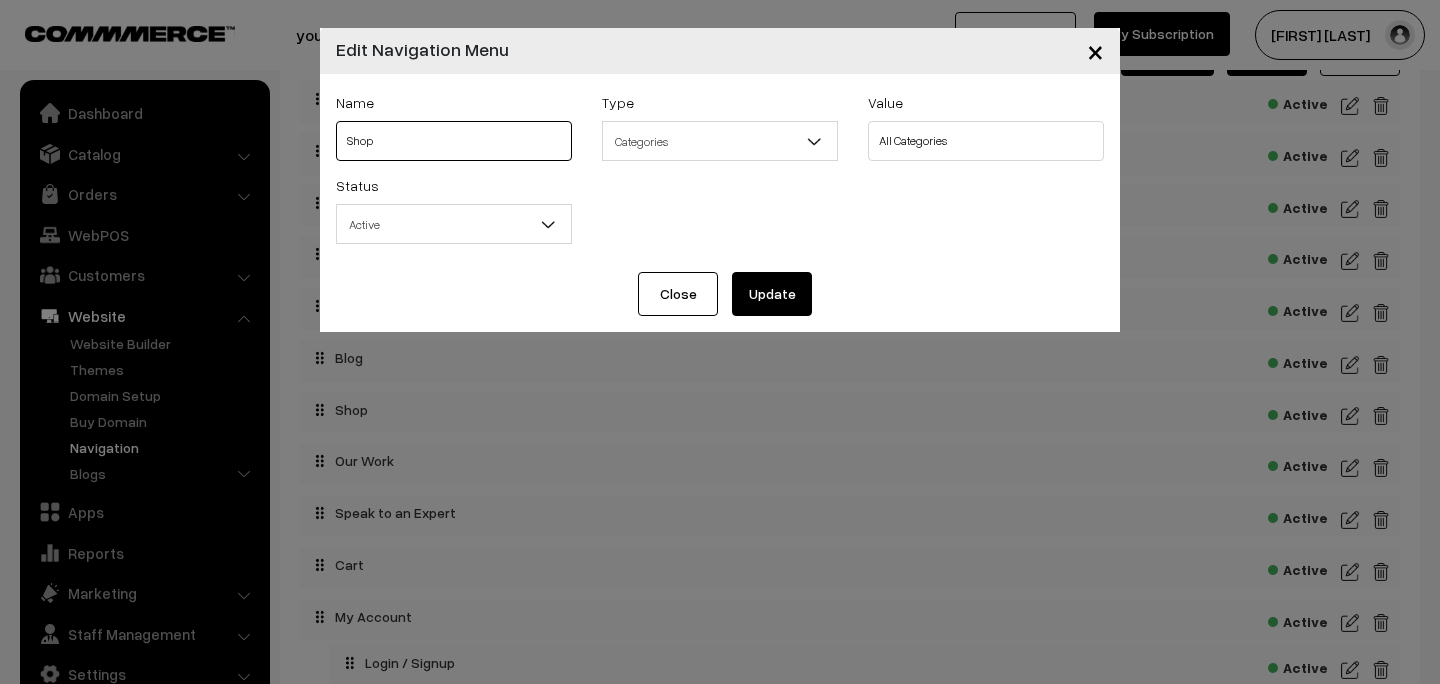 click on "Shop" at bounding box center [454, 141] 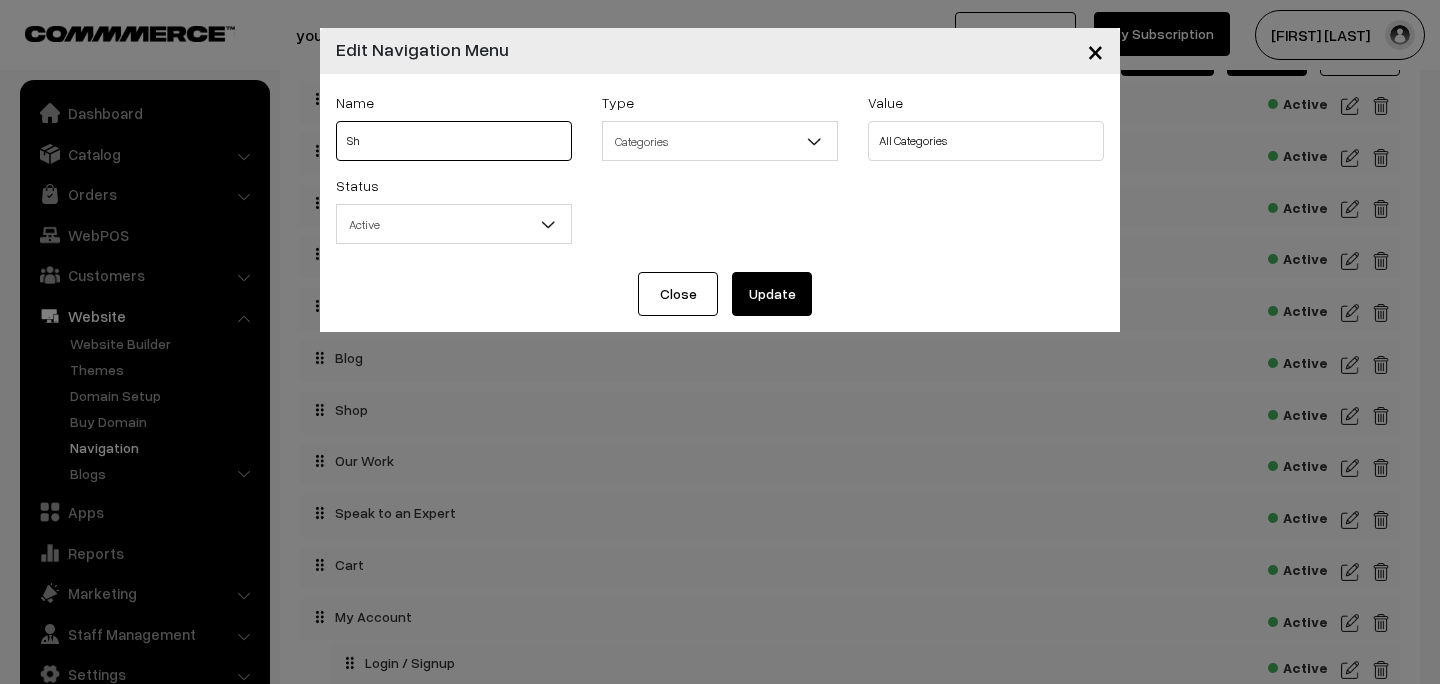 type on "S" 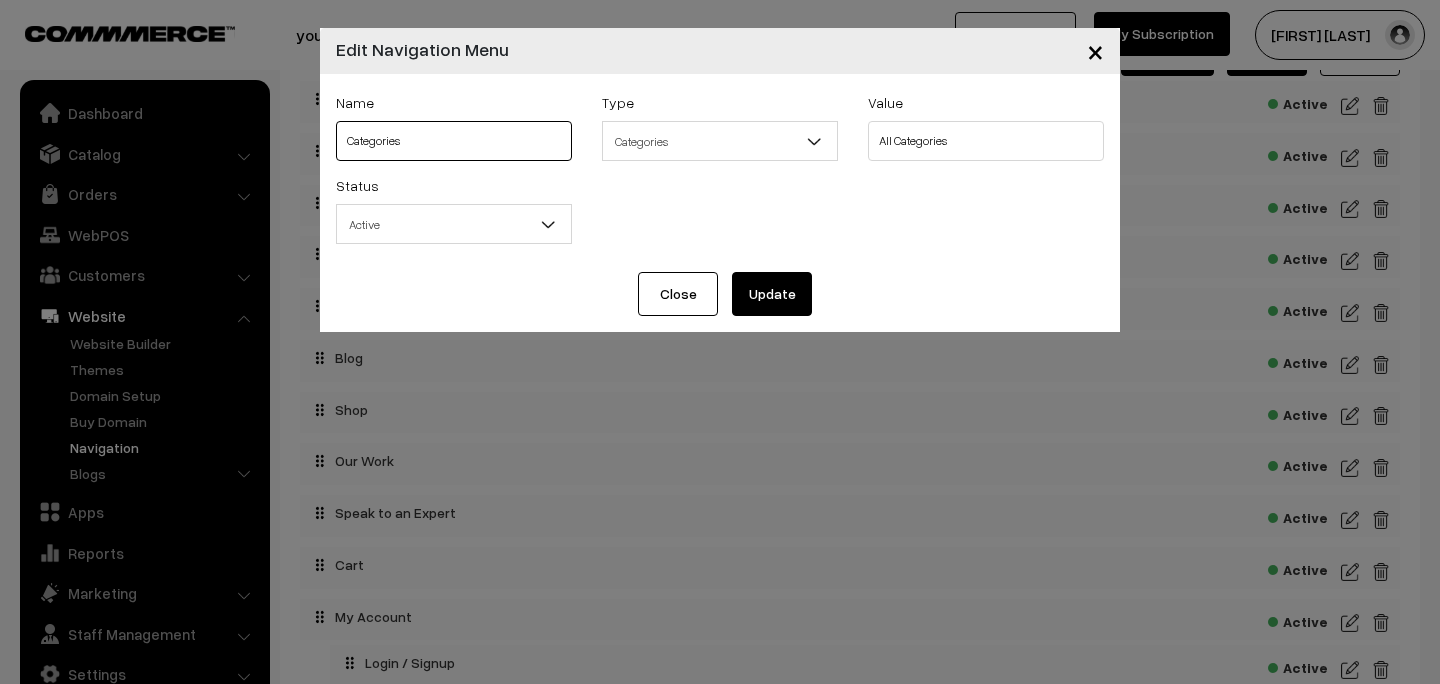 type on "Categories" 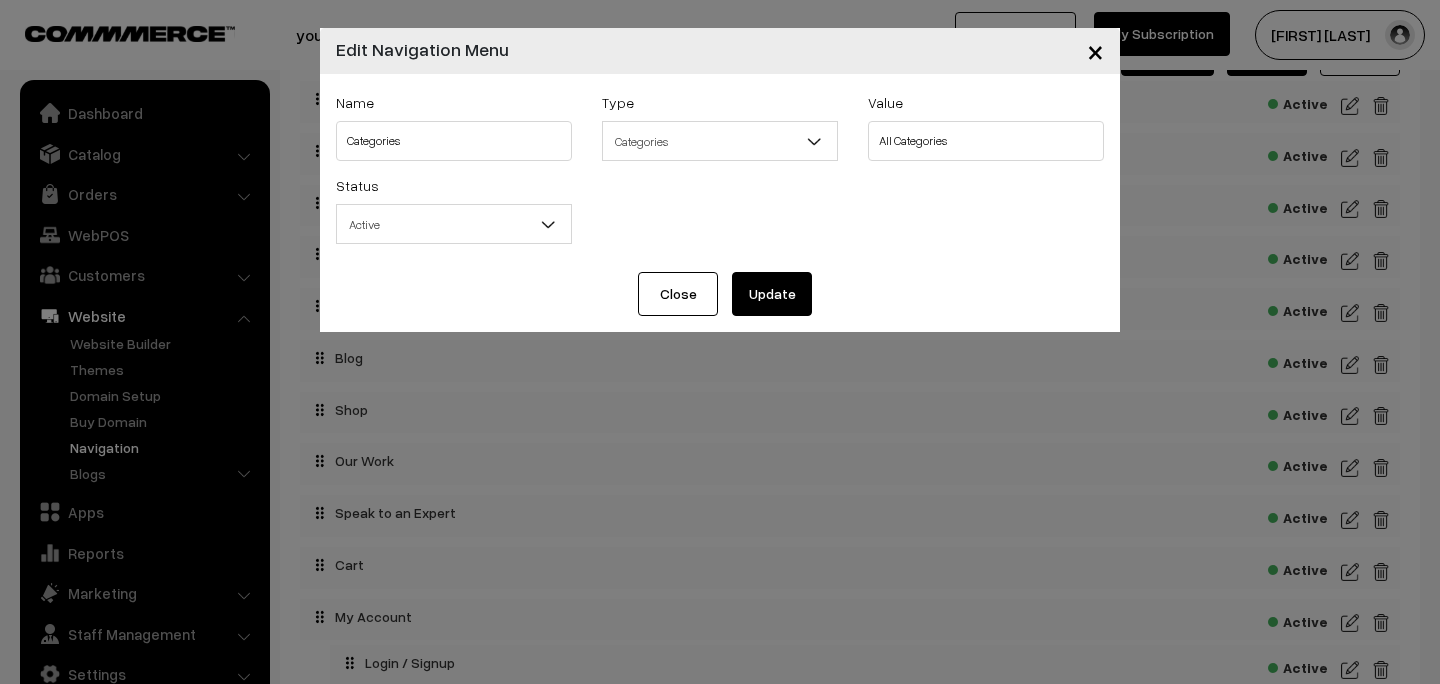 click on "Close" at bounding box center (678, 294) 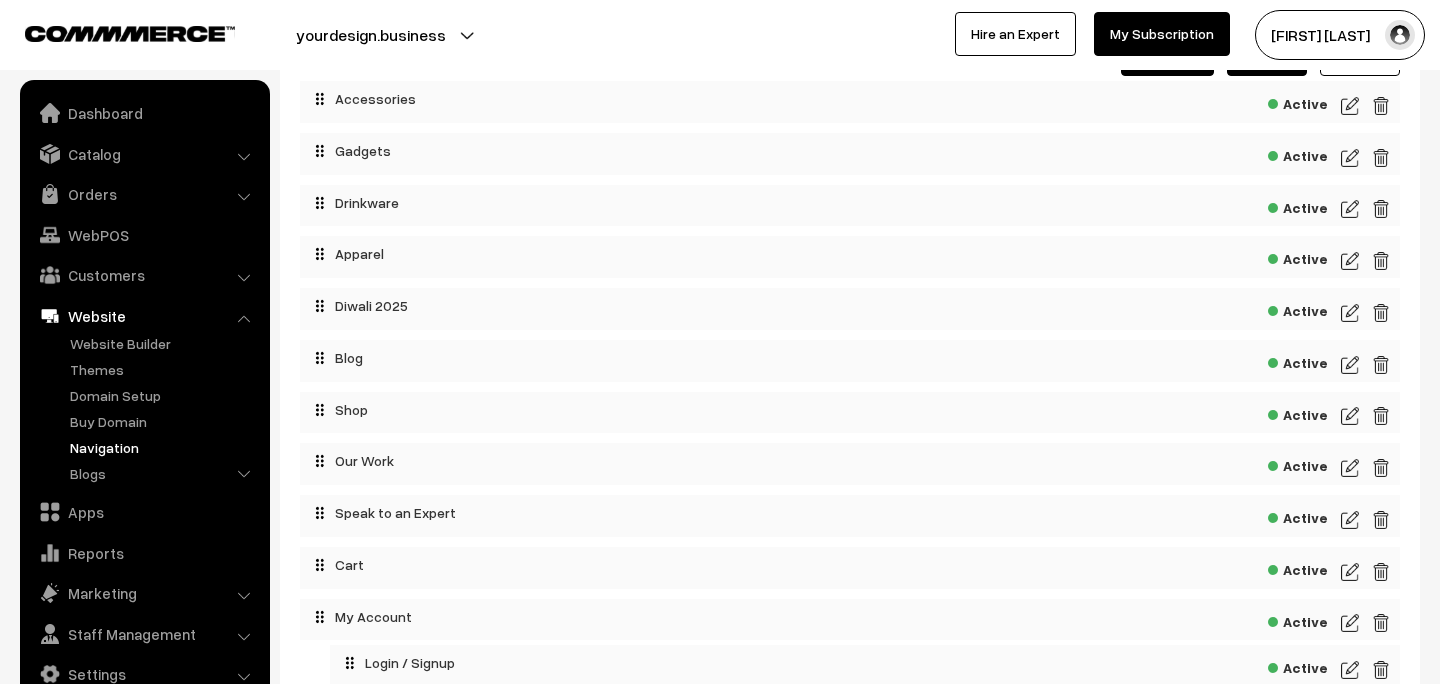 click on "Active" at bounding box center (1298, 412) 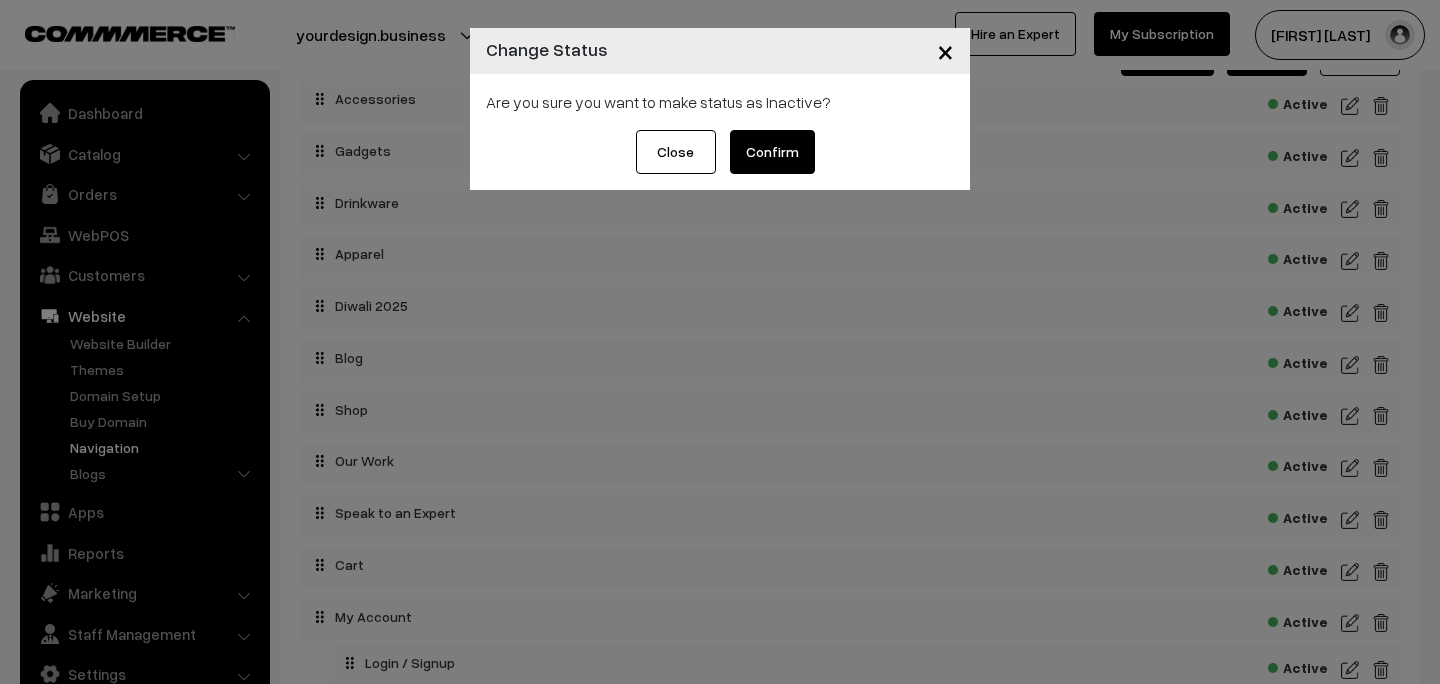 click on "Confirm" at bounding box center [772, 152] 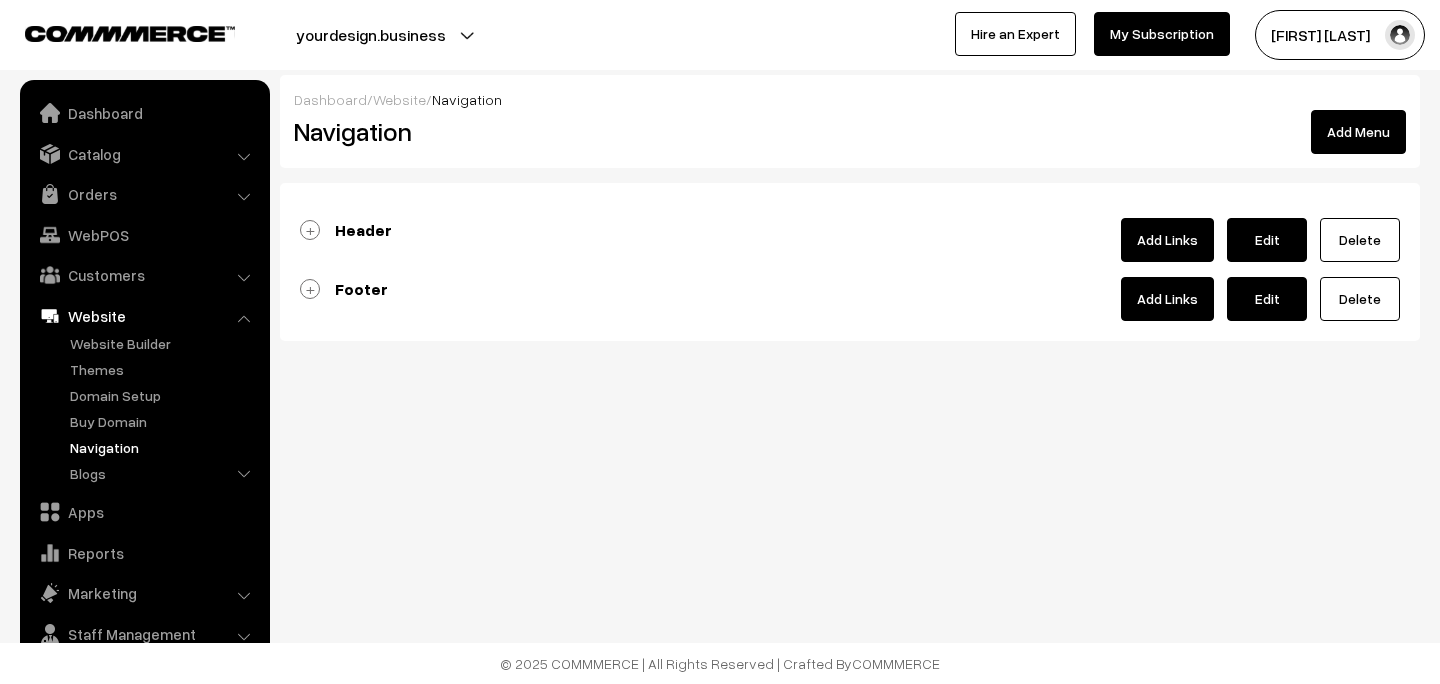 scroll, scrollTop: 0, scrollLeft: 0, axis: both 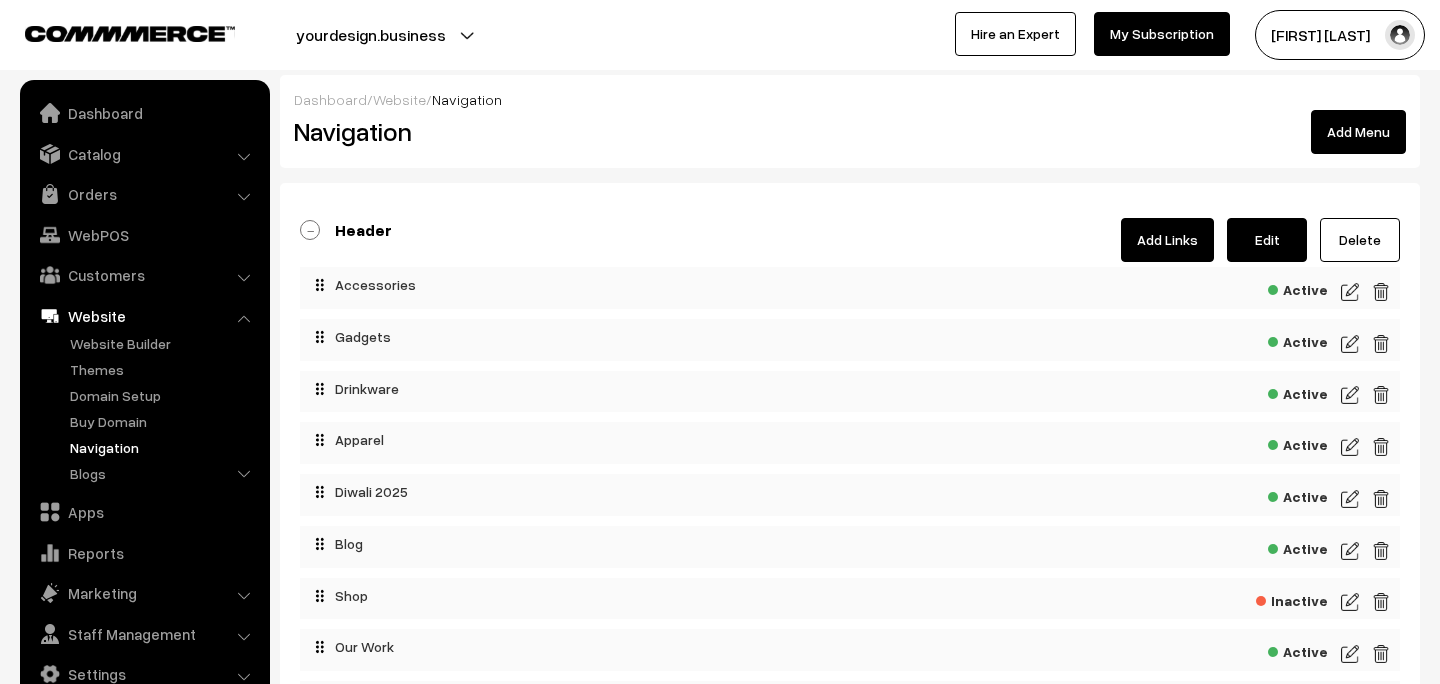 click on "Add Links" at bounding box center [1167, 240] 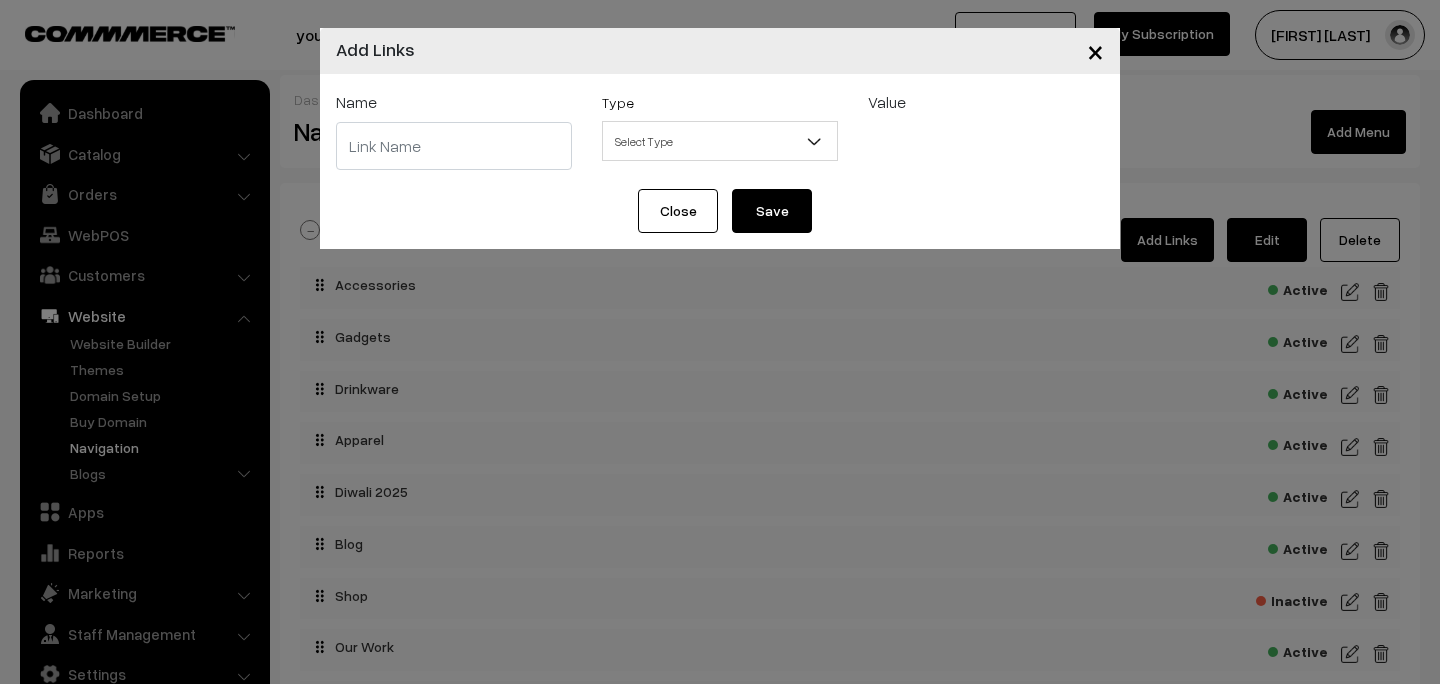 click on "×" at bounding box center [1095, 51] 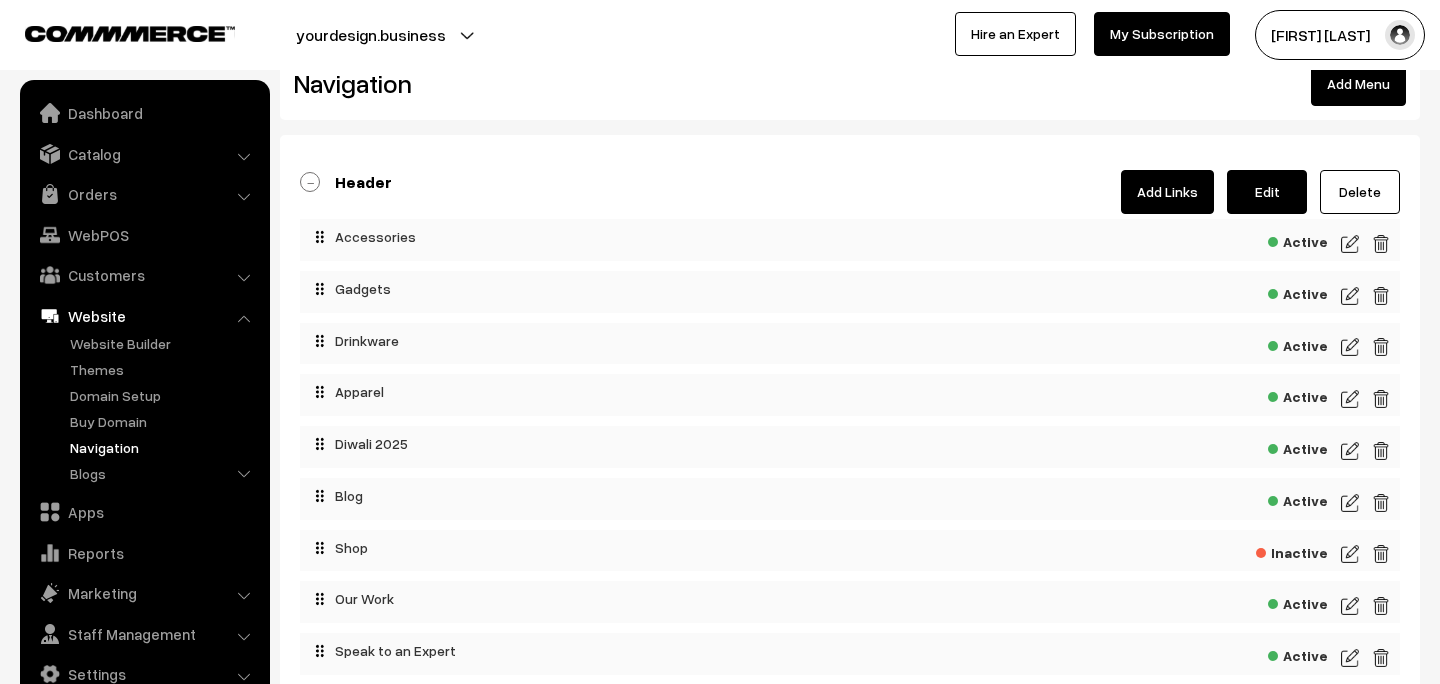 scroll, scrollTop: 0, scrollLeft: 0, axis: both 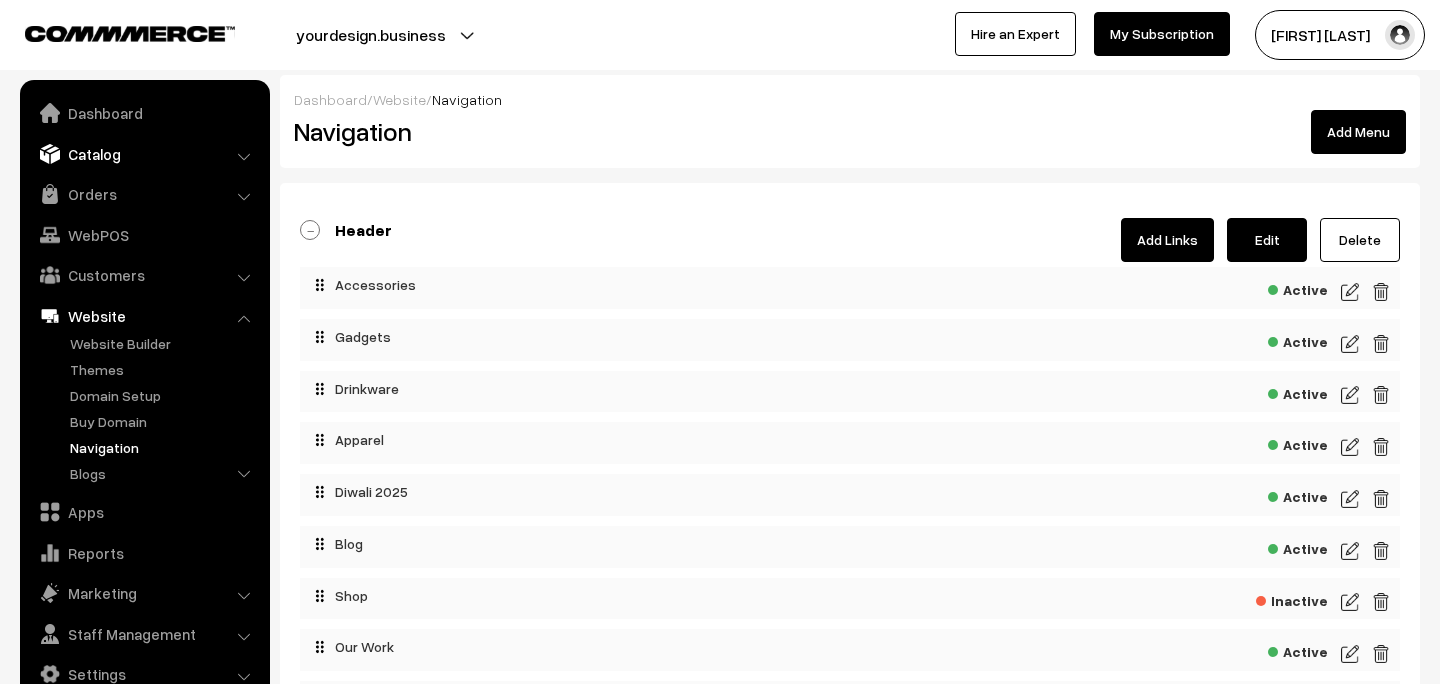 click on "Catalog" at bounding box center (144, 154) 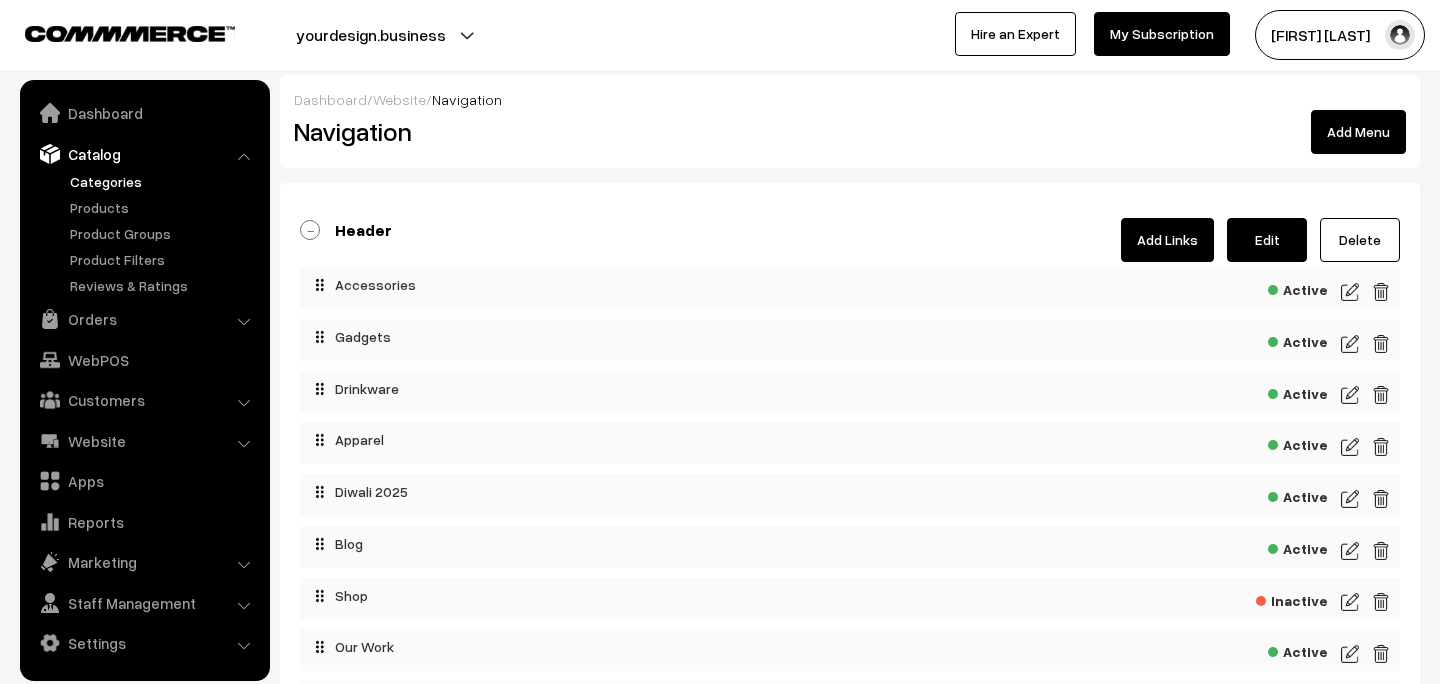 click on "Categories" at bounding box center (164, 181) 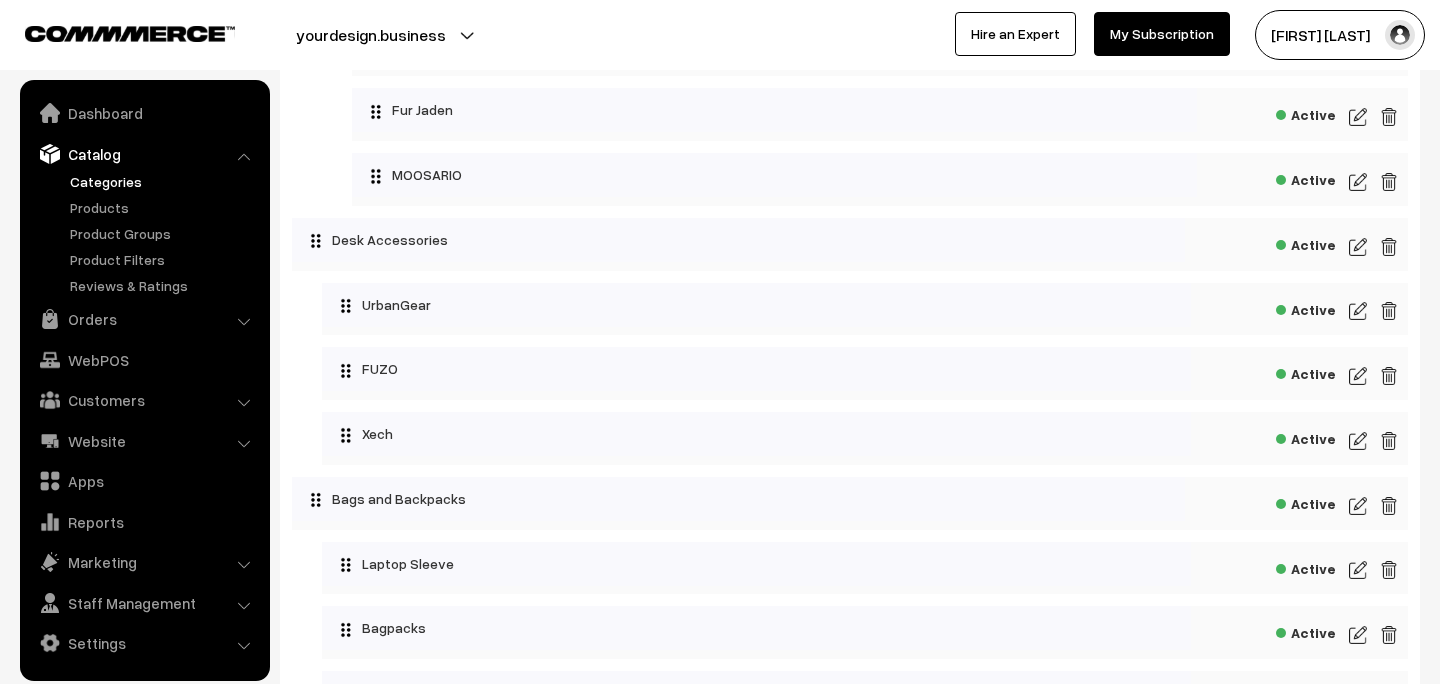 scroll, scrollTop: 3174, scrollLeft: 0, axis: vertical 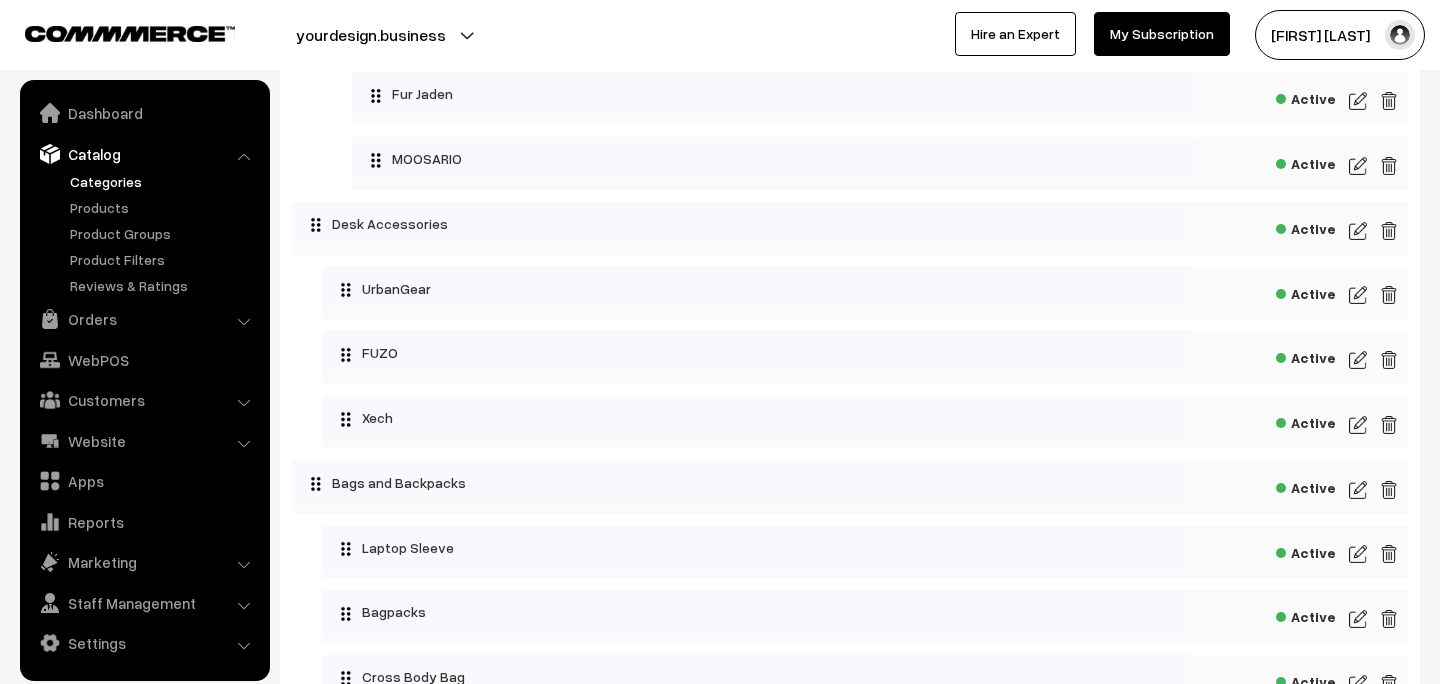 click at bounding box center (1358, 231) 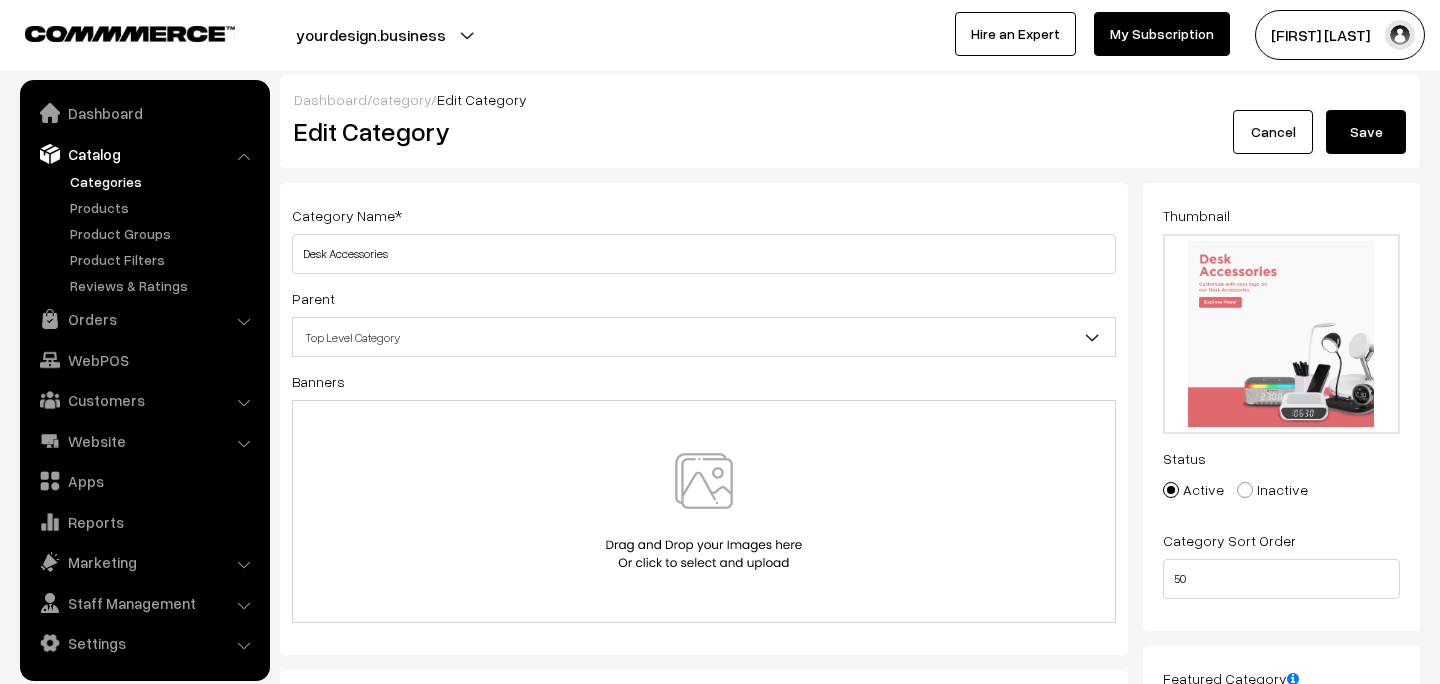 scroll, scrollTop: 0, scrollLeft: 0, axis: both 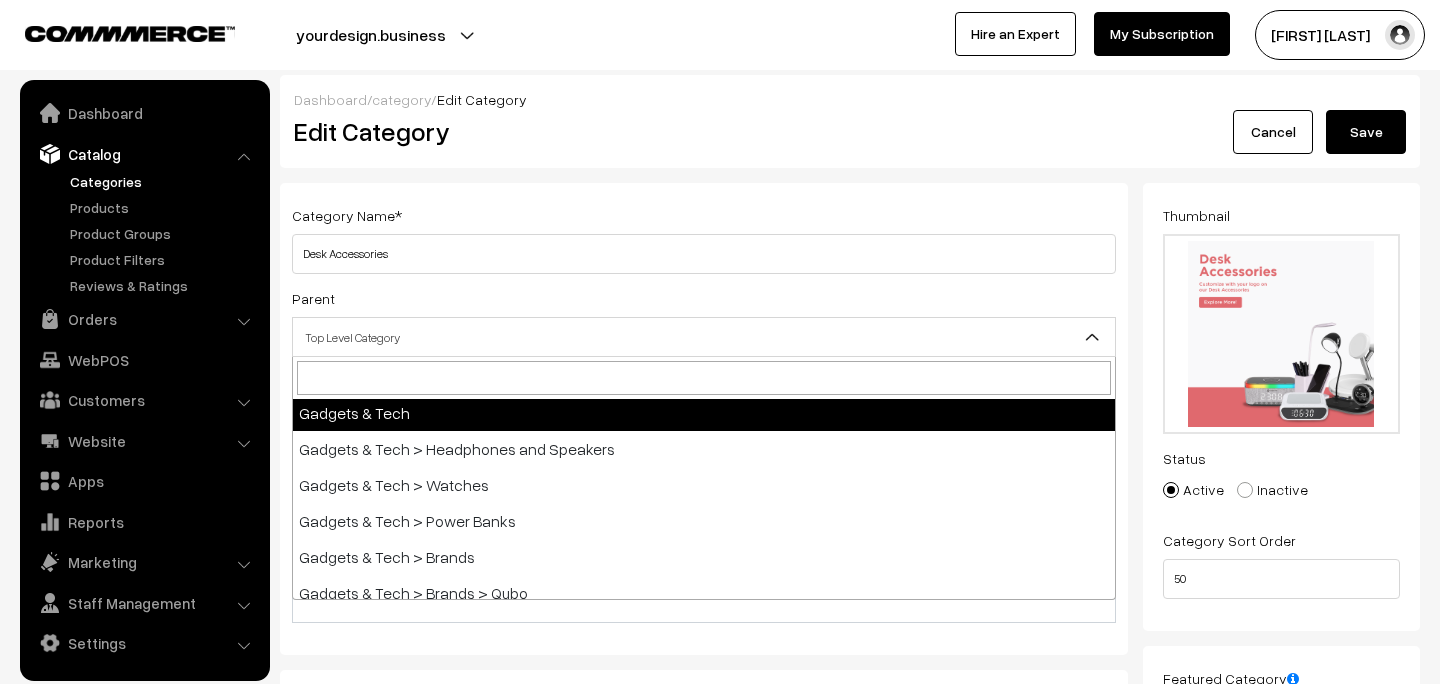select on "5" 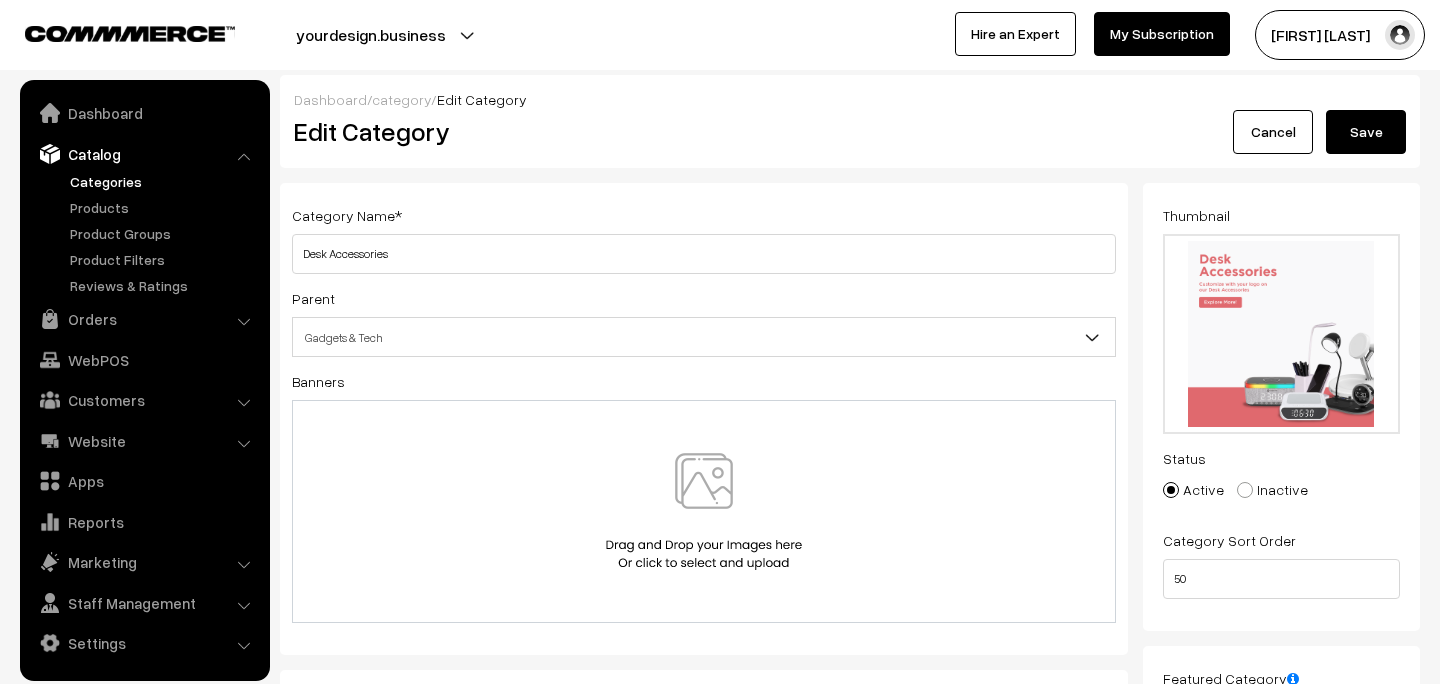 click on "Save" at bounding box center [1366, 132] 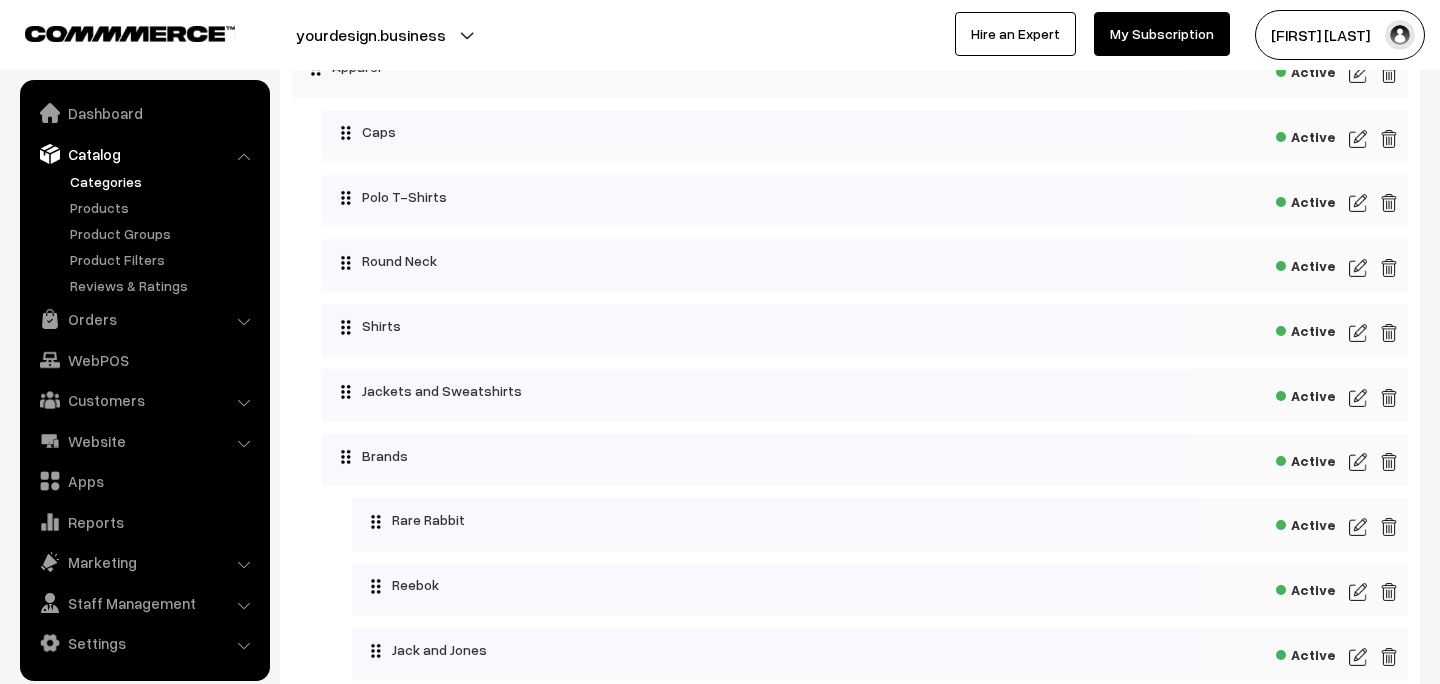 scroll, scrollTop: 0, scrollLeft: 0, axis: both 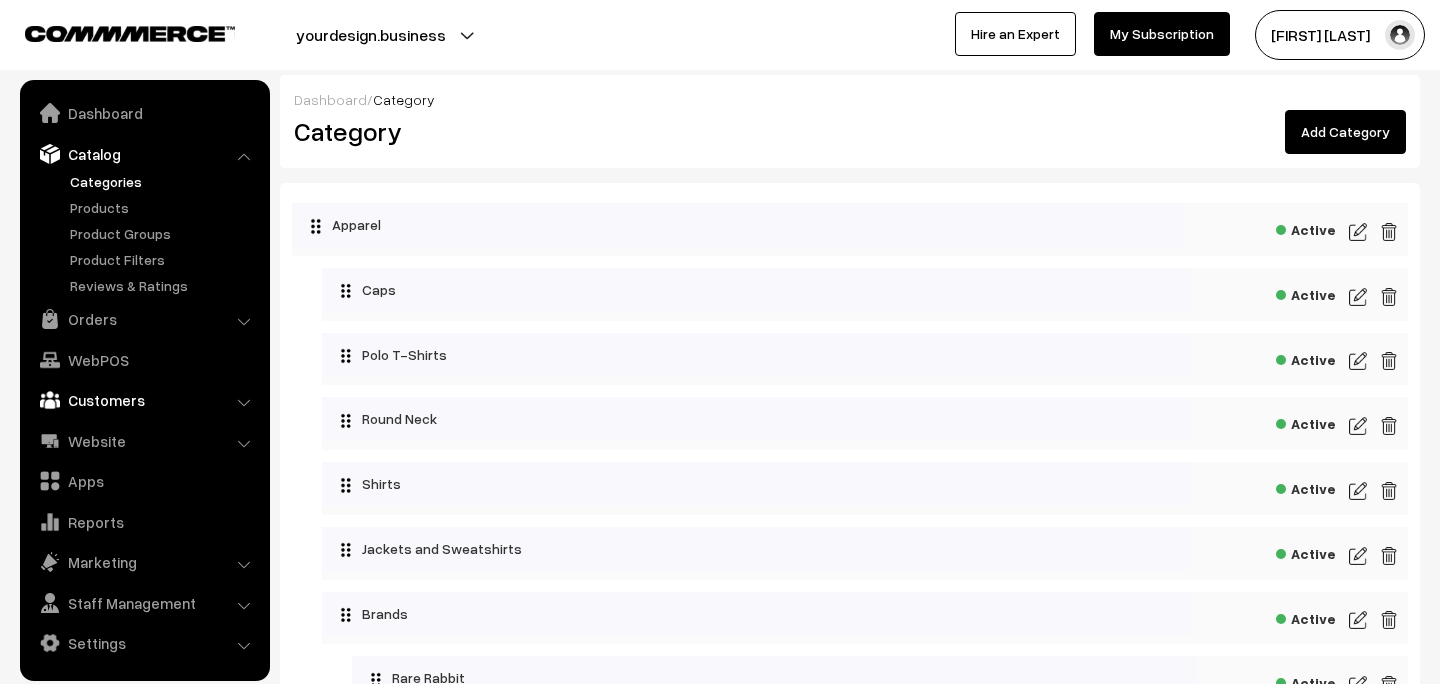 click on "Customers" at bounding box center (144, 400) 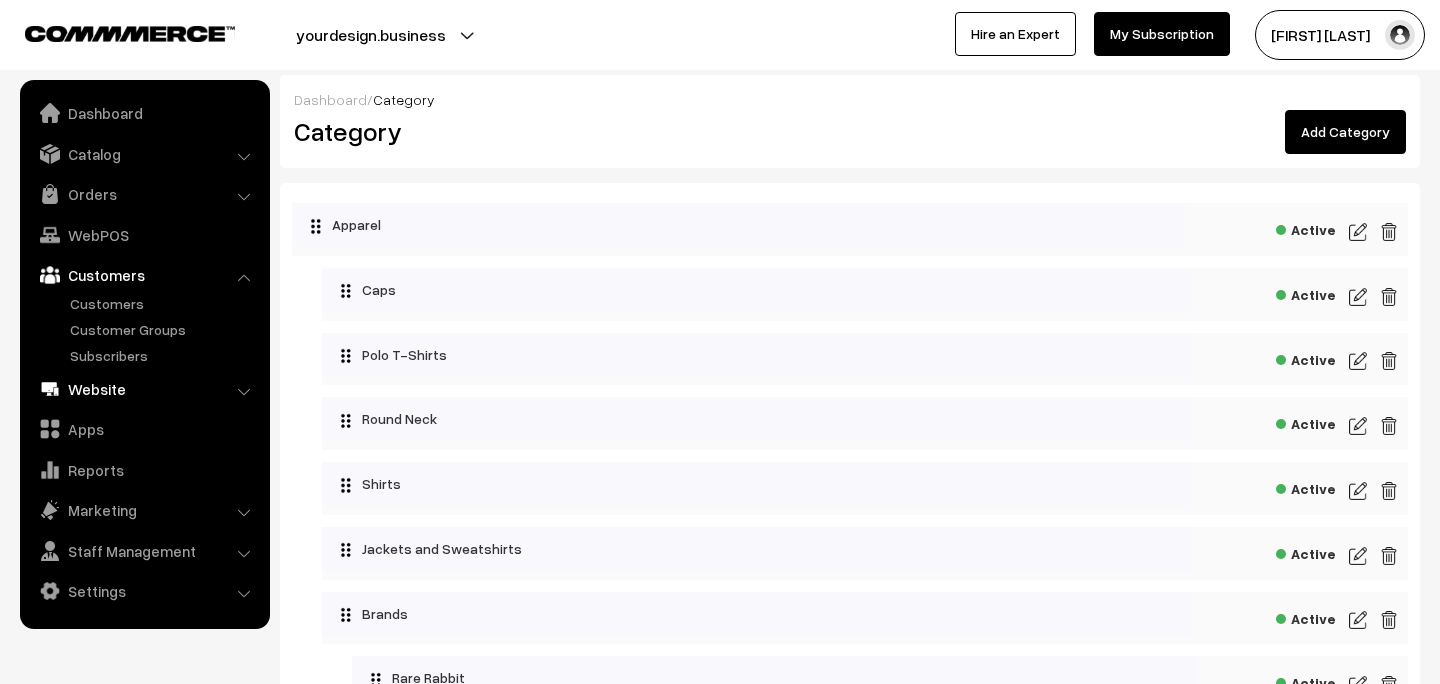 click on "Website" at bounding box center [144, 389] 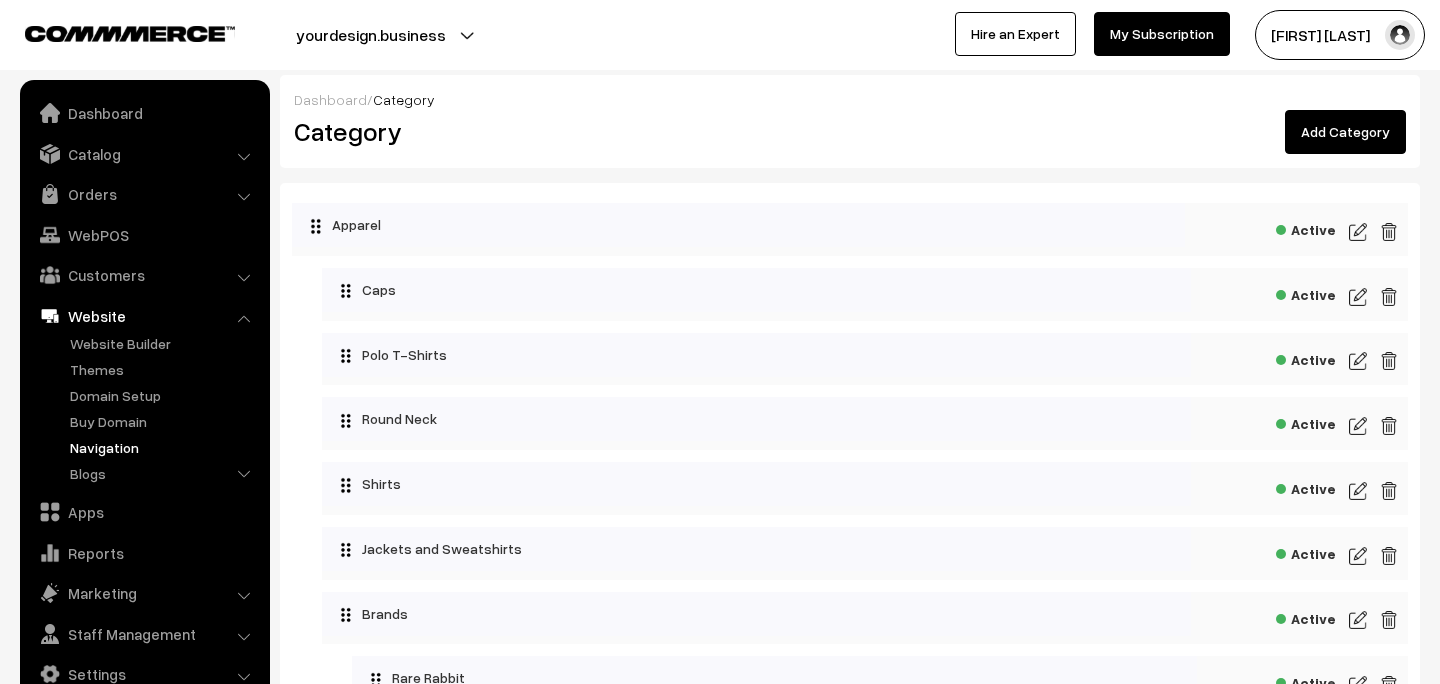click on "Navigation" at bounding box center (164, 447) 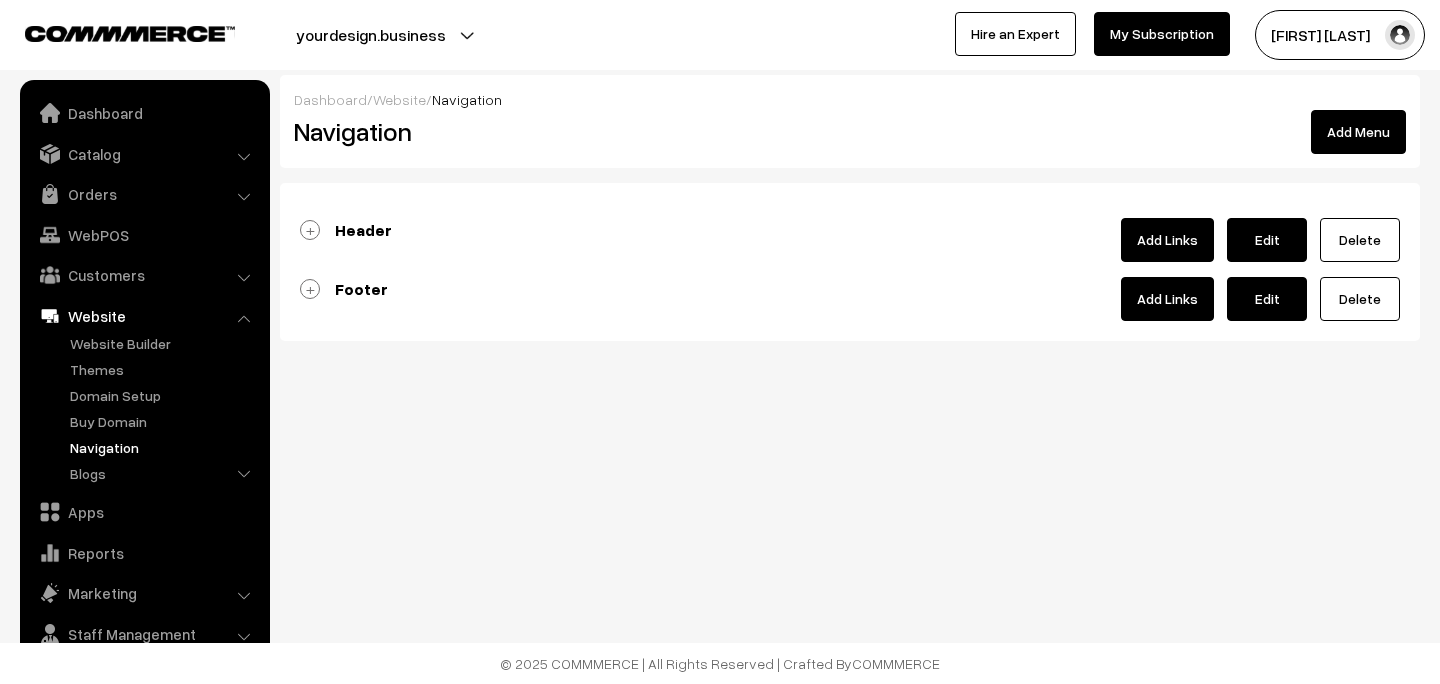 scroll, scrollTop: 0, scrollLeft: 0, axis: both 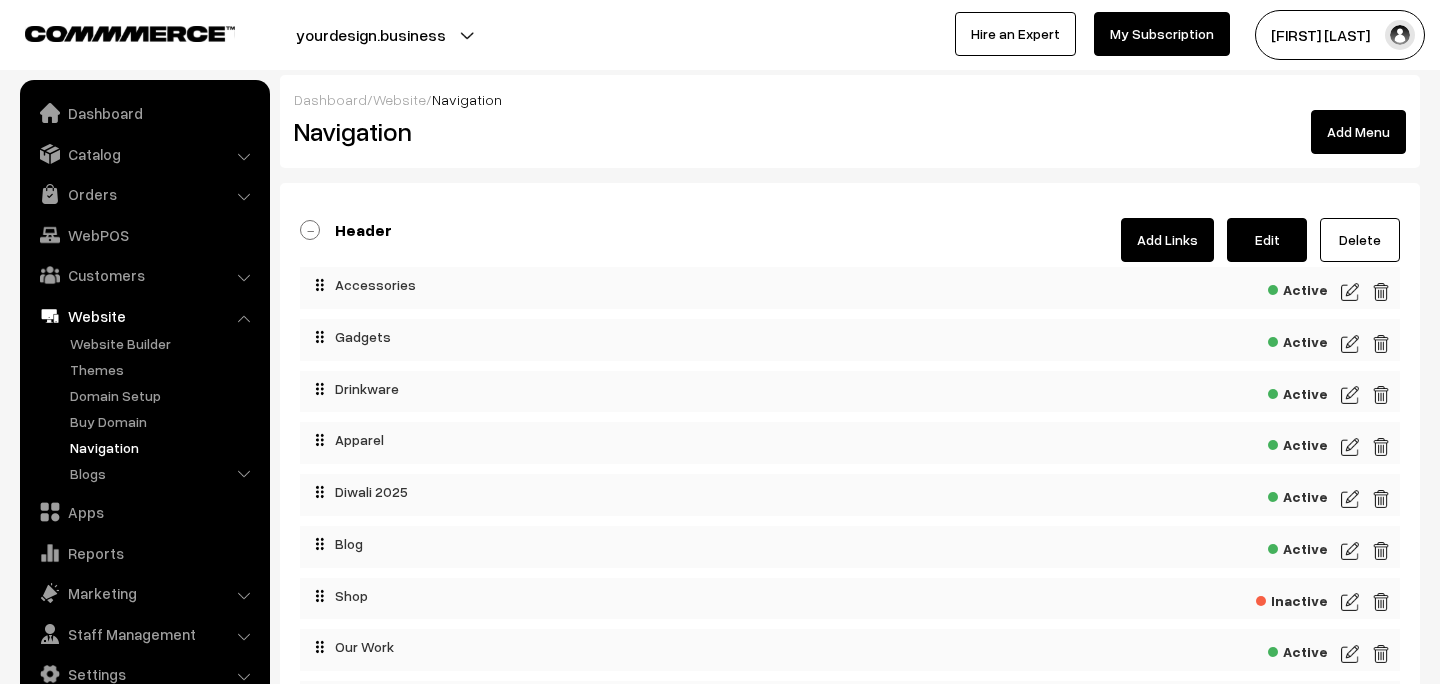 click on "Add Links" at bounding box center [1167, 240] 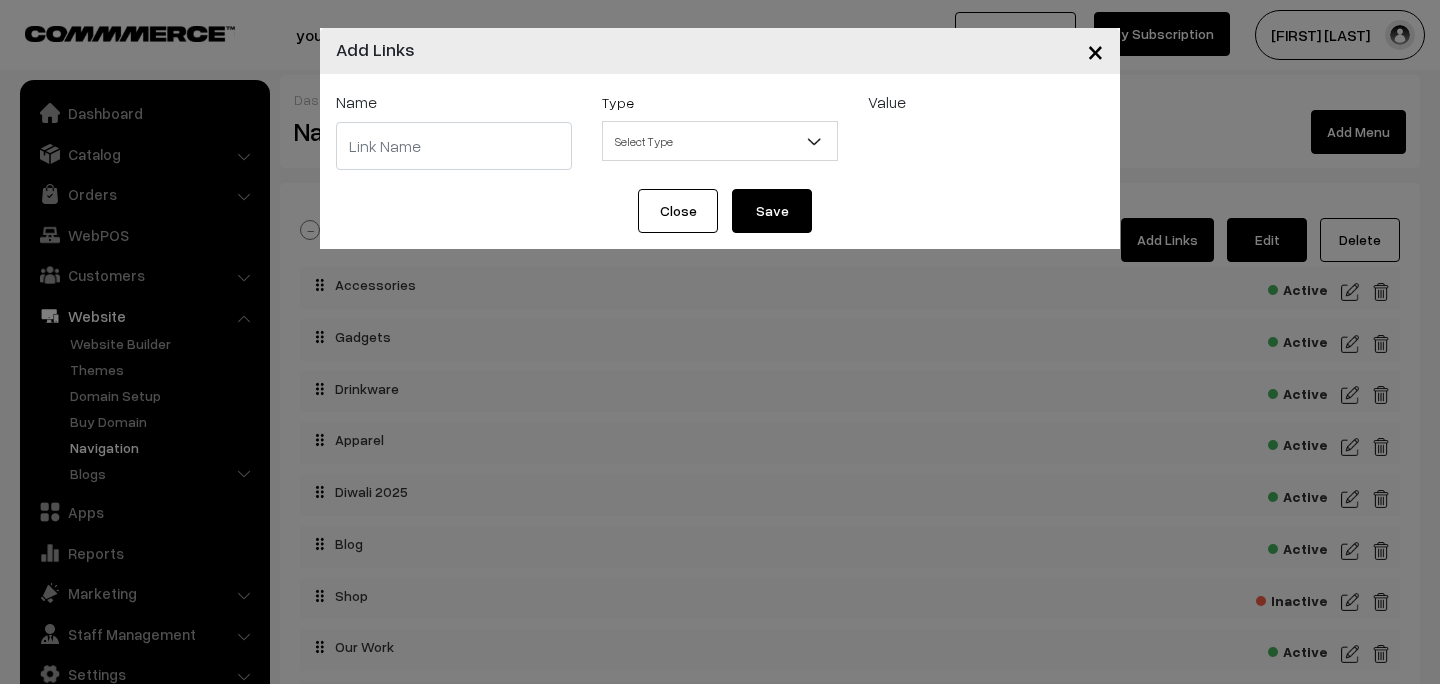 click on "Select Type" at bounding box center (720, 141) 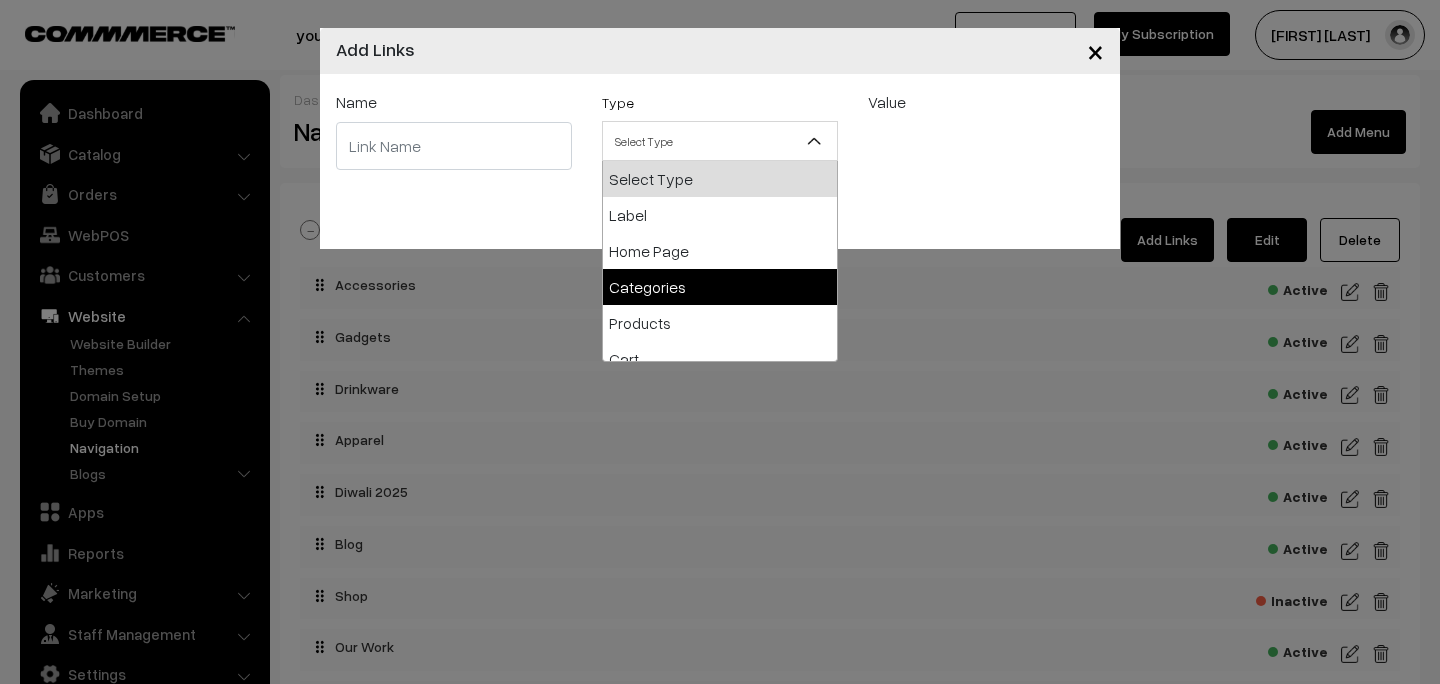 select on "categories" 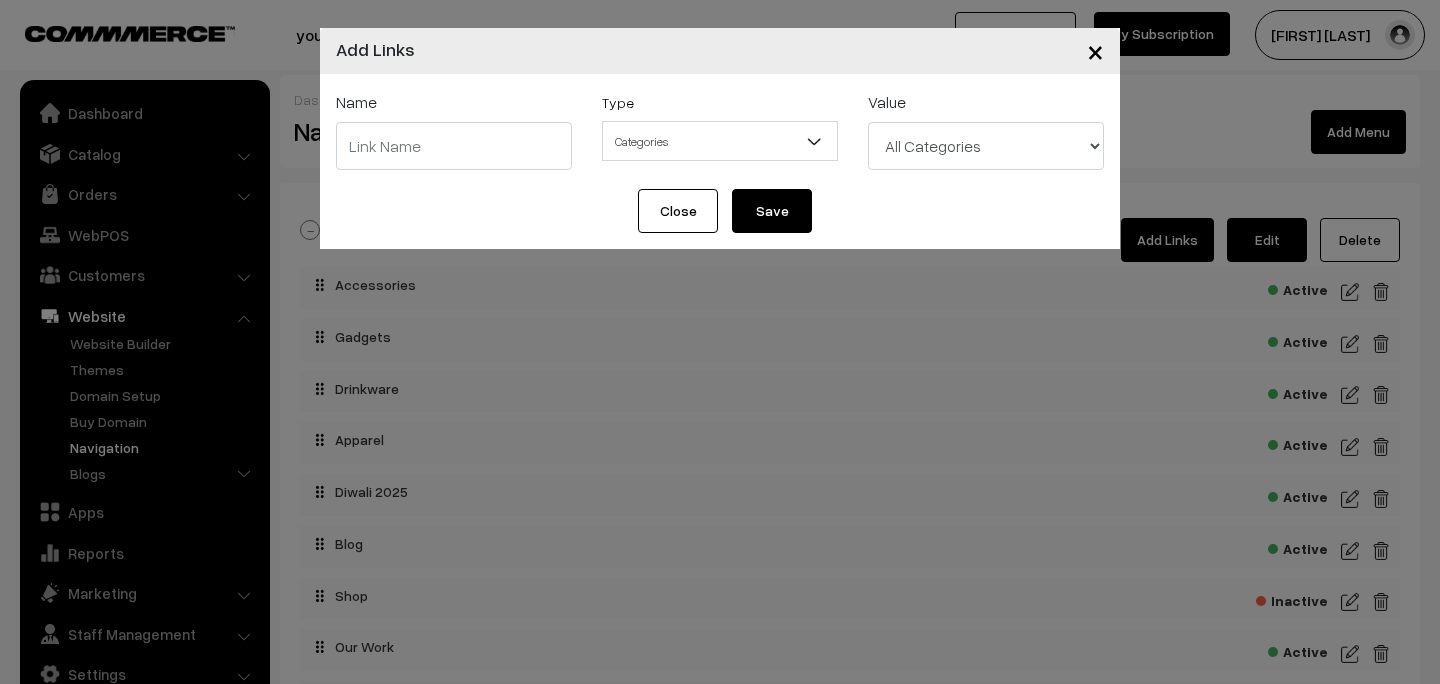 click on "All Categories
Apparel
Apparel > Caps
Apparel > Polo T-Shirts
Apparel > Round Neck
Apparel > Shirts
Apparel > Jackets and Sweatshirts
Apparel > Brands
Apparel > Brands > Rare Rabbit
Apparel > Brands > Reebok Apparel > Brands > Jack and Jones Apparel > Brands > Puma Drinkware Gourmet" at bounding box center [986, 146] 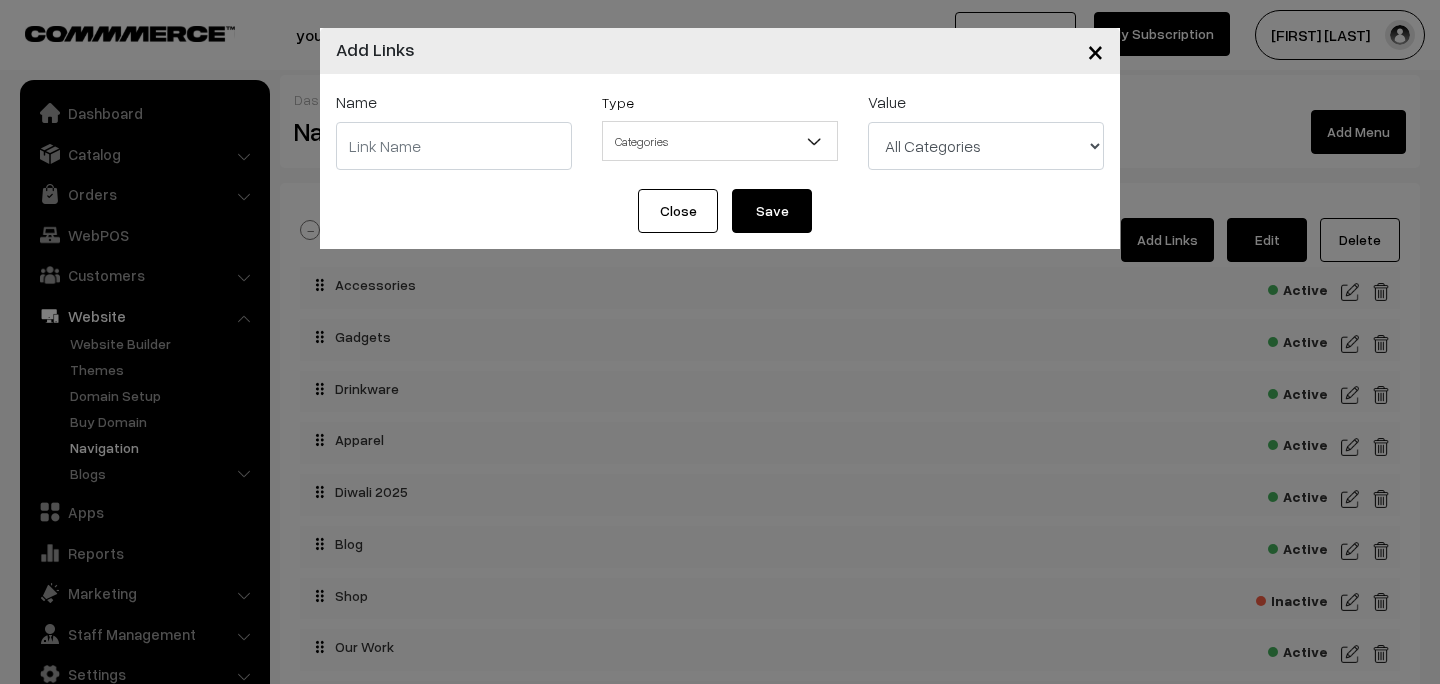 select on "4" 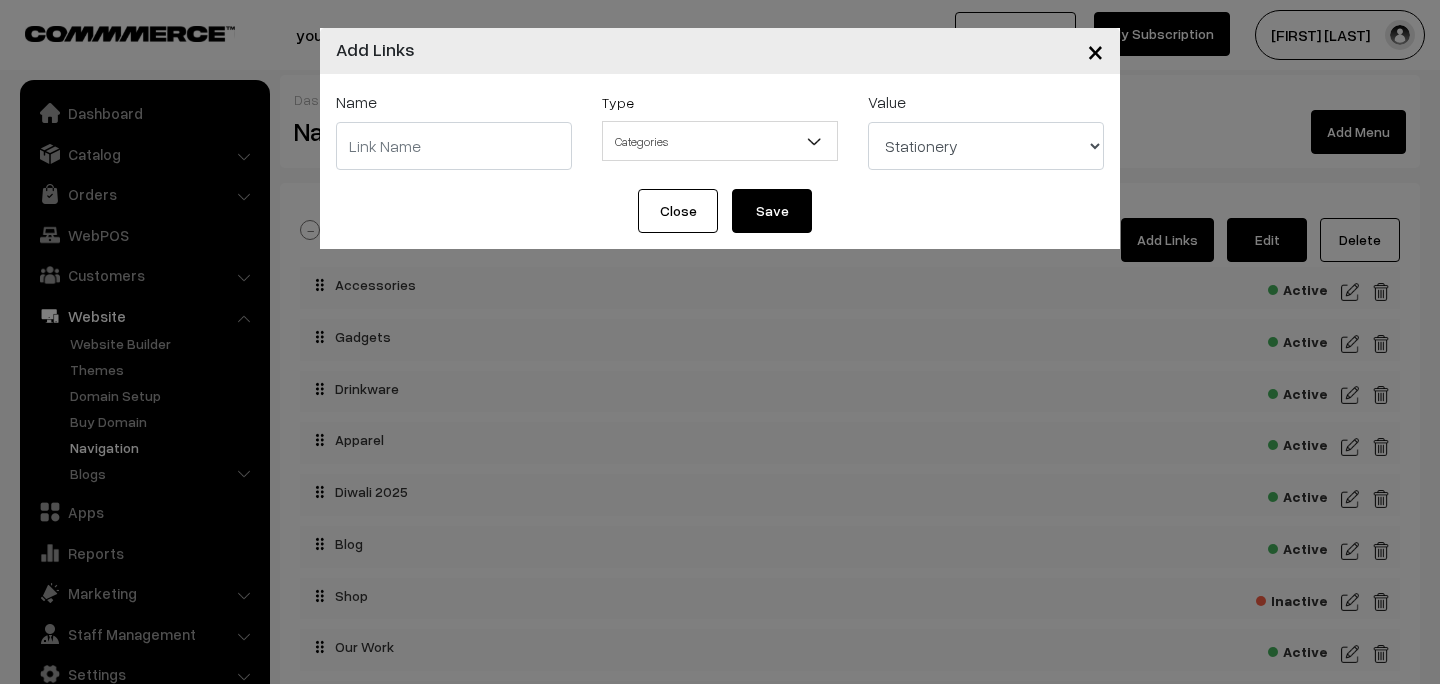 click at bounding box center (454, 146) 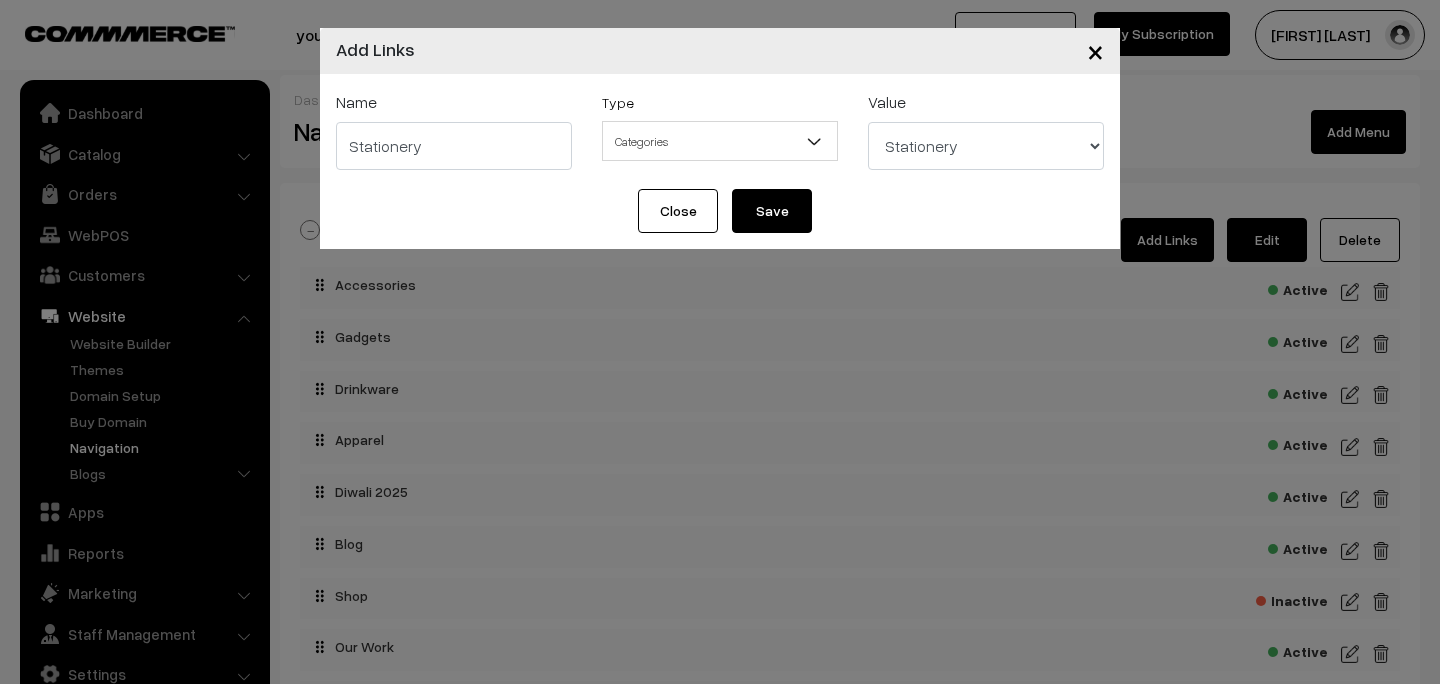 type on "Stationery" 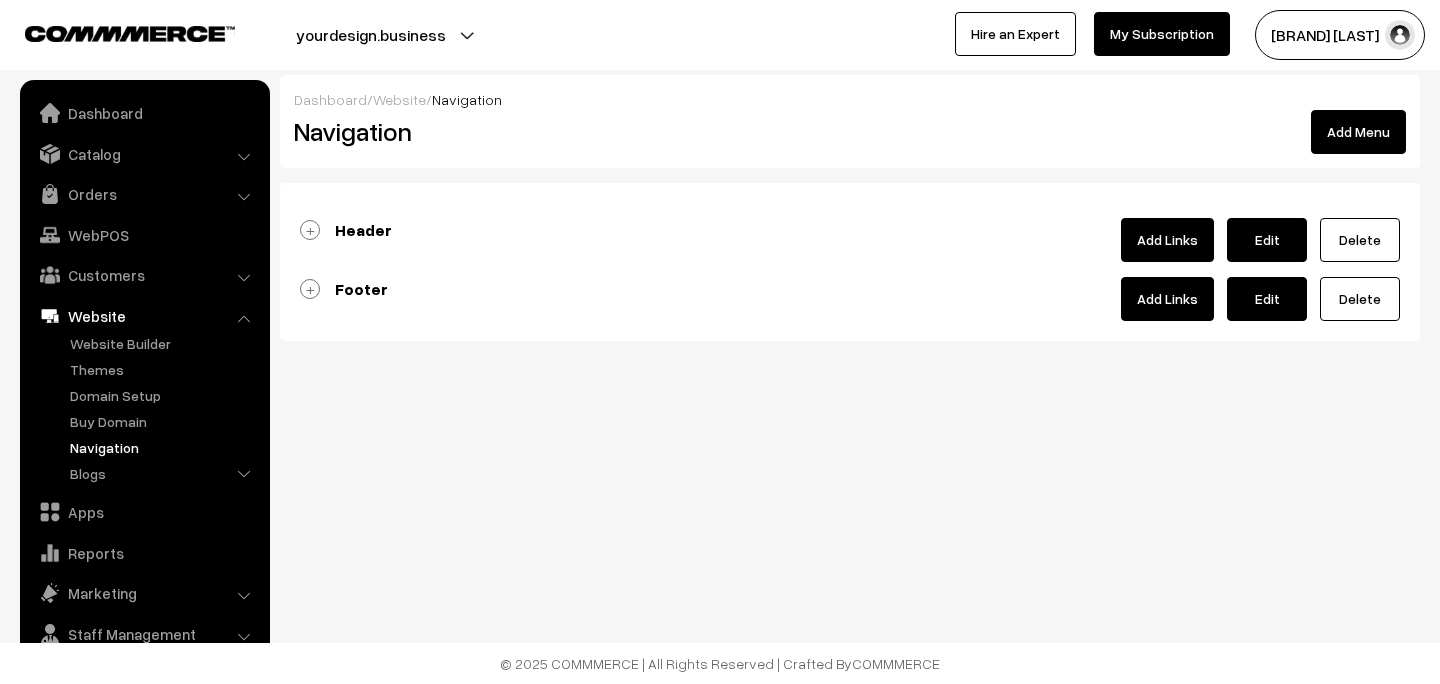 scroll, scrollTop: 0, scrollLeft: 0, axis: both 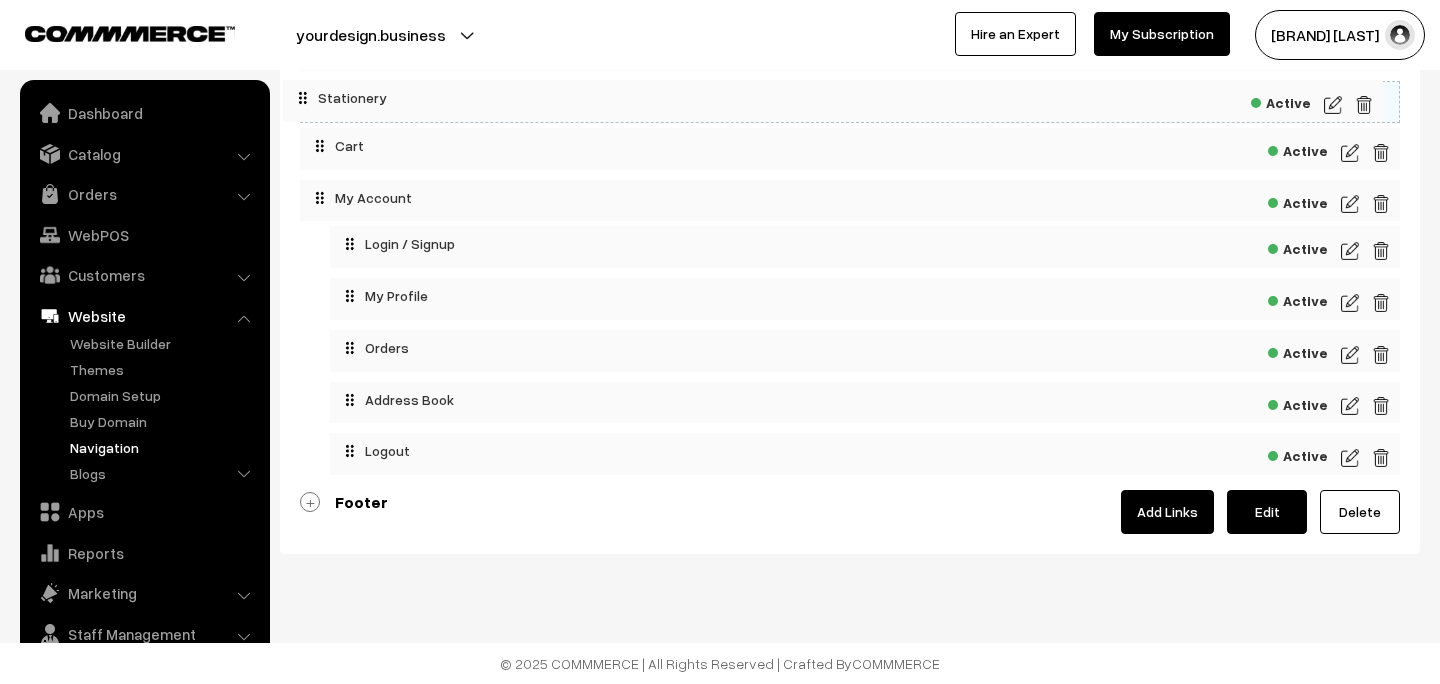 drag, startPoint x: 399, startPoint y: 450, endPoint x: 385, endPoint y: 100, distance: 350.27988 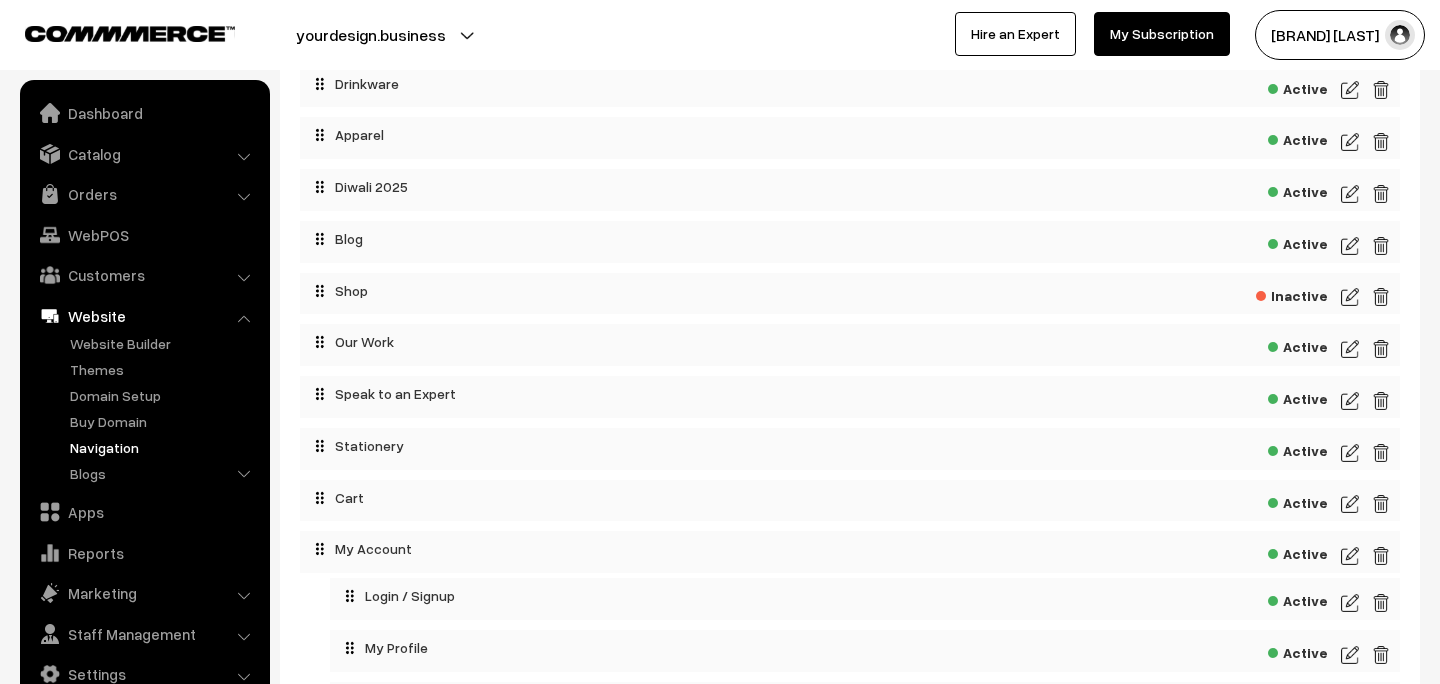 scroll, scrollTop: 303, scrollLeft: 0, axis: vertical 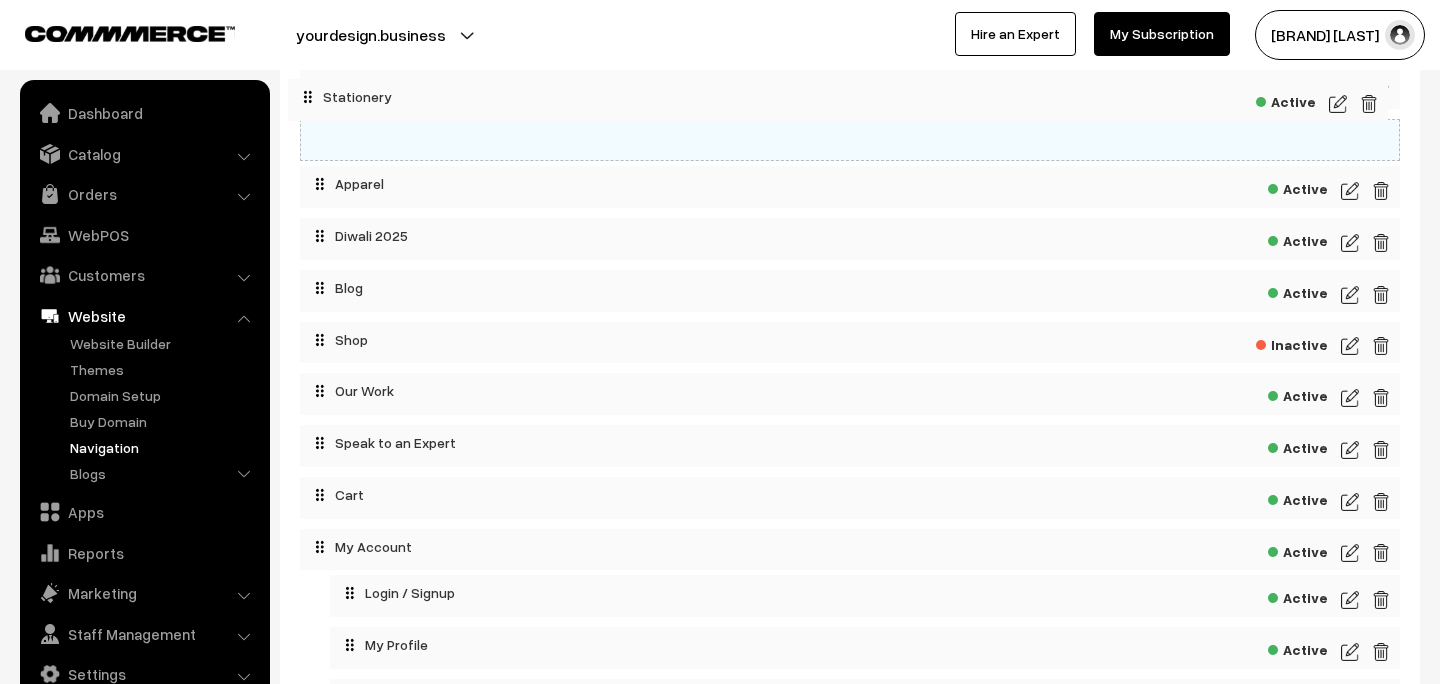 drag, startPoint x: 387, startPoint y: 462, endPoint x: 380, endPoint y: 142, distance: 320.07654 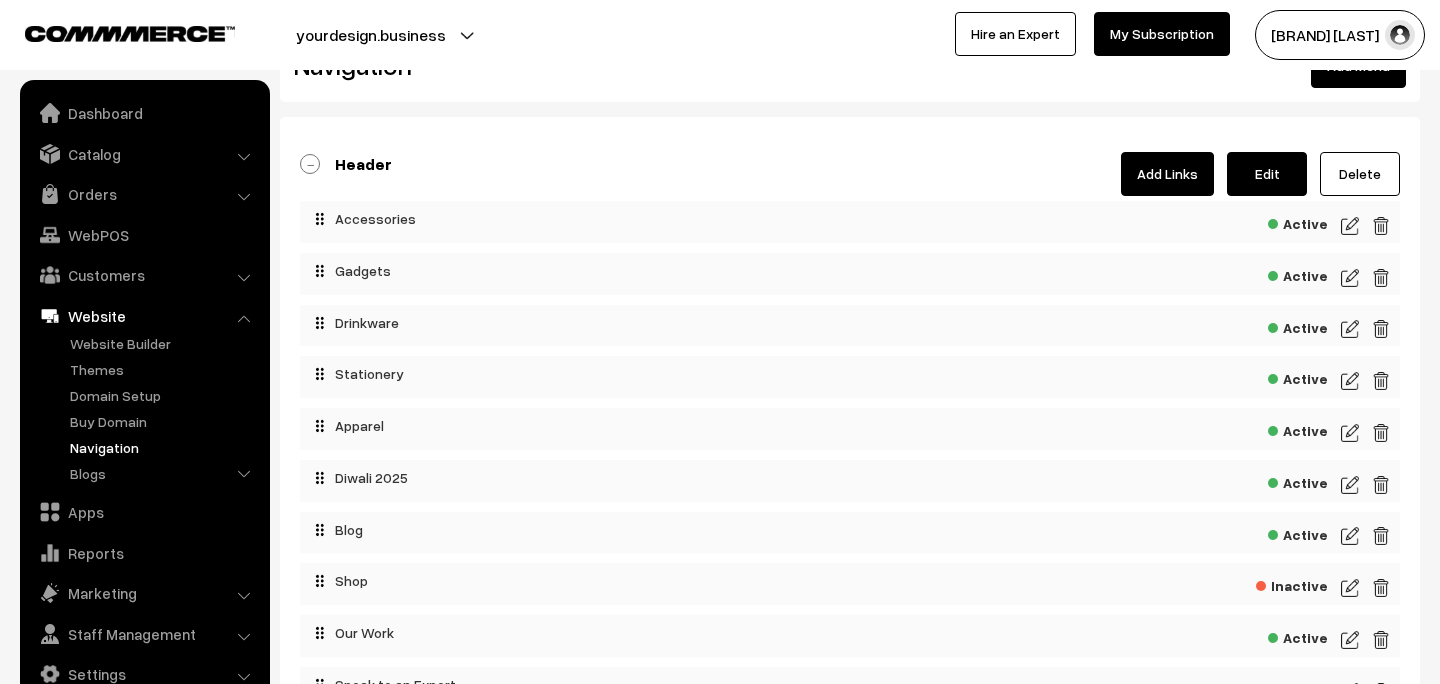 scroll, scrollTop: 0, scrollLeft: 0, axis: both 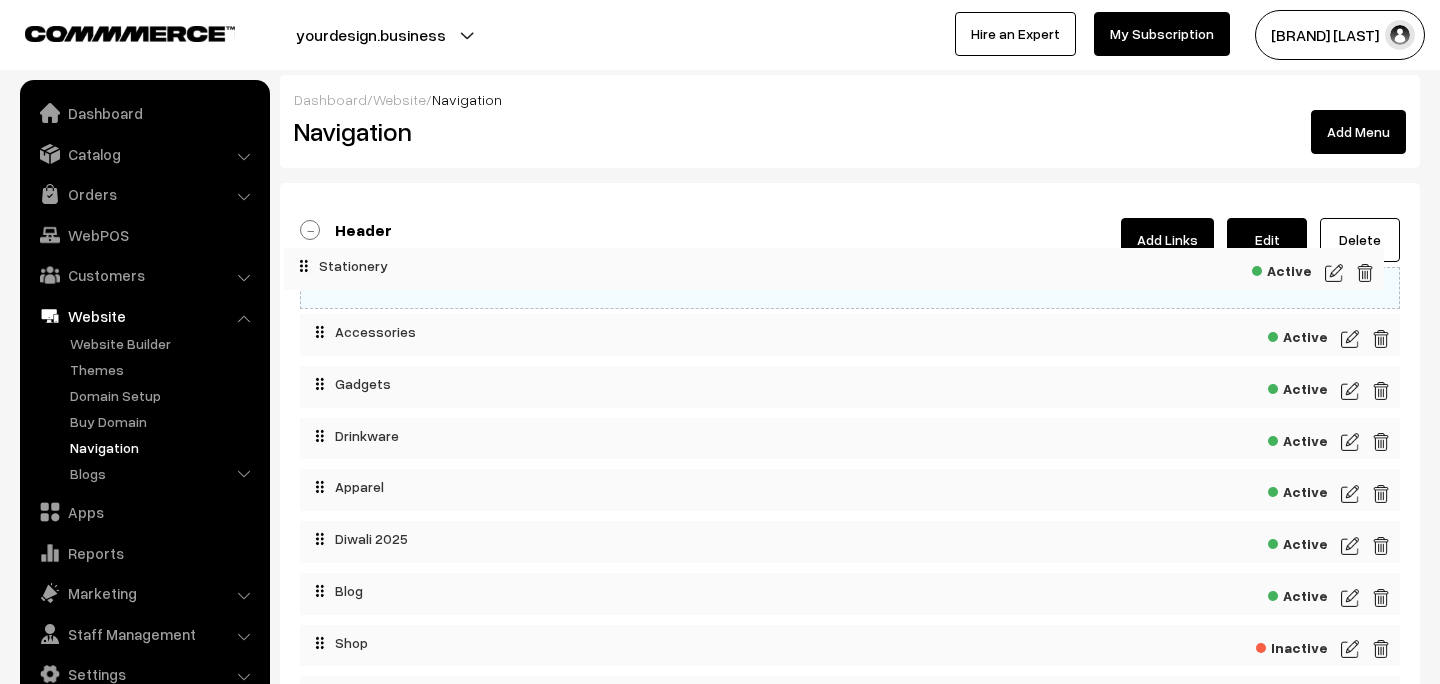 drag, startPoint x: 379, startPoint y: 439, endPoint x: 380, endPoint y: 286, distance: 153.00327 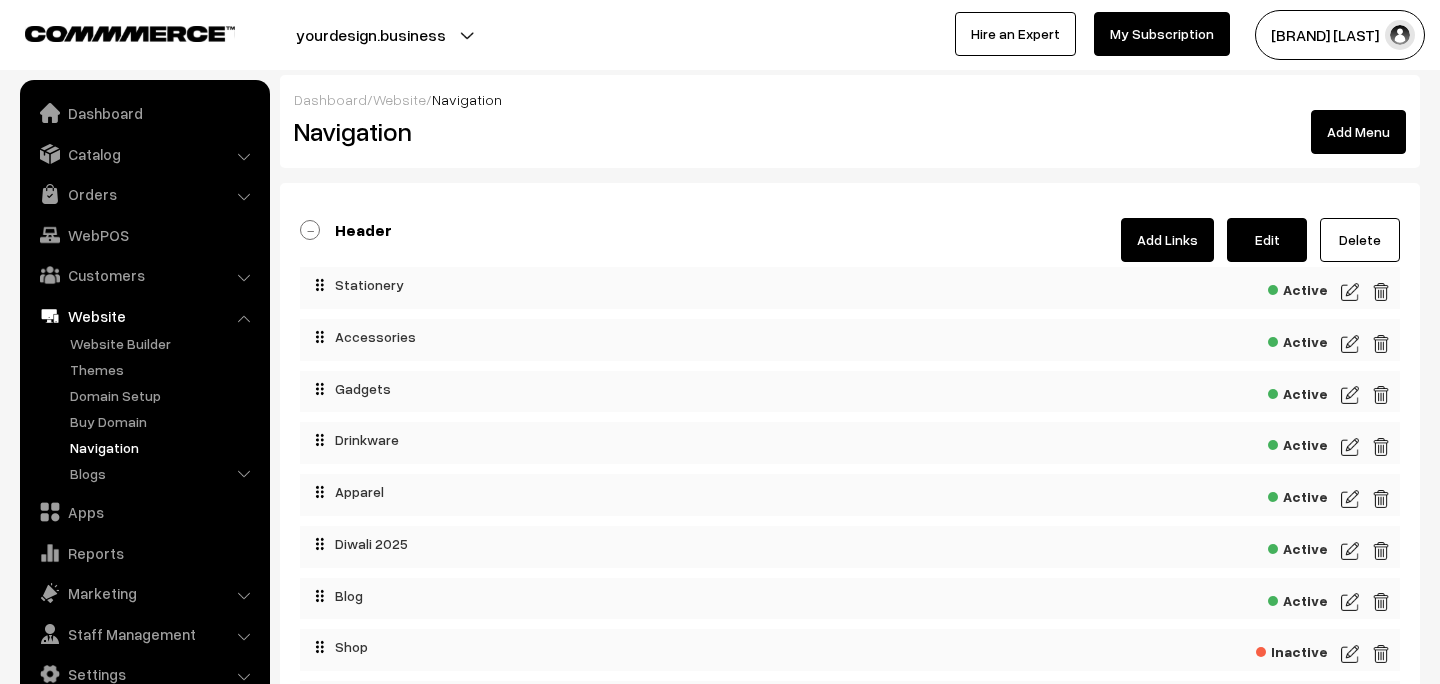 click on "Header
Add Links
Edit
Delete
Active Active" at bounding box center [850, 697] 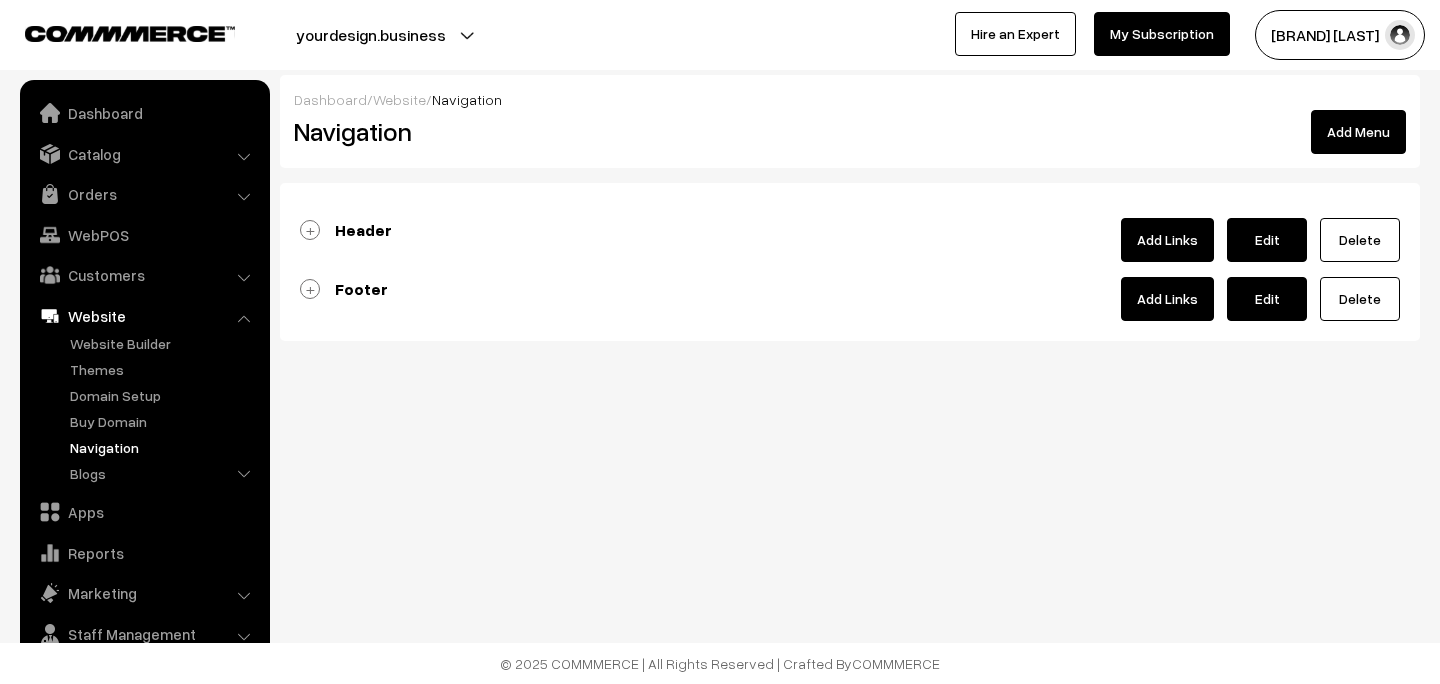 click on "Header" at bounding box center [363, 230] 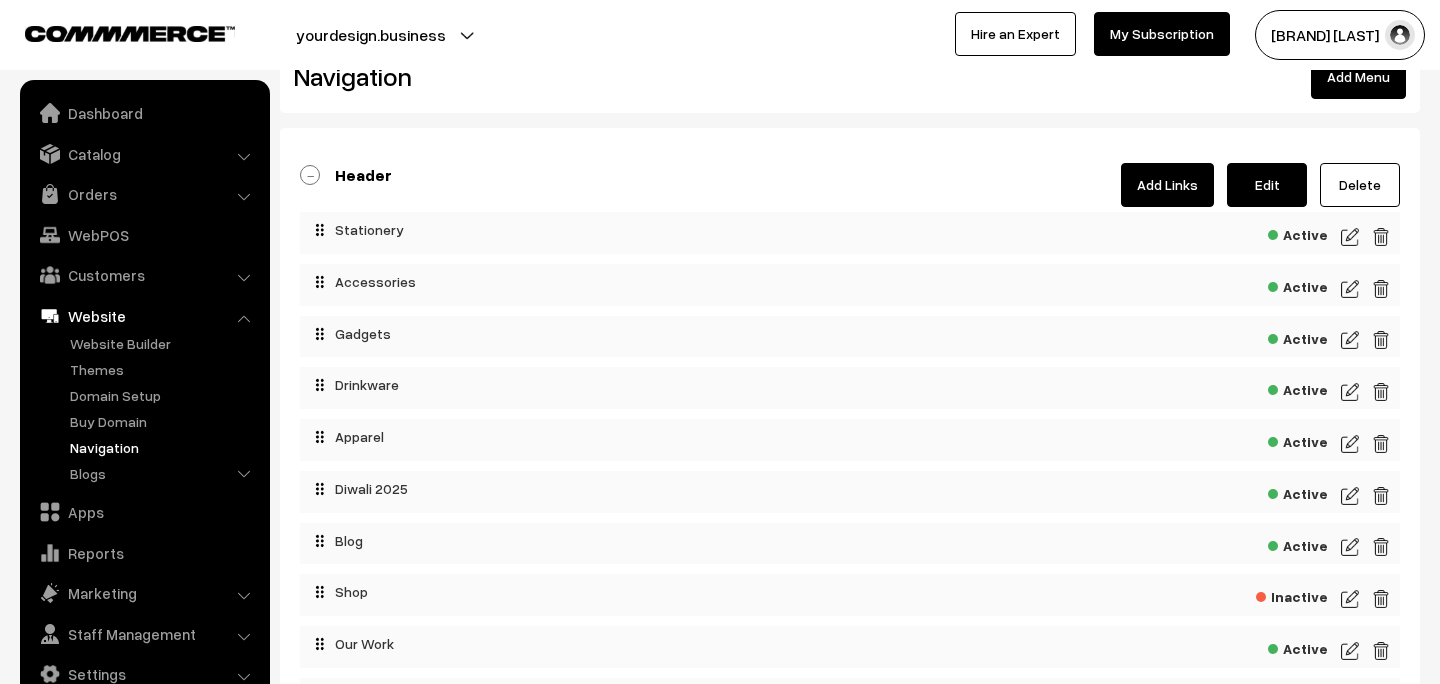 scroll, scrollTop: 0, scrollLeft: 0, axis: both 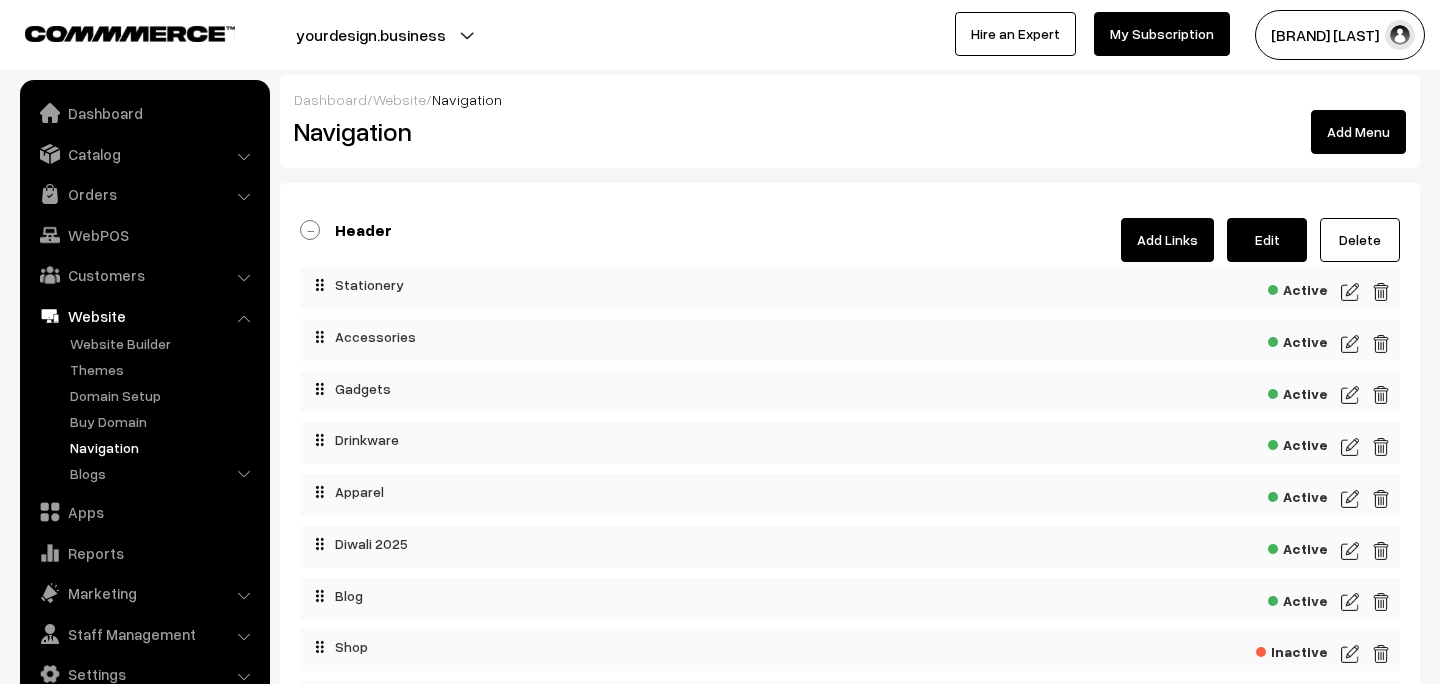 click on "Add Links" at bounding box center (1167, 240) 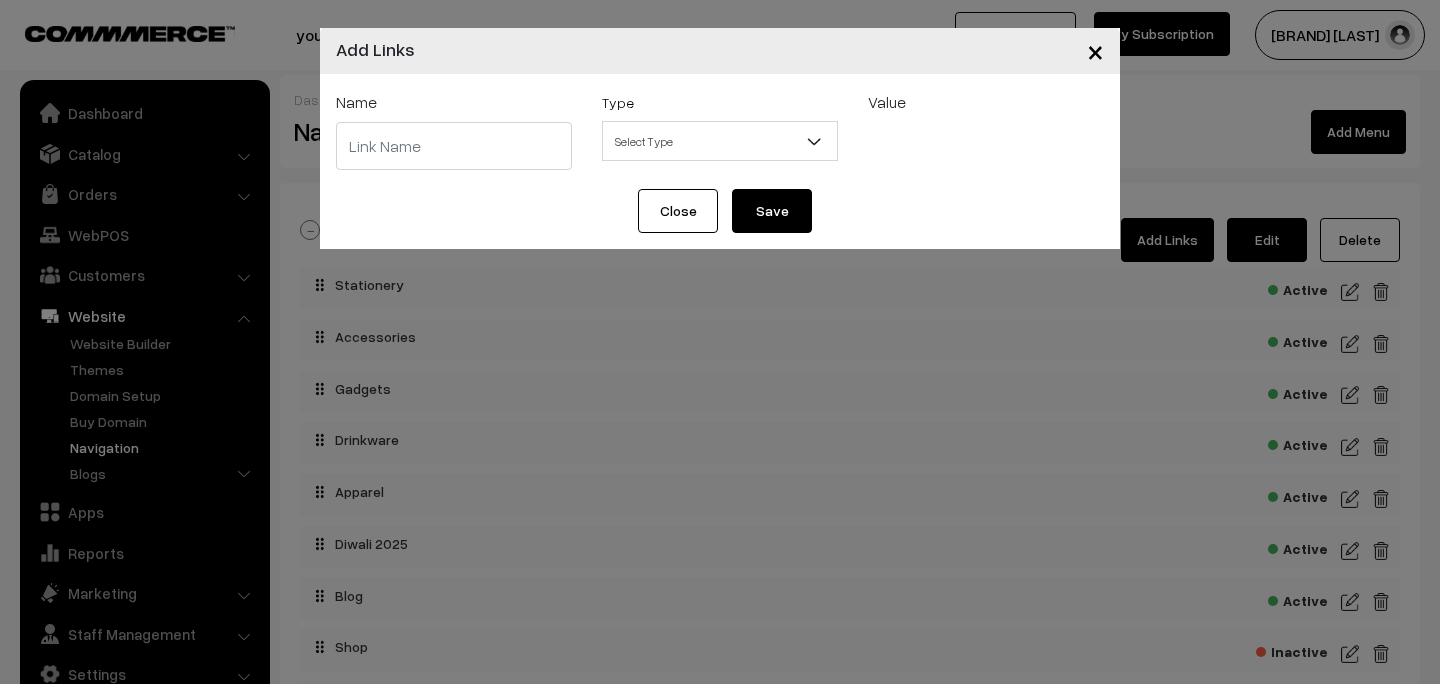 click on "Select Type" at bounding box center [720, 141] 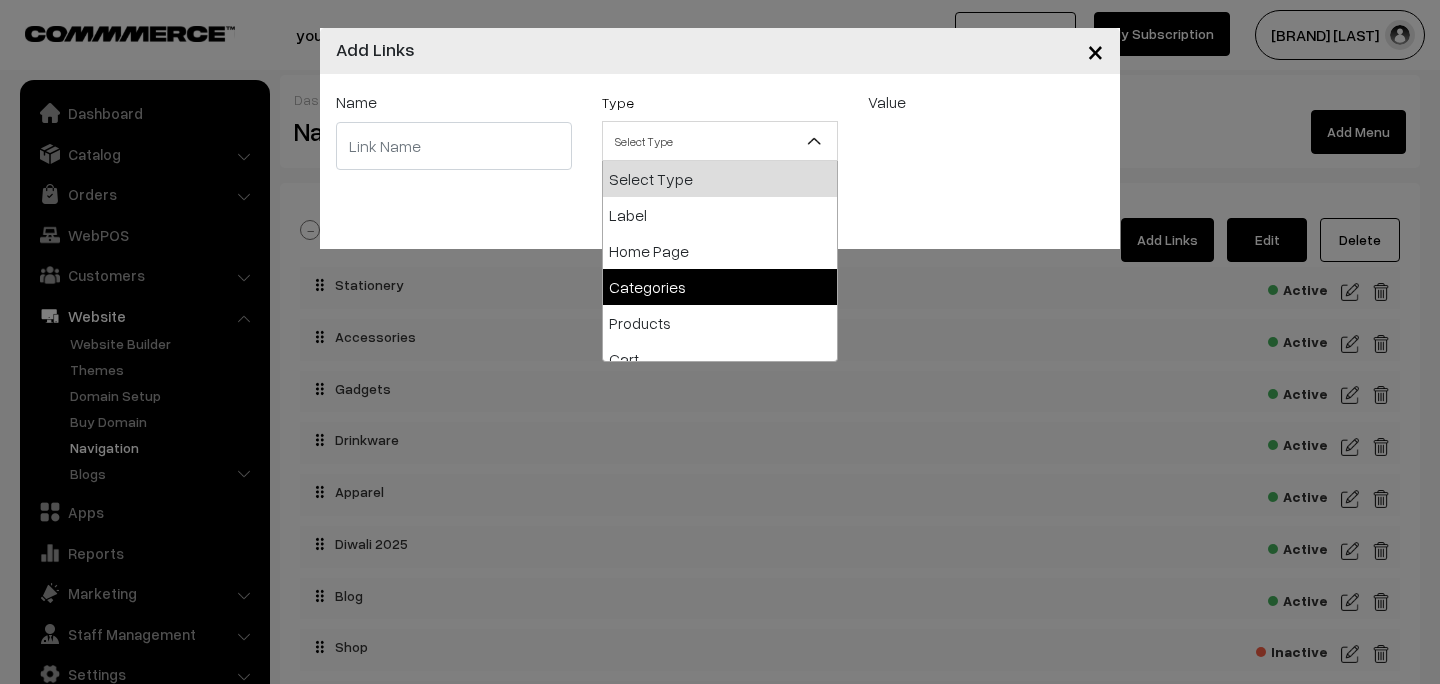 select on "categories" 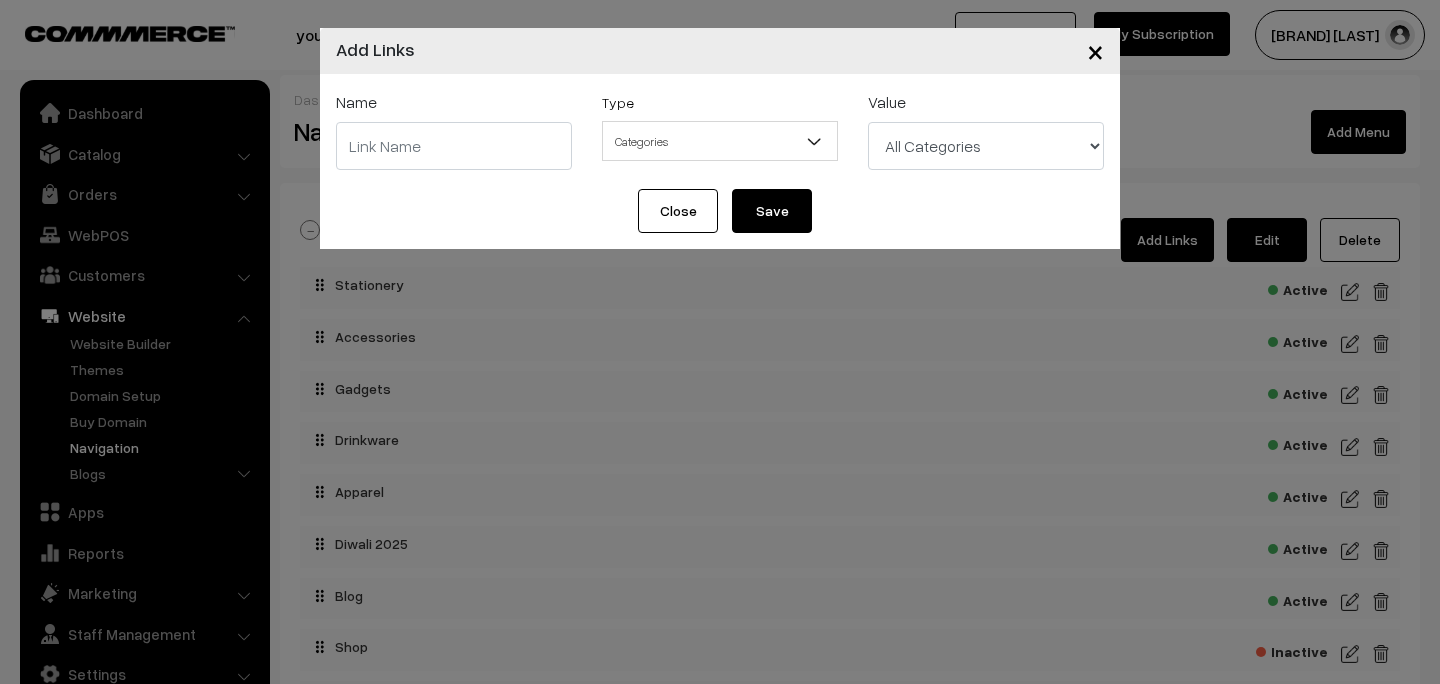 click at bounding box center (454, 146) 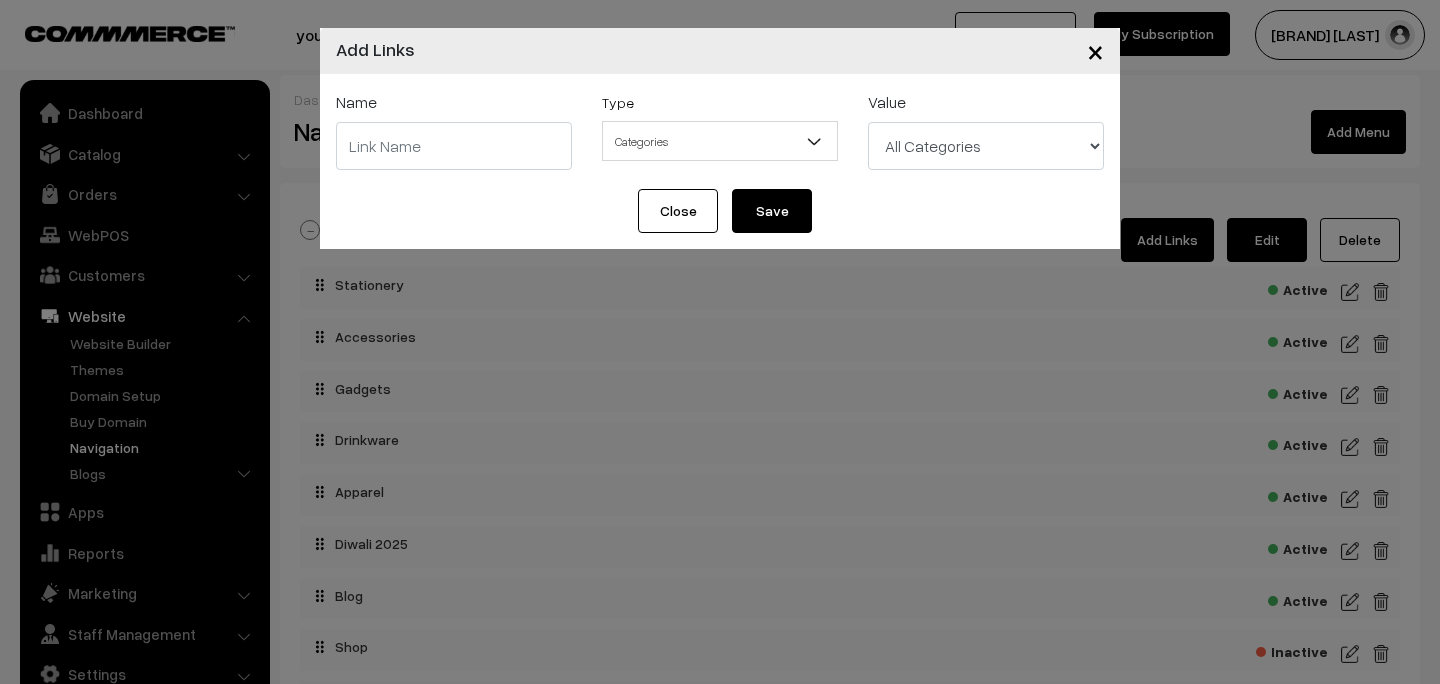 select on "10" 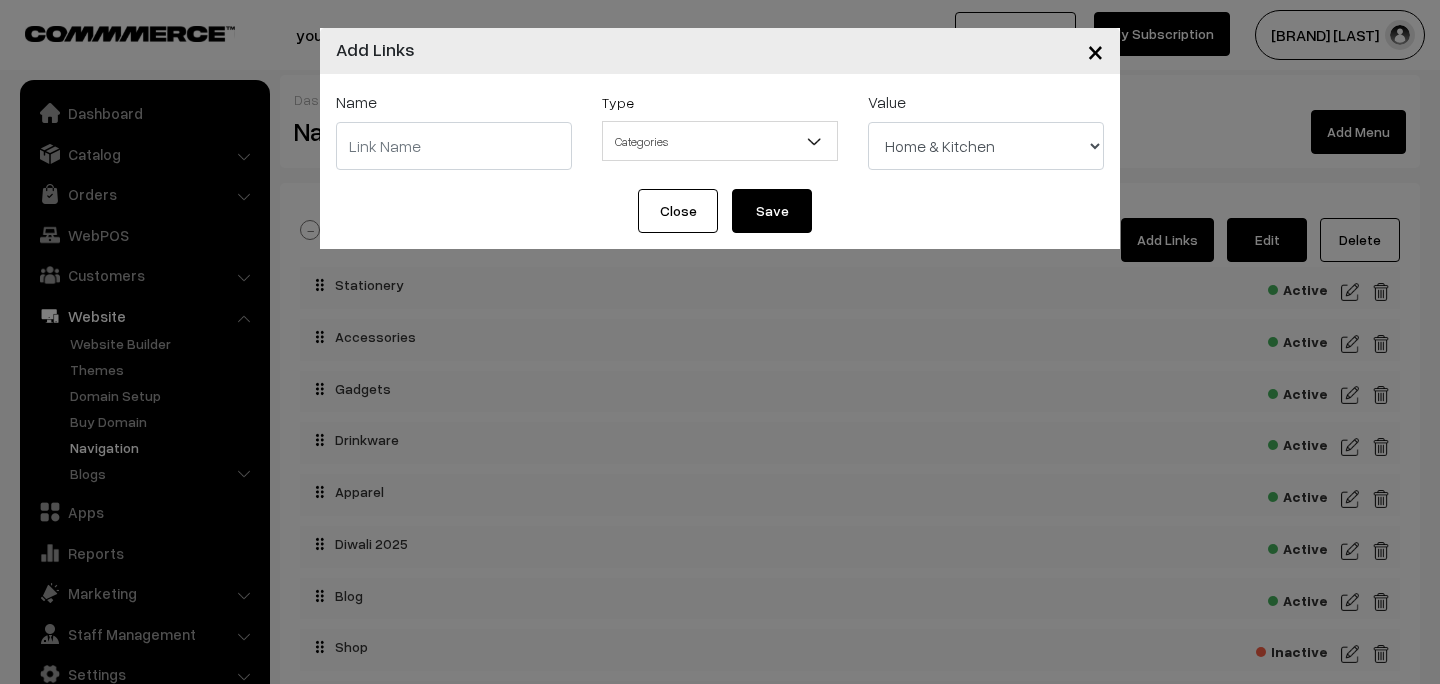 click at bounding box center [454, 146] 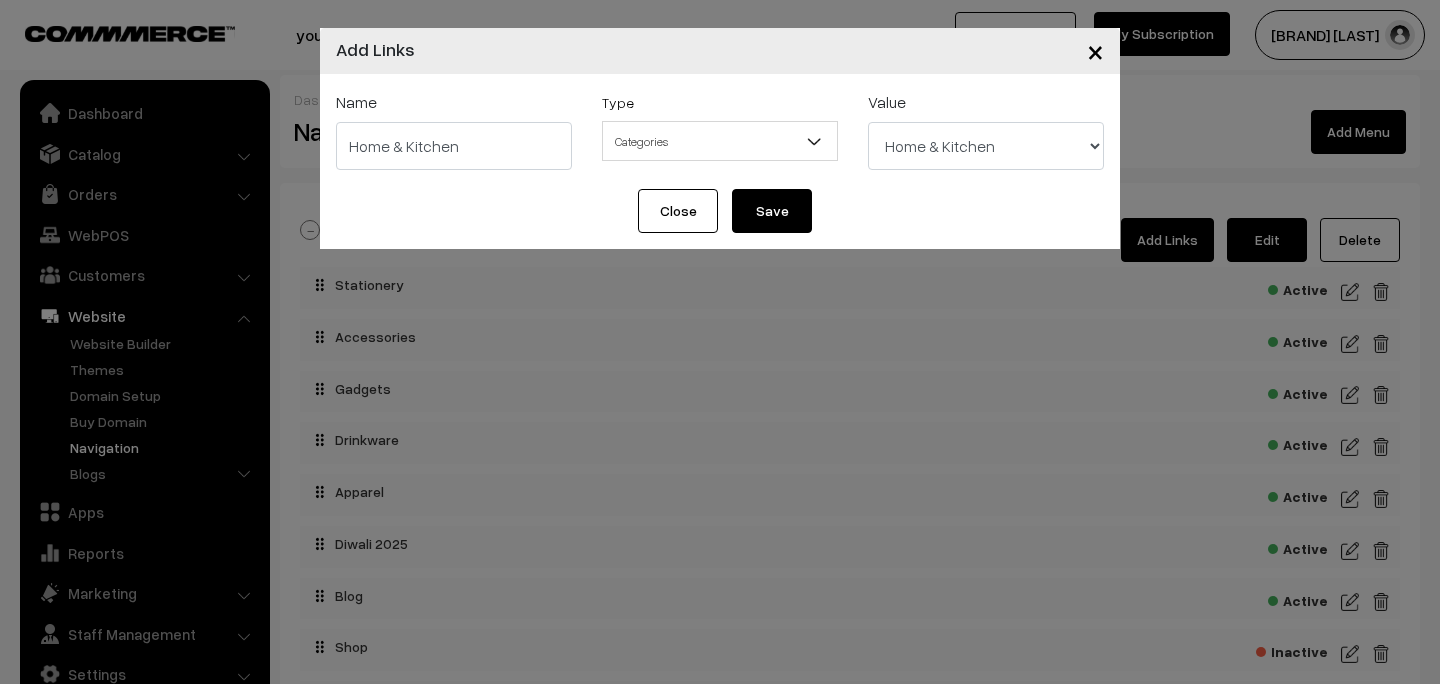type on "Home & Kitchen" 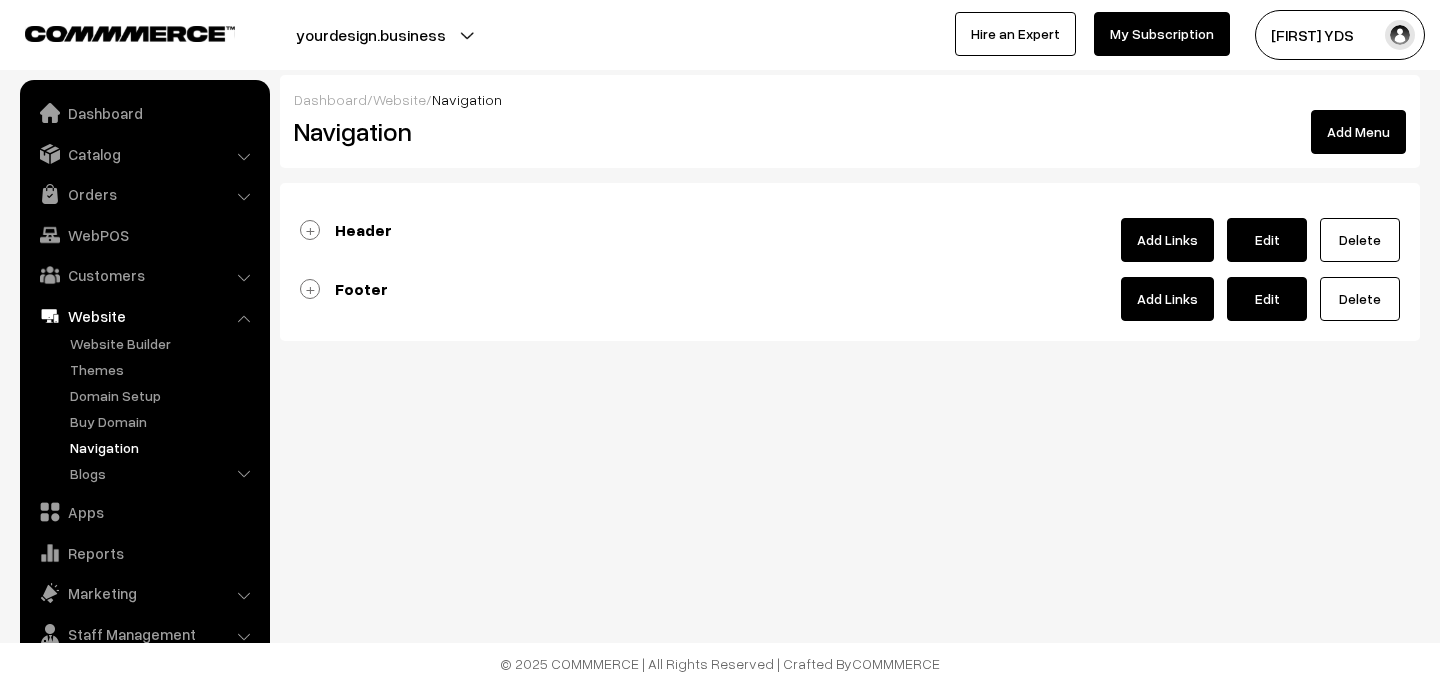 scroll, scrollTop: 0, scrollLeft: 0, axis: both 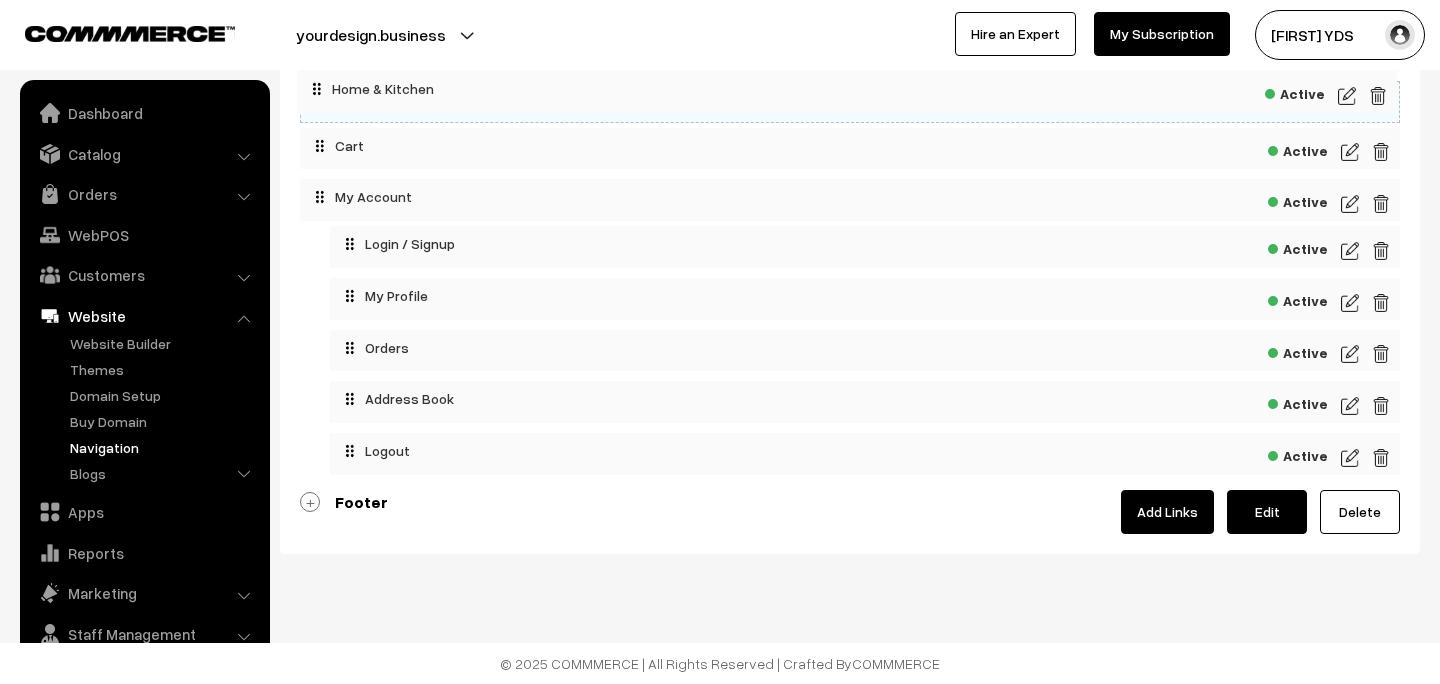drag, startPoint x: 395, startPoint y: 448, endPoint x: 392, endPoint y: 80, distance: 368.01224 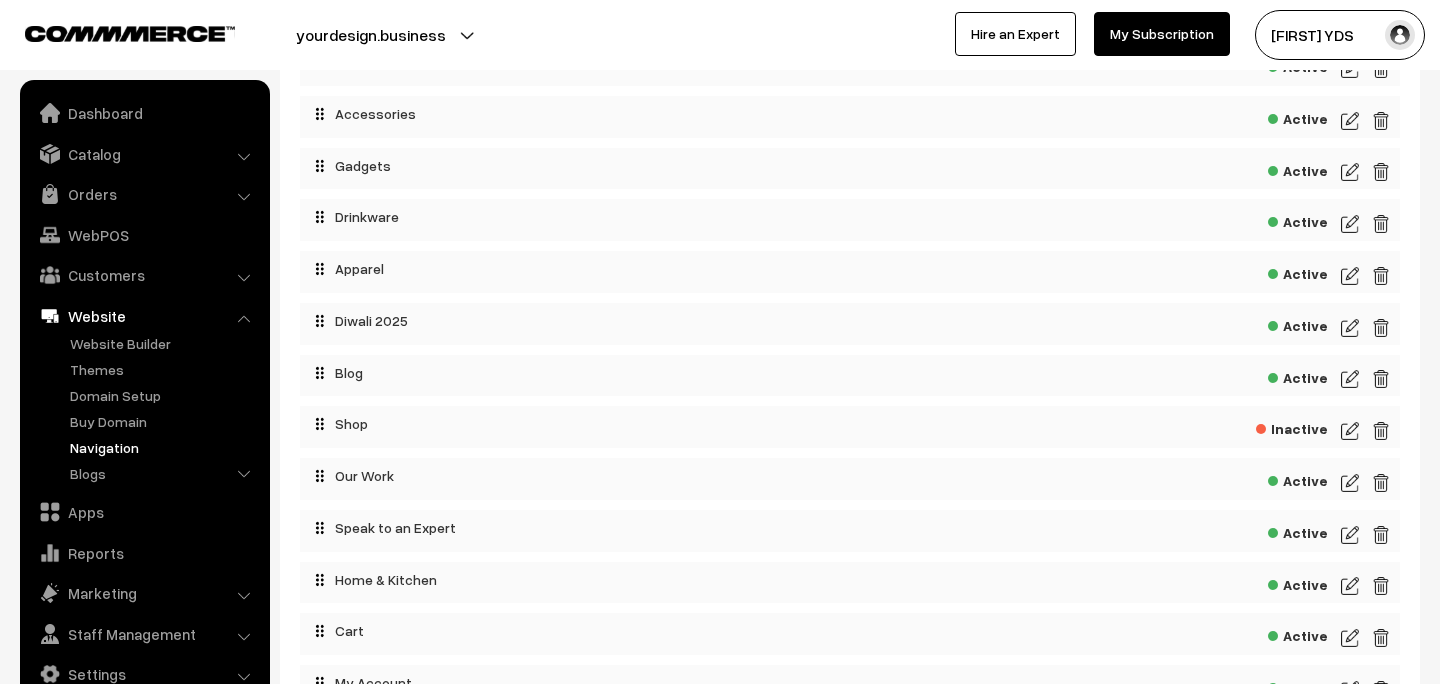 scroll, scrollTop: 219, scrollLeft: 0, axis: vertical 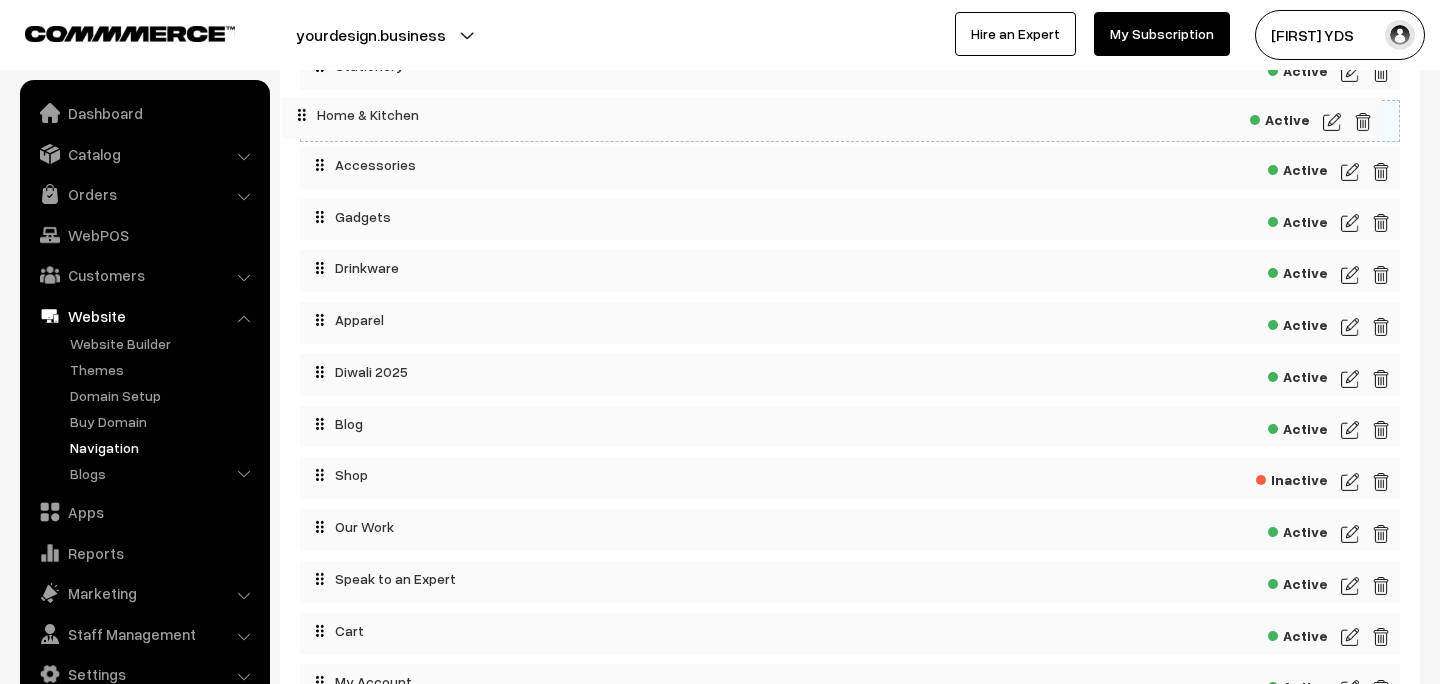 drag, startPoint x: 375, startPoint y: 588, endPoint x: 359, endPoint y: 115, distance: 473.27054 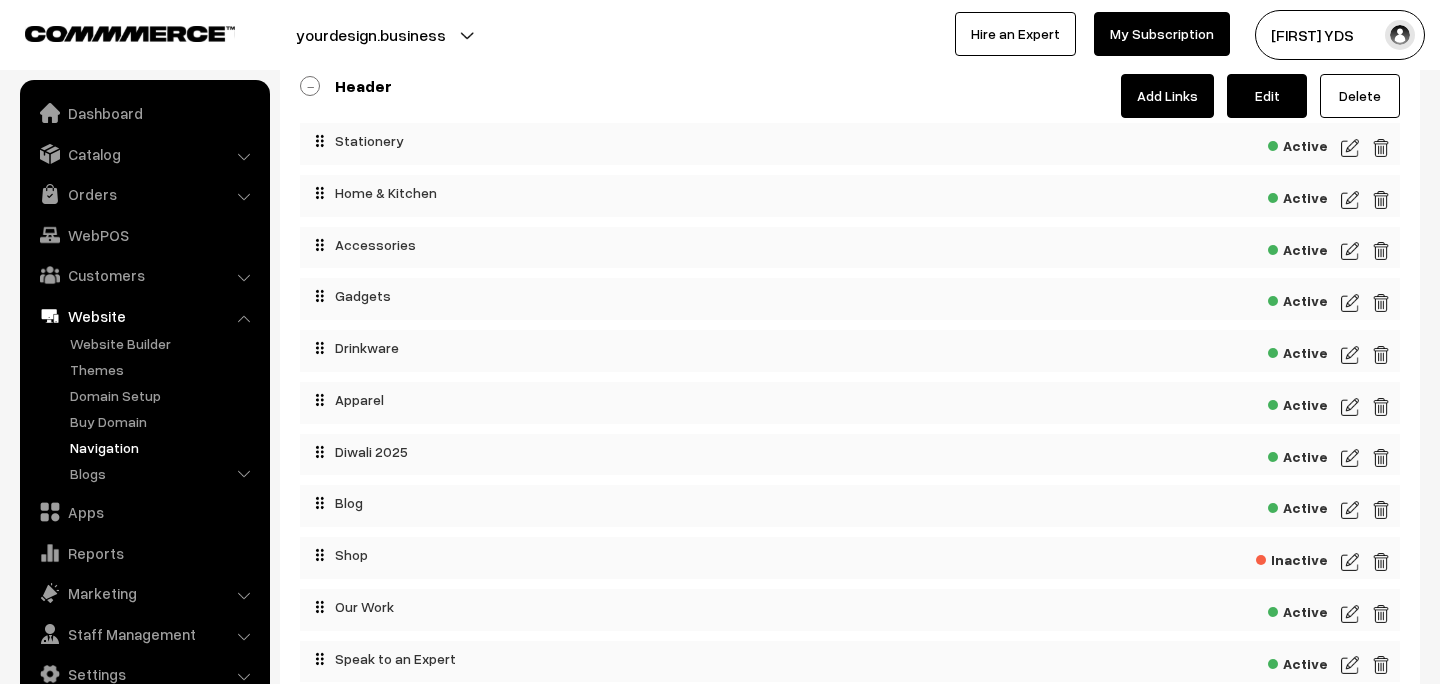 scroll, scrollTop: 0, scrollLeft: 0, axis: both 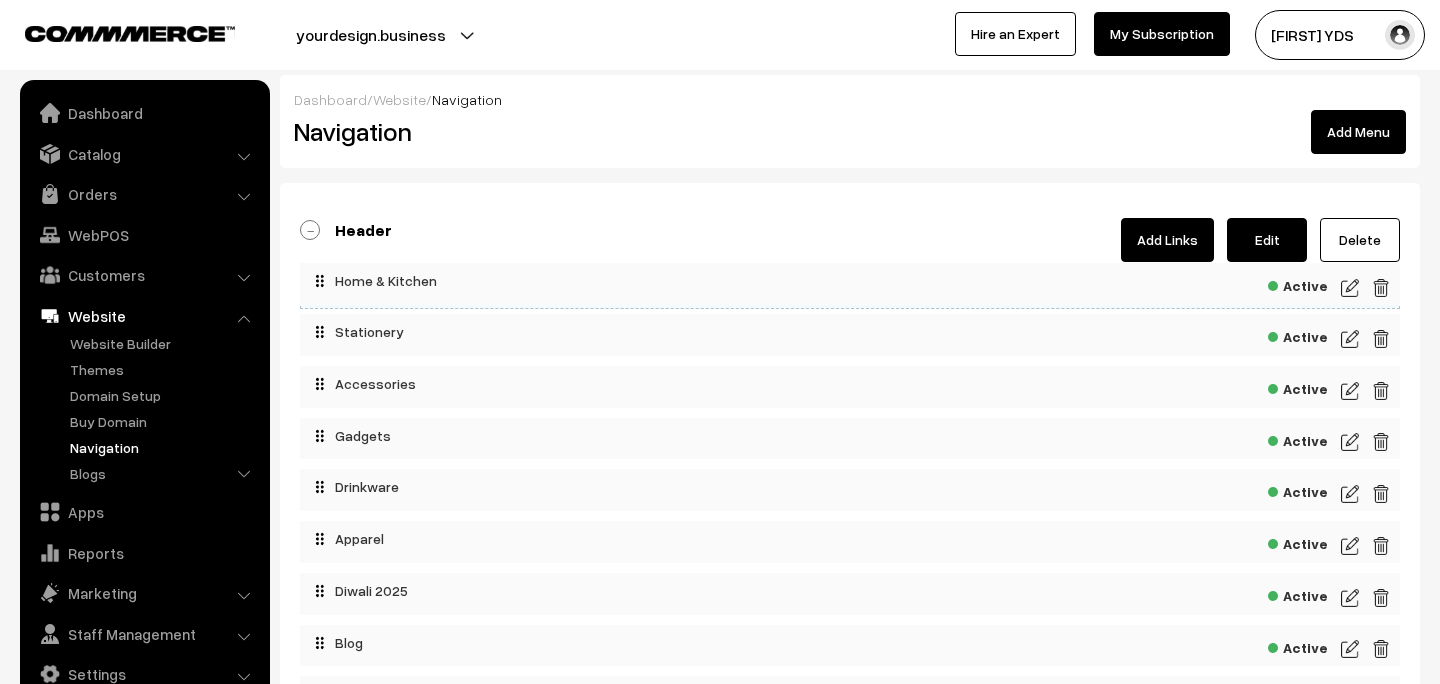 drag, startPoint x: 373, startPoint y: 346, endPoint x: 373, endPoint y: 286, distance: 60 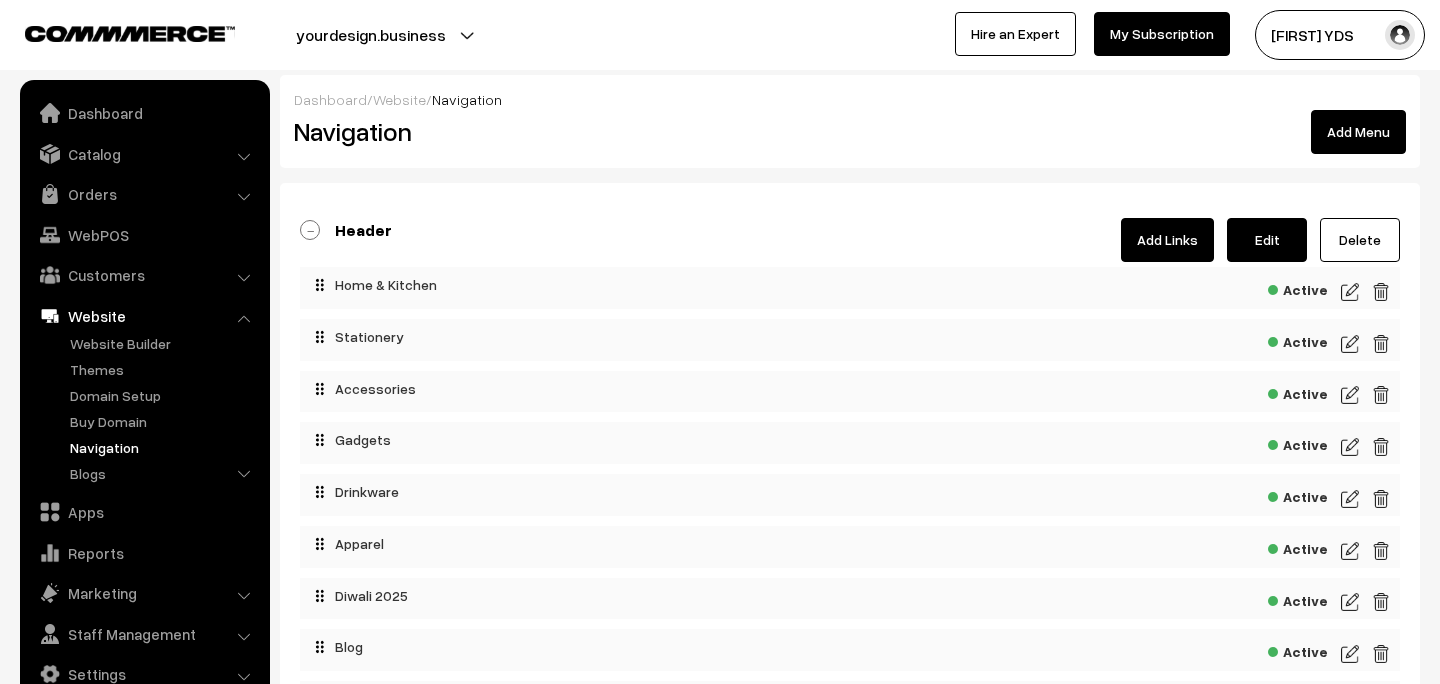 click on "Add Links" at bounding box center (1167, 240) 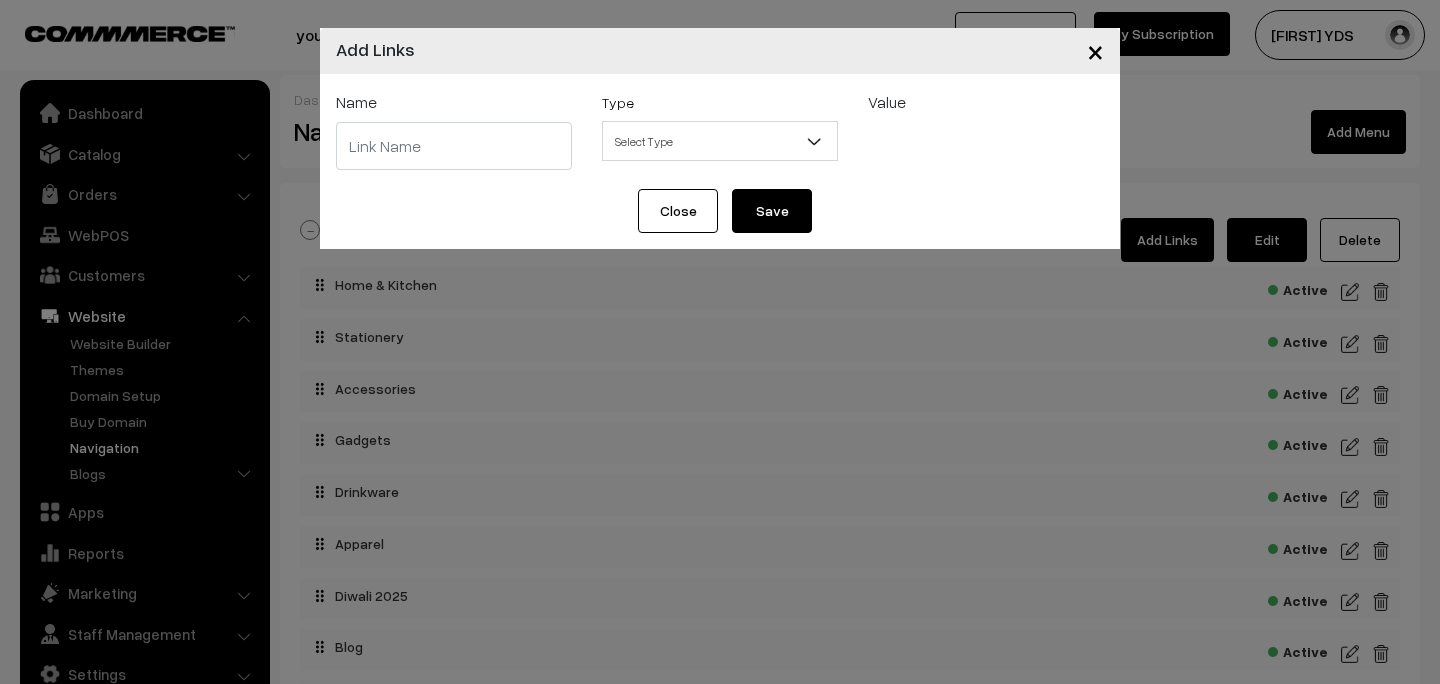 click on "Select Type" at bounding box center (720, 141) 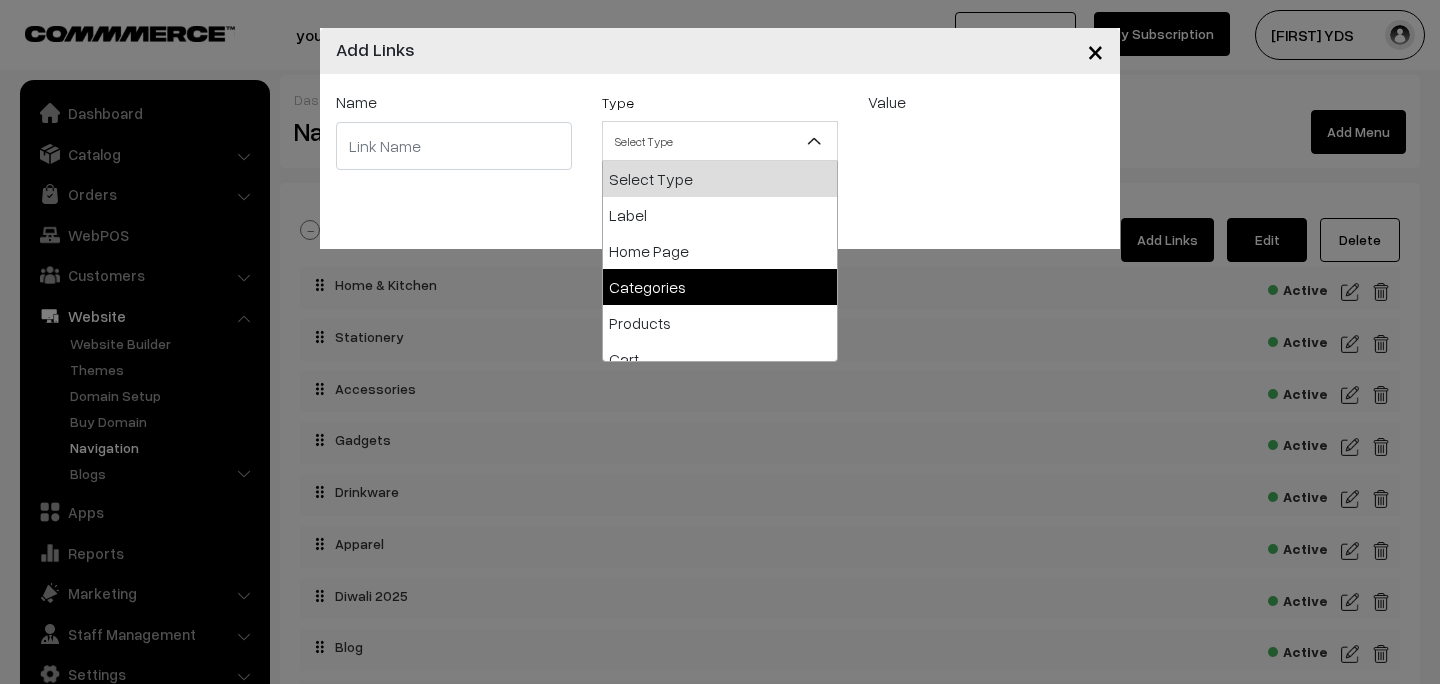 select on "categories" 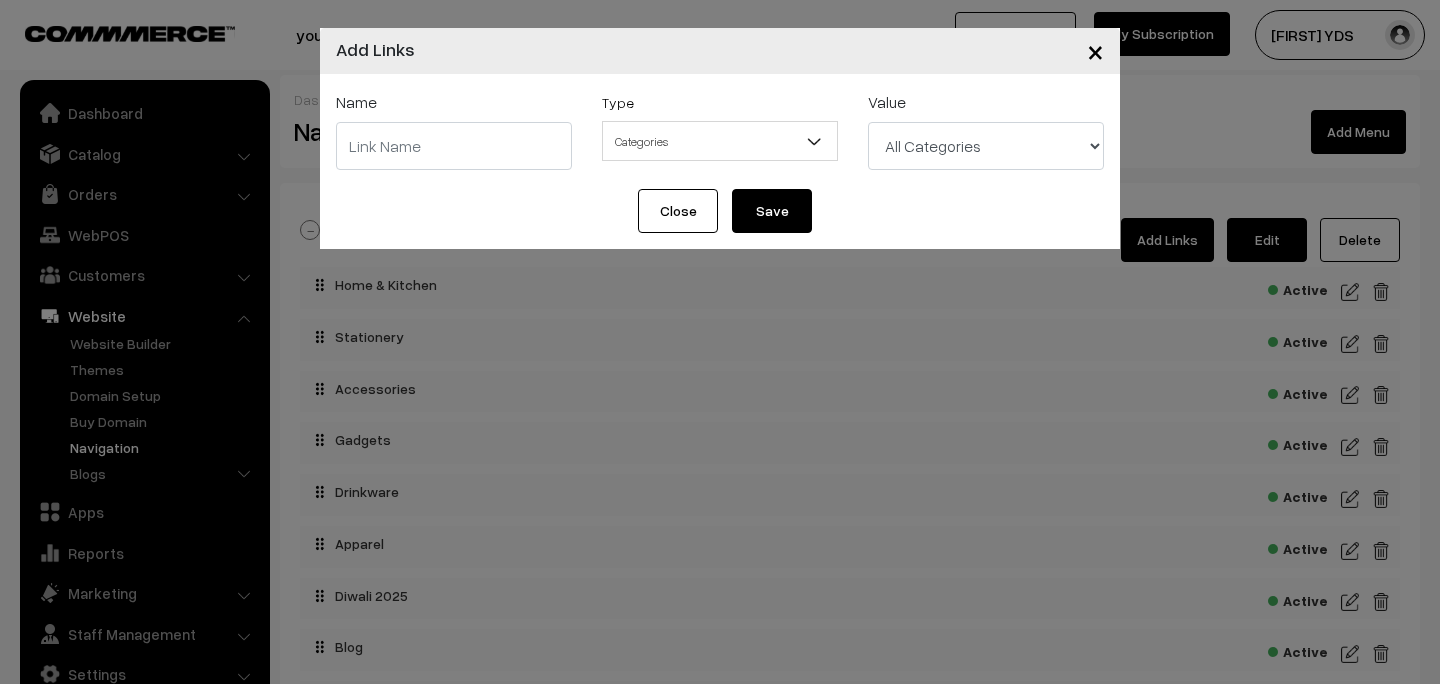 click on "All Categories
Apparel
Apparel > Caps
Apparel > Polo T-Shirts
Apparel > Round Neck
Apparel > Shirts
Apparel > Jackets and Sweatshirts
Apparel > Brands
Apparel > Brands > Rare Rabbit
Apparel > Brands > Reebok Apparel > Brands > Jack and Jones Apparel > Brands > Puma Drinkware Gourmet" at bounding box center (986, 146) 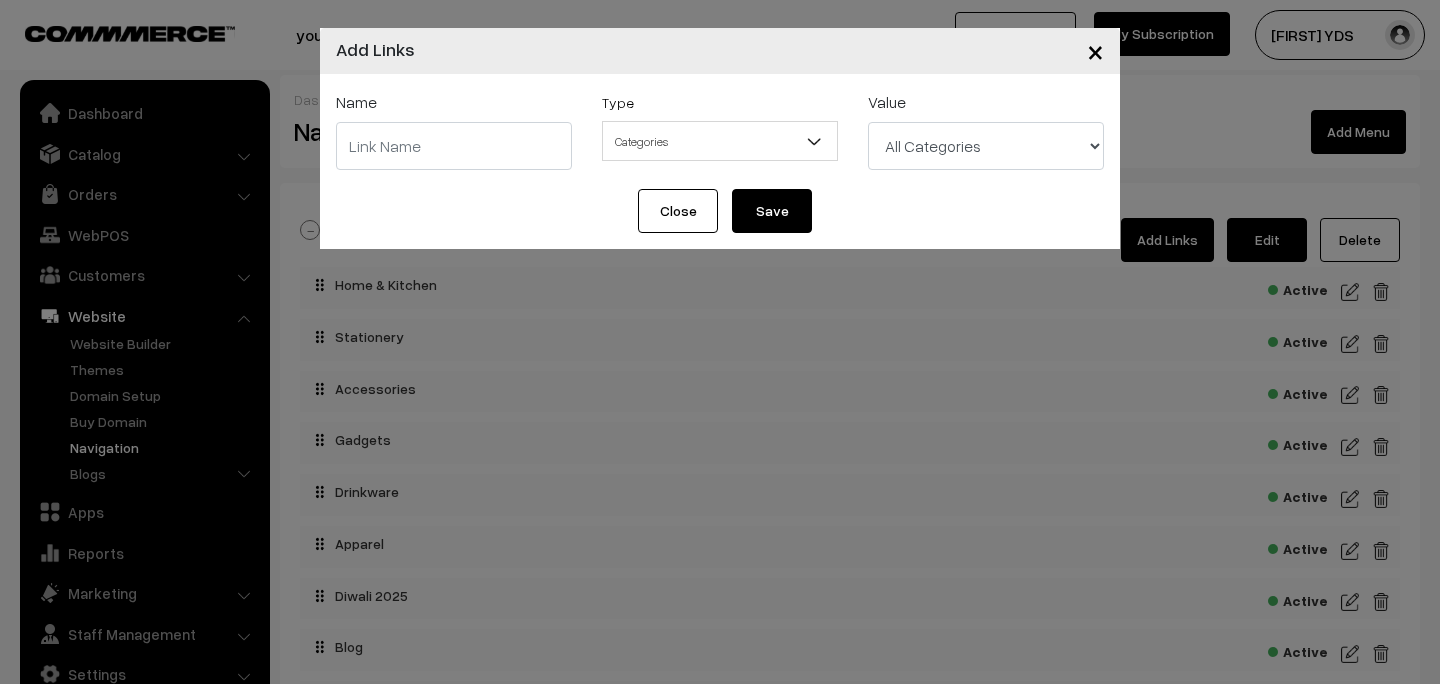 select on "31" 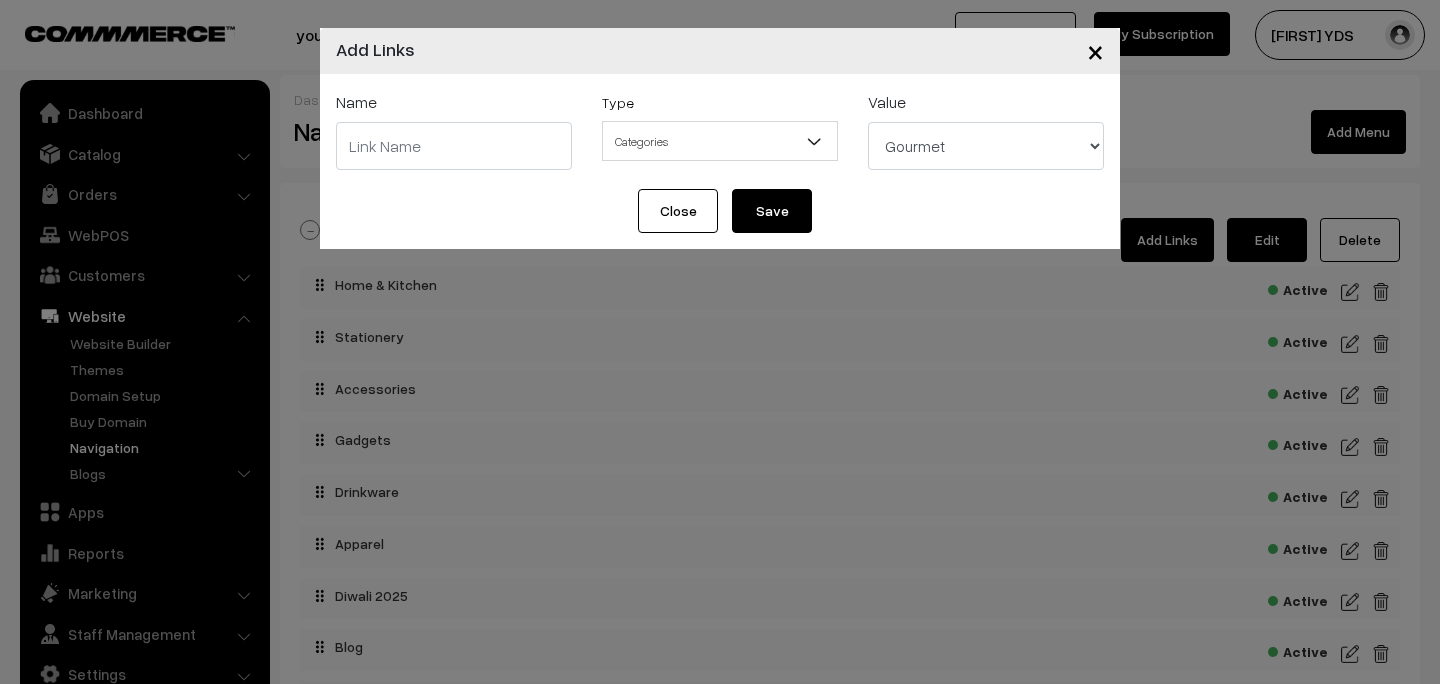 click at bounding box center (454, 146) 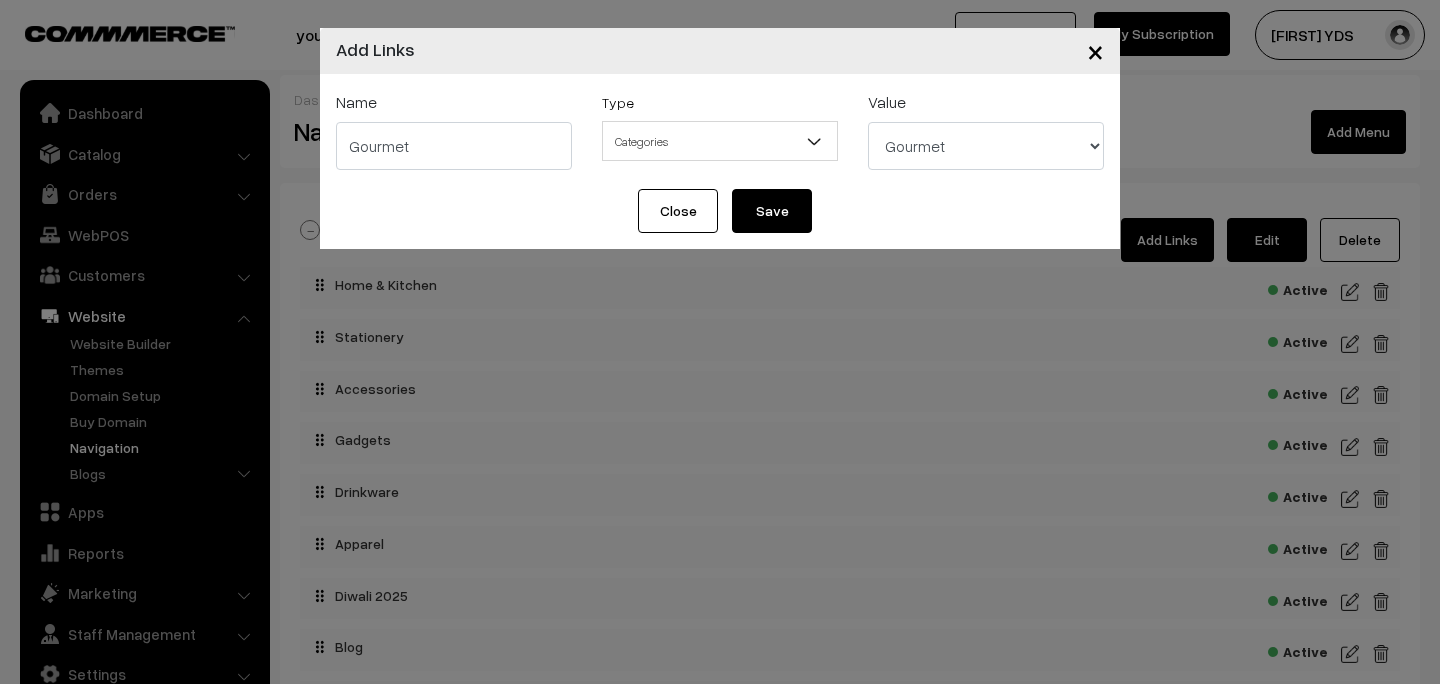 type on "Gourmet" 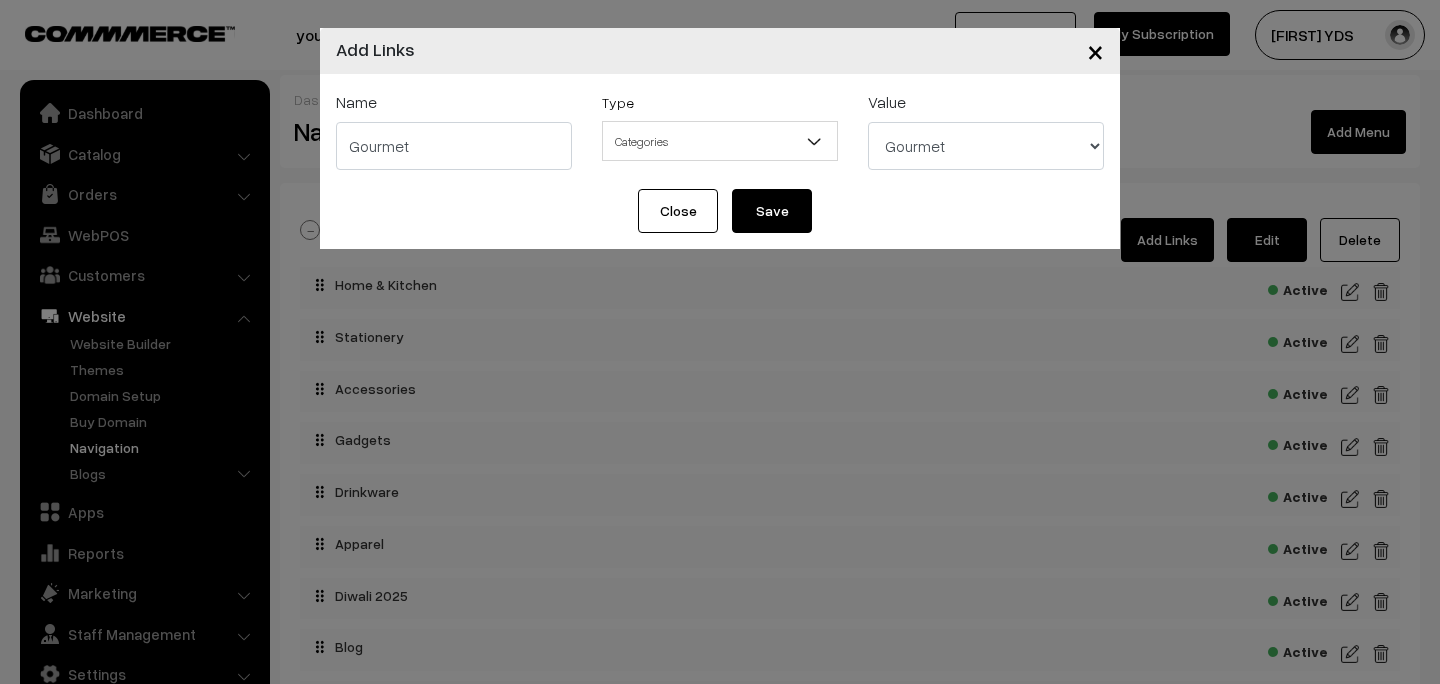 click on "Save" at bounding box center (772, 211) 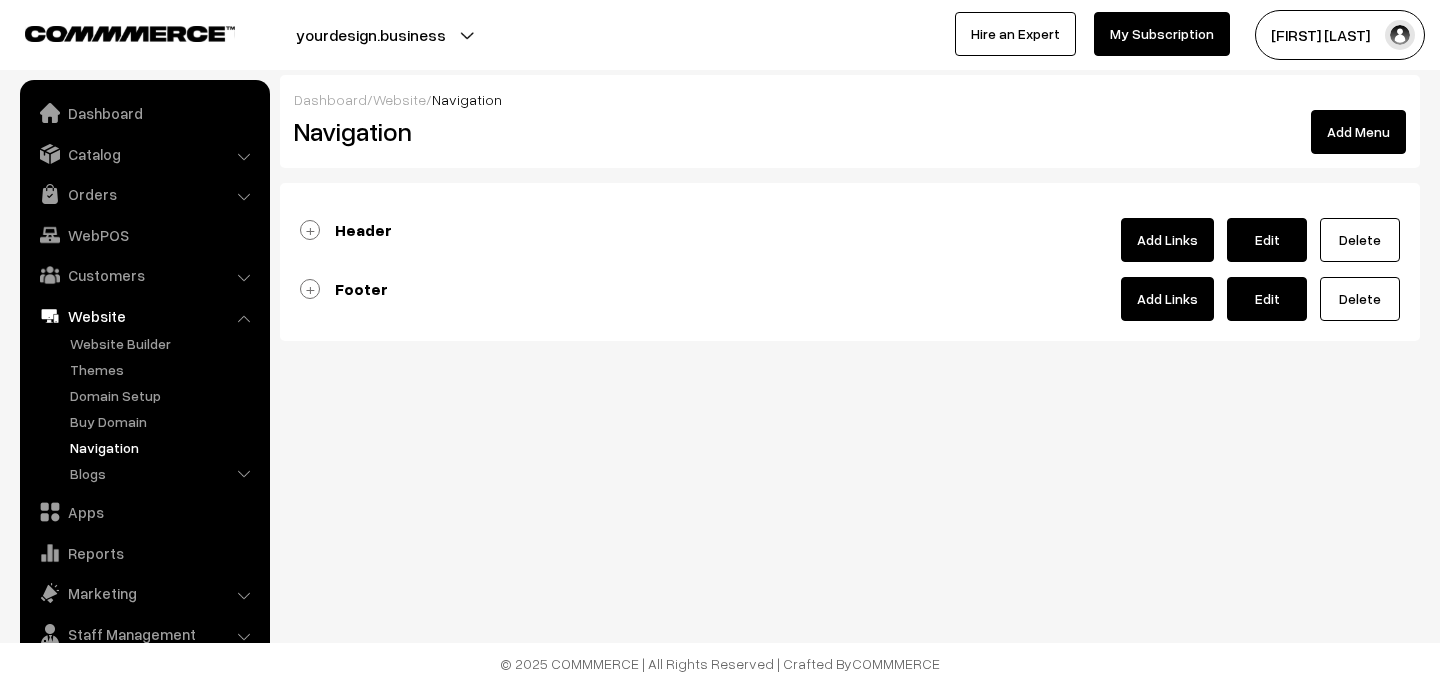scroll, scrollTop: 0, scrollLeft: 0, axis: both 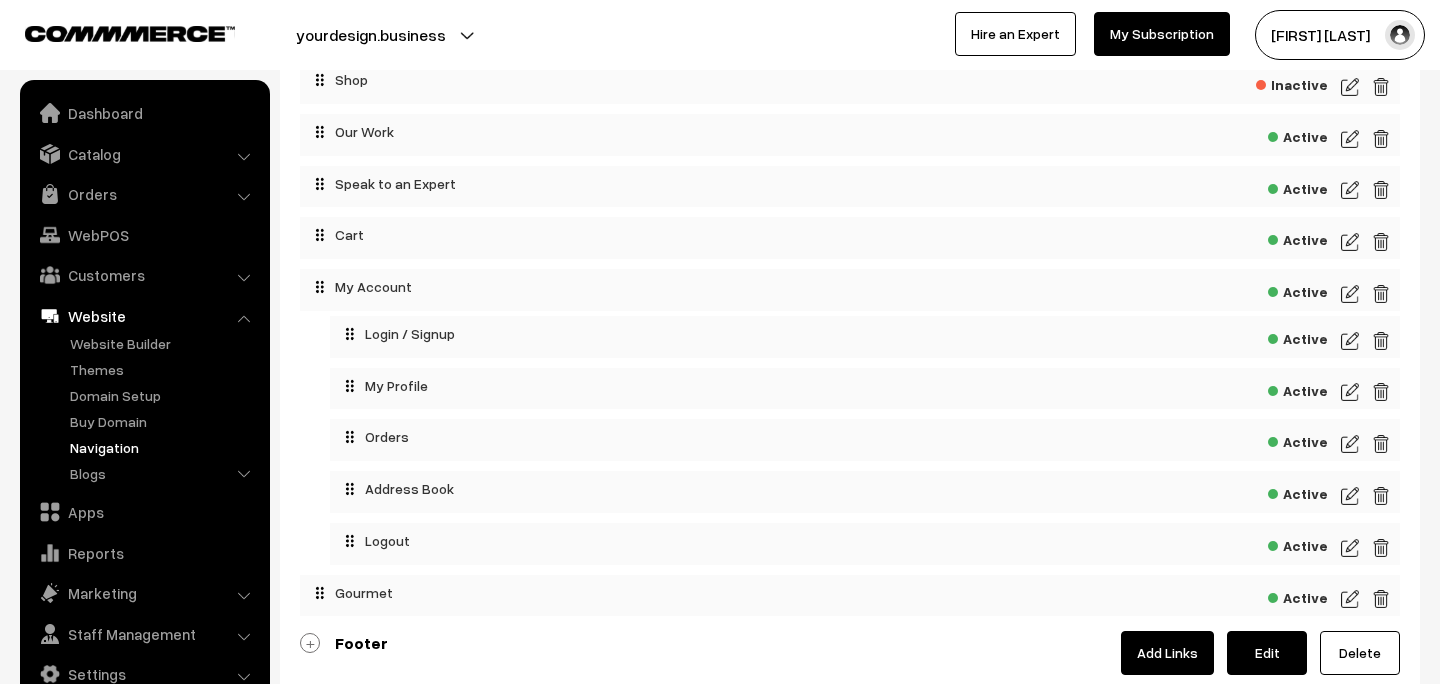 drag, startPoint x: 414, startPoint y: 610, endPoint x: 419, endPoint y: 444, distance: 166.07529 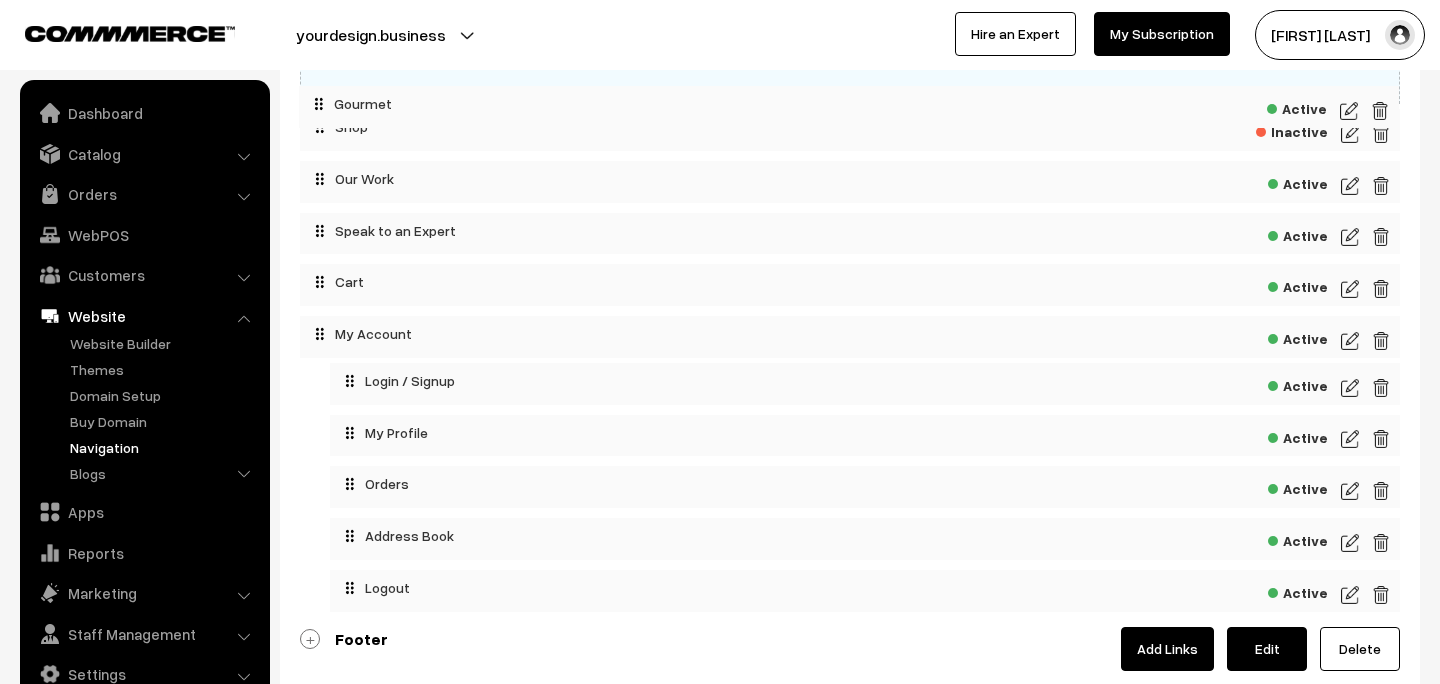 drag, startPoint x: 365, startPoint y: 594, endPoint x: 363, endPoint y: 130, distance: 464.0043 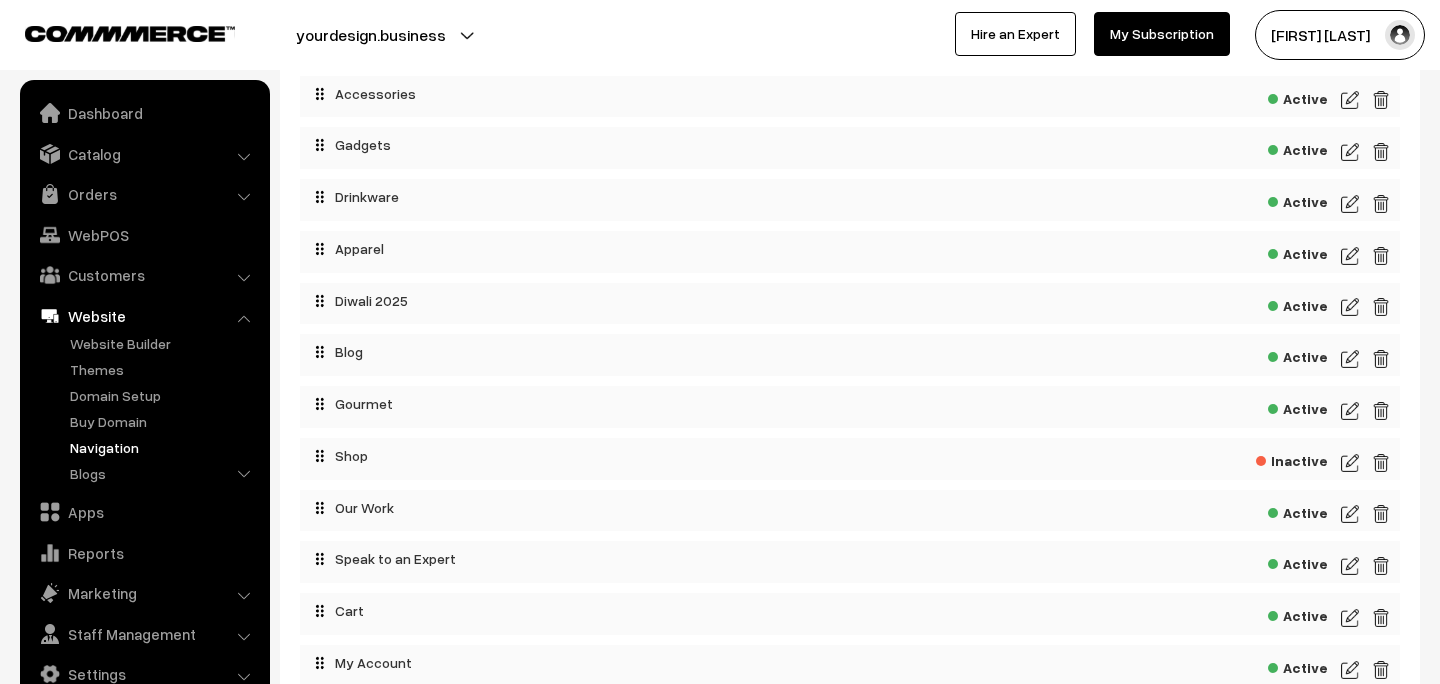 scroll, scrollTop: 289, scrollLeft: 0, axis: vertical 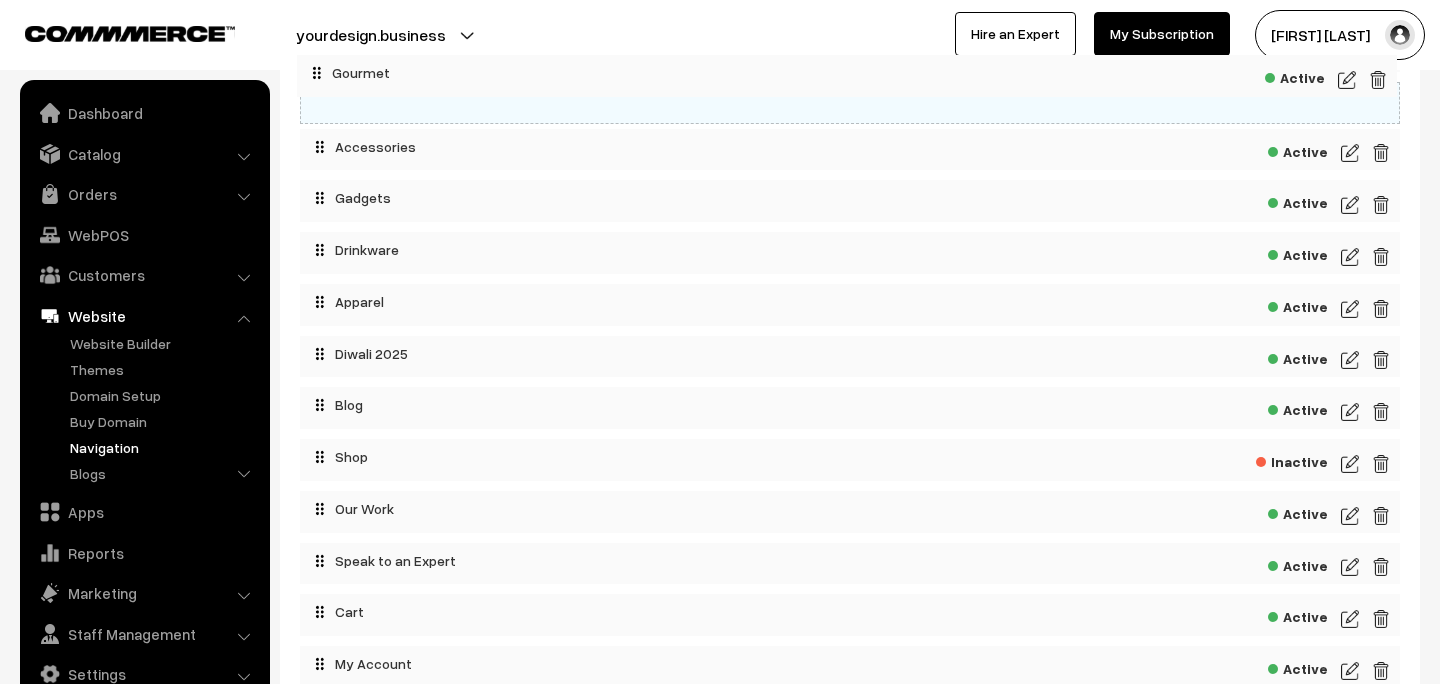 drag, startPoint x: 360, startPoint y: 413, endPoint x: 357, endPoint y: 71, distance: 342.01315 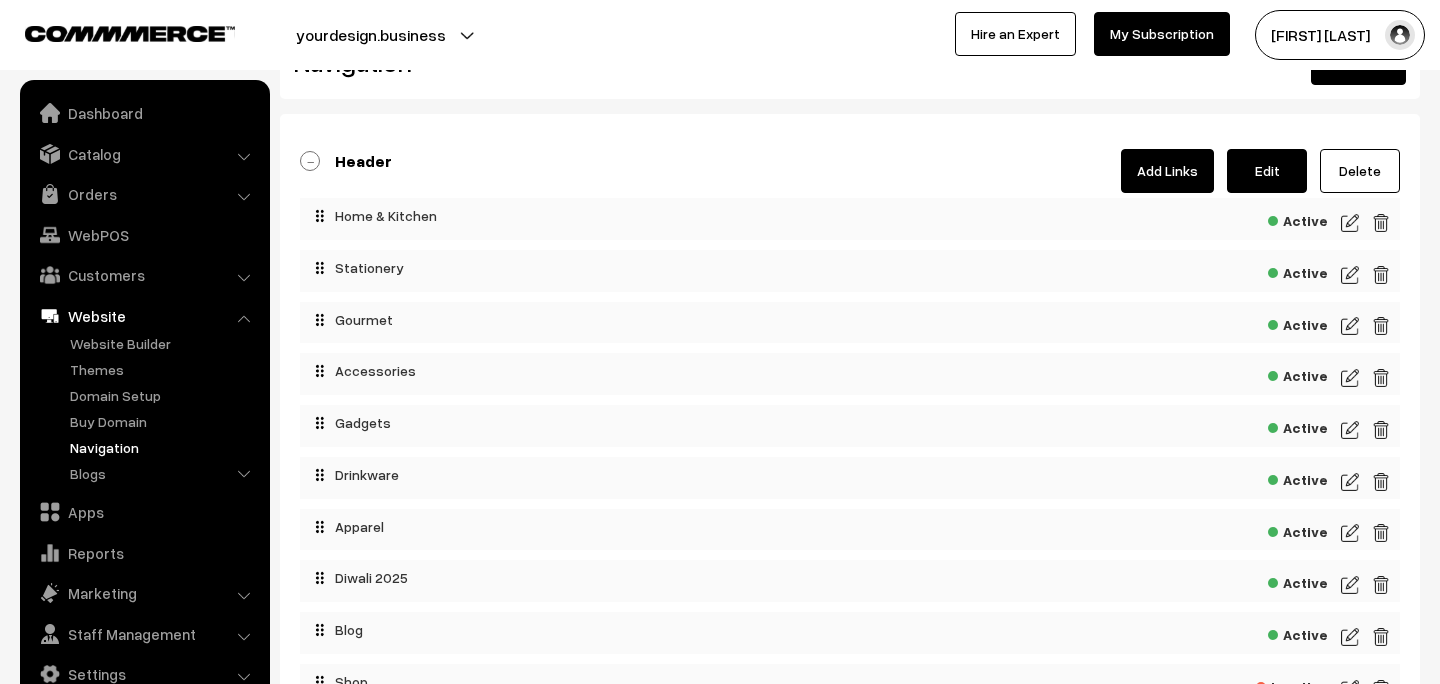 scroll, scrollTop: 68, scrollLeft: 0, axis: vertical 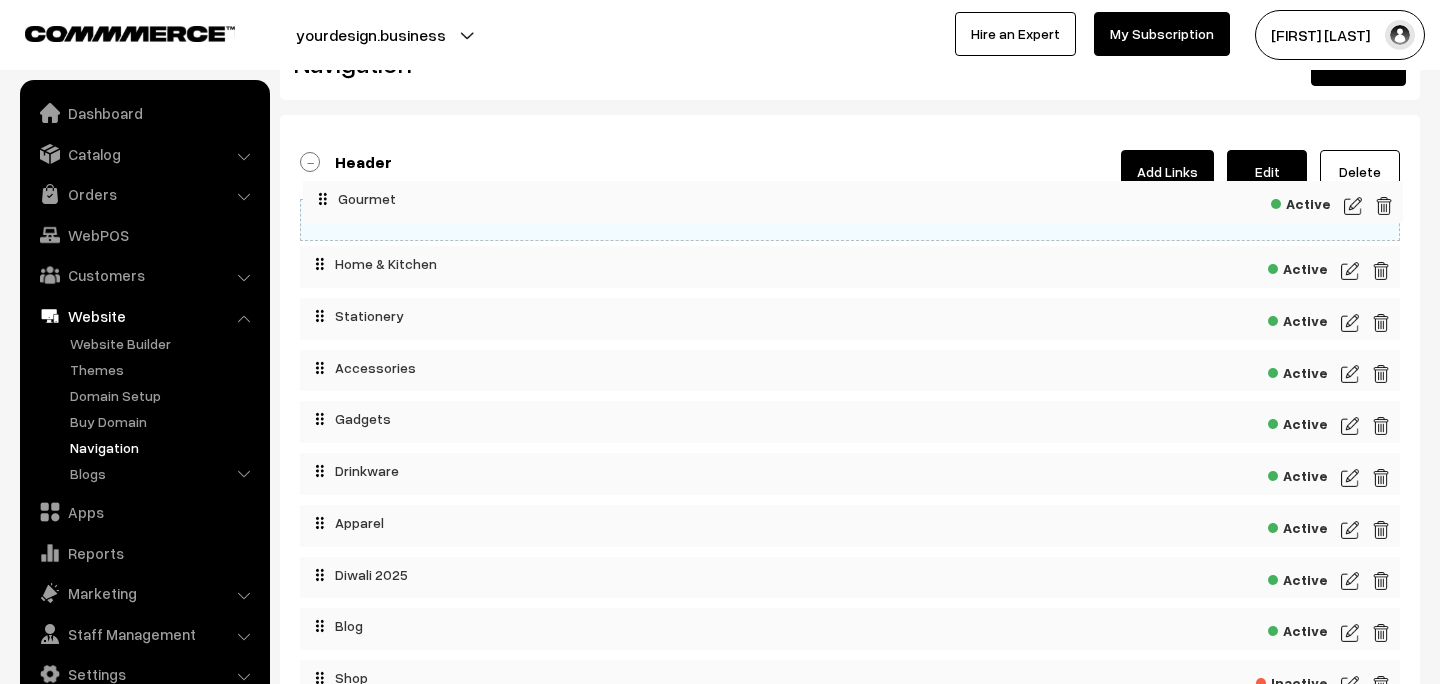 drag, startPoint x: 361, startPoint y: 325, endPoint x: 365, endPoint y: 191, distance: 134.0597 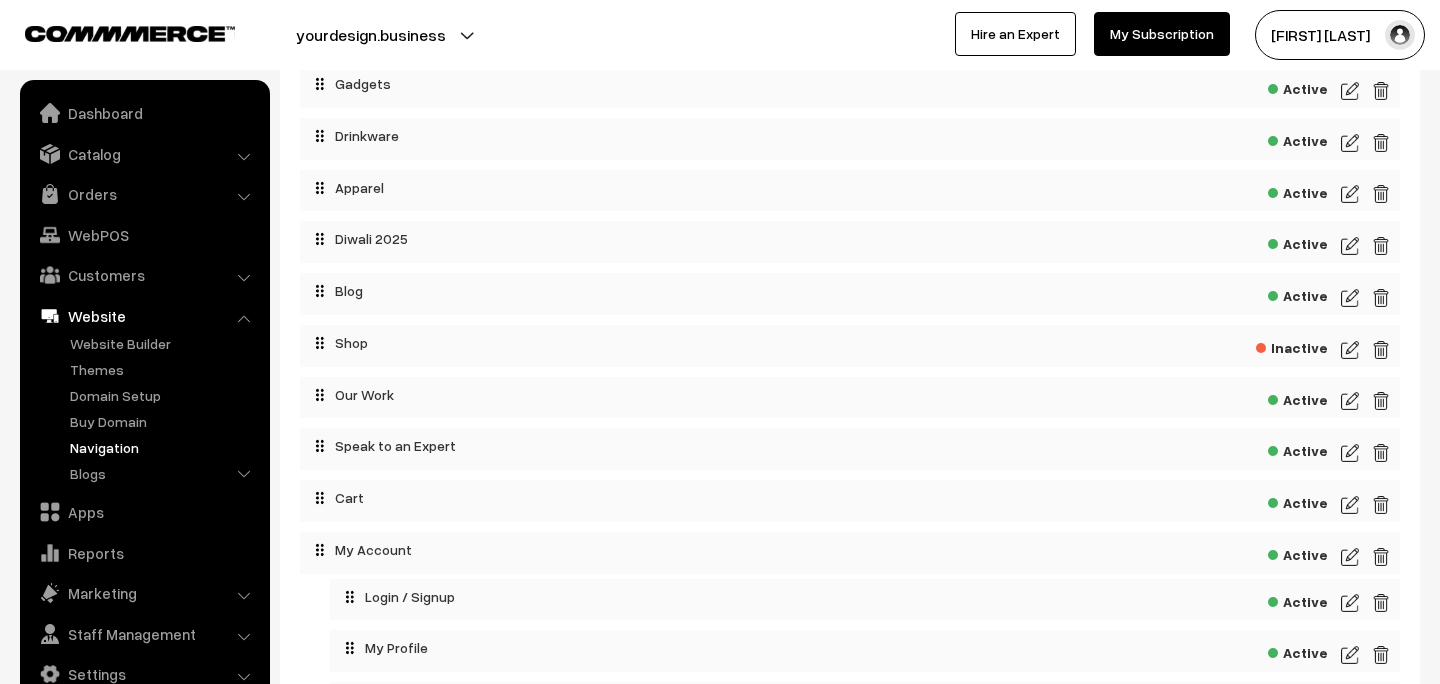 scroll, scrollTop: 409, scrollLeft: 0, axis: vertical 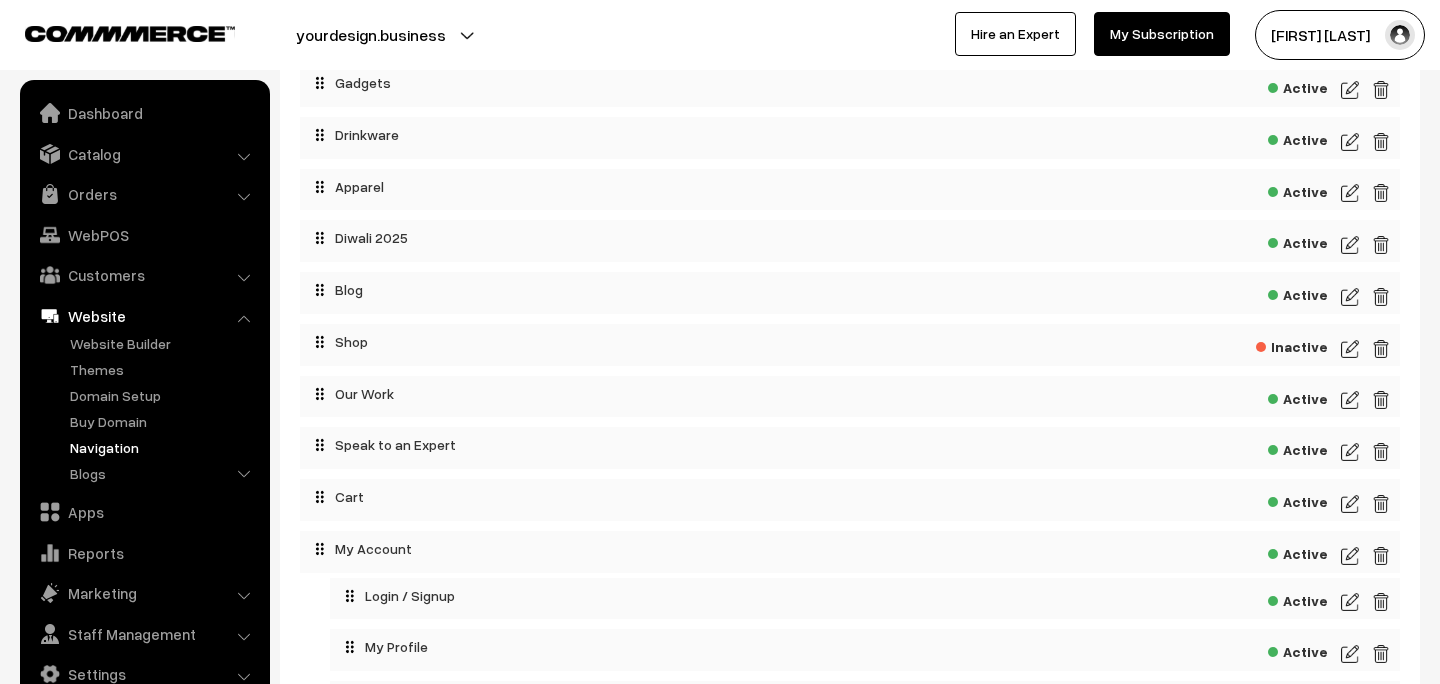 click on "Dashboard  /
Website  /
Navigation
Navigation
Add Menu
Header
Add Links
Edit
Active" at bounding box center [720, 285] 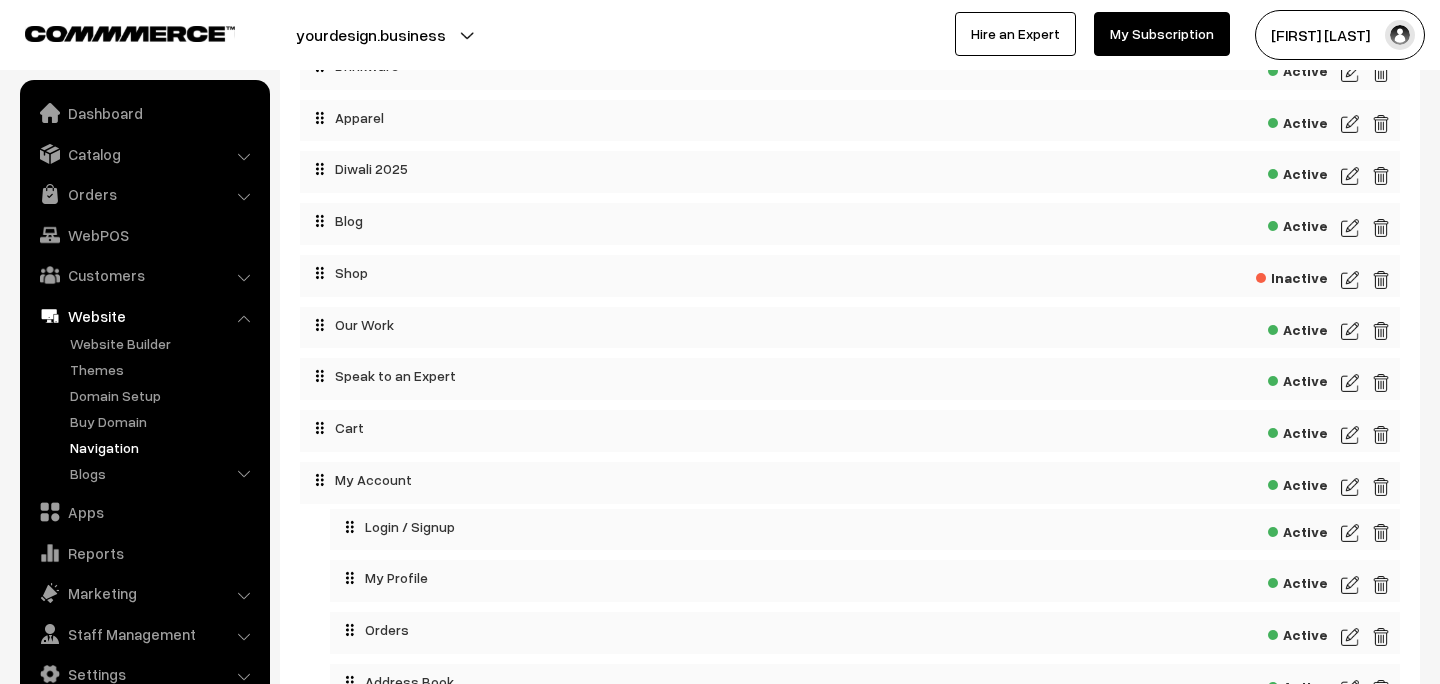 scroll, scrollTop: 480, scrollLeft: 0, axis: vertical 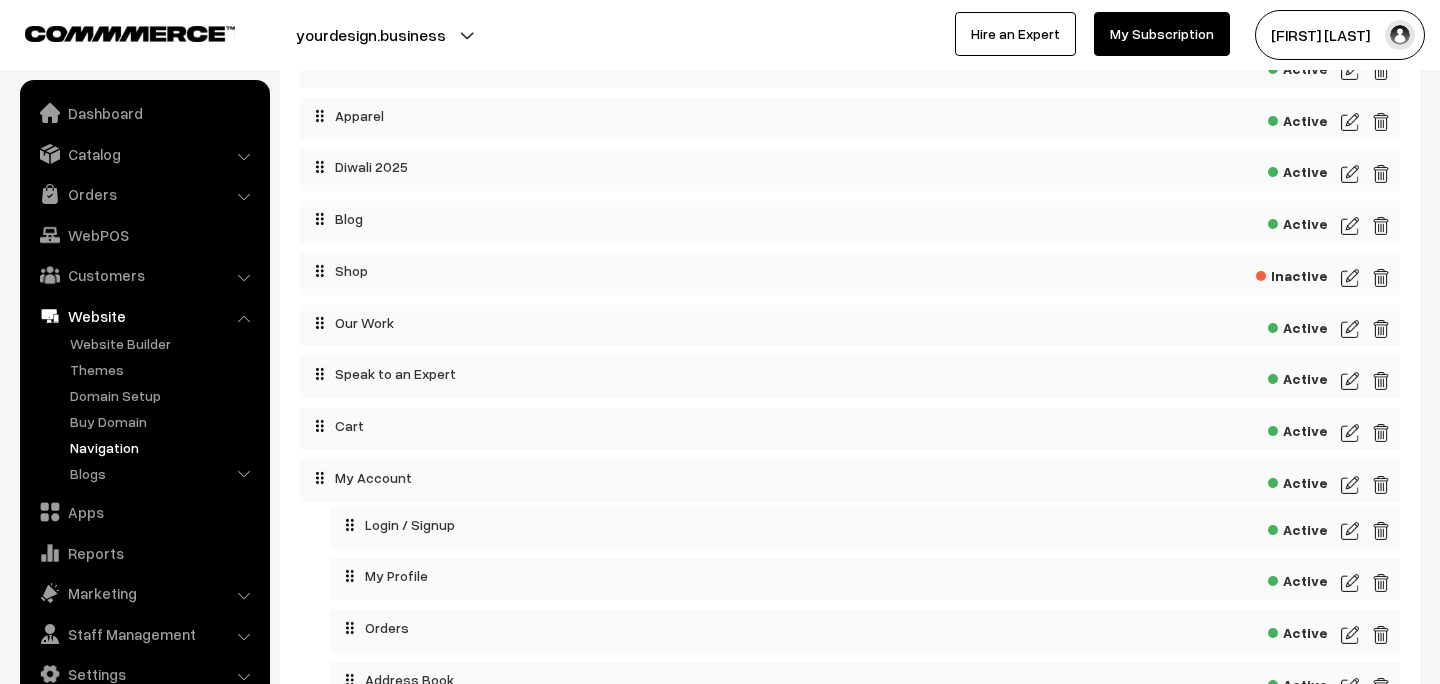 click on "Active" at bounding box center [1298, 428] 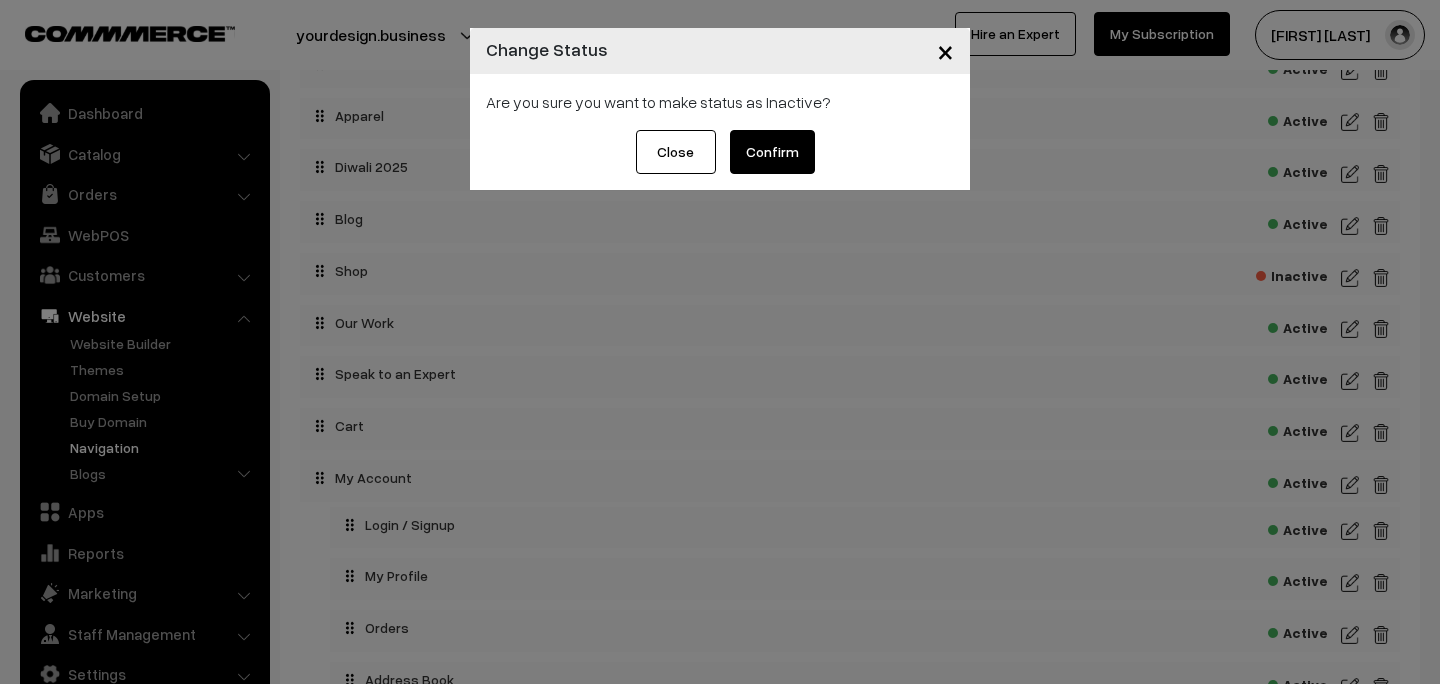 click on "Confirm" at bounding box center [772, 152] 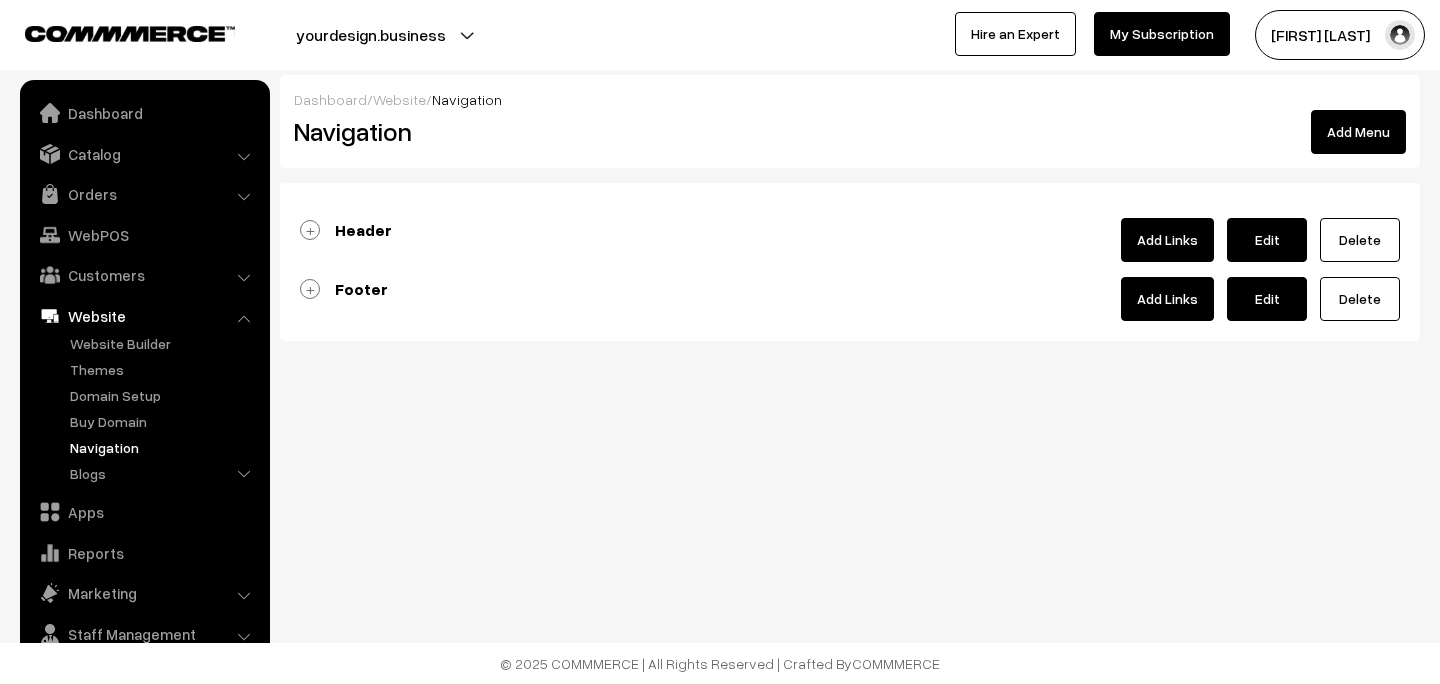 scroll, scrollTop: 0, scrollLeft: 0, axis: both 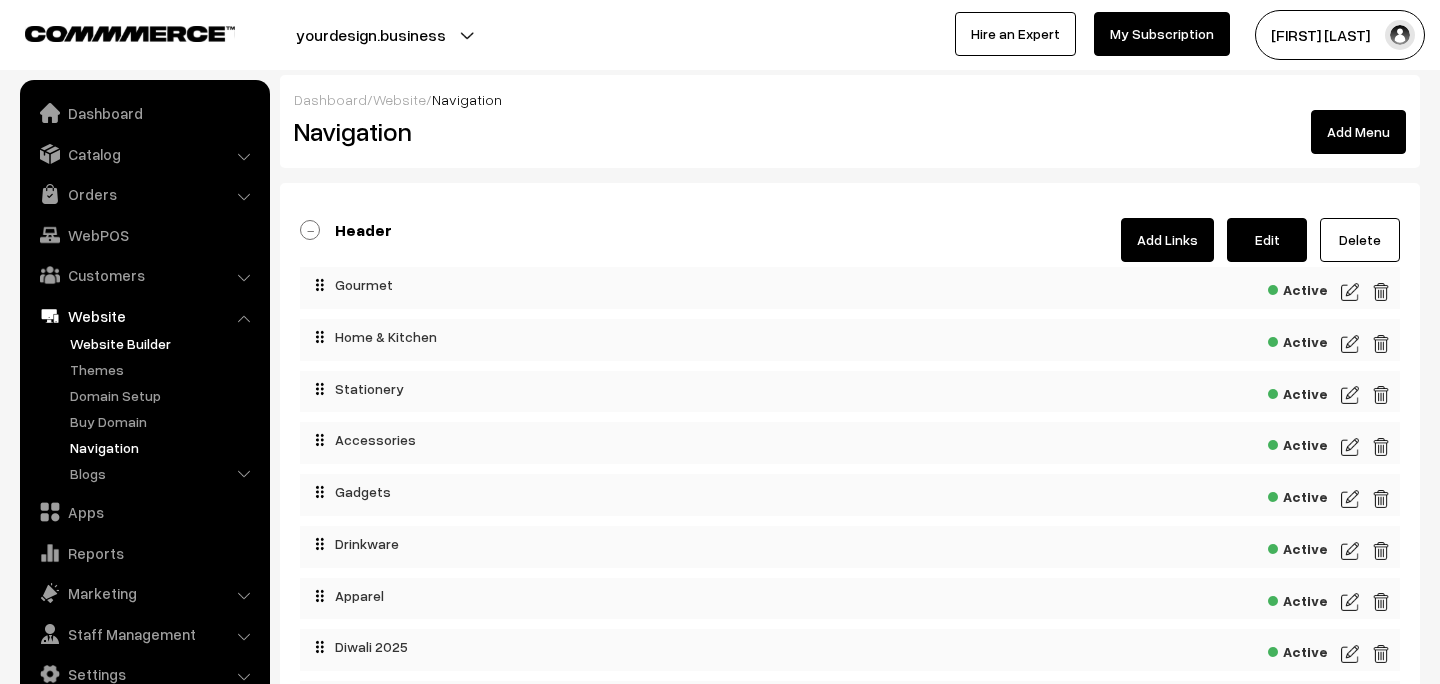 click on "Website Builder" at bounding box center (164, 343) 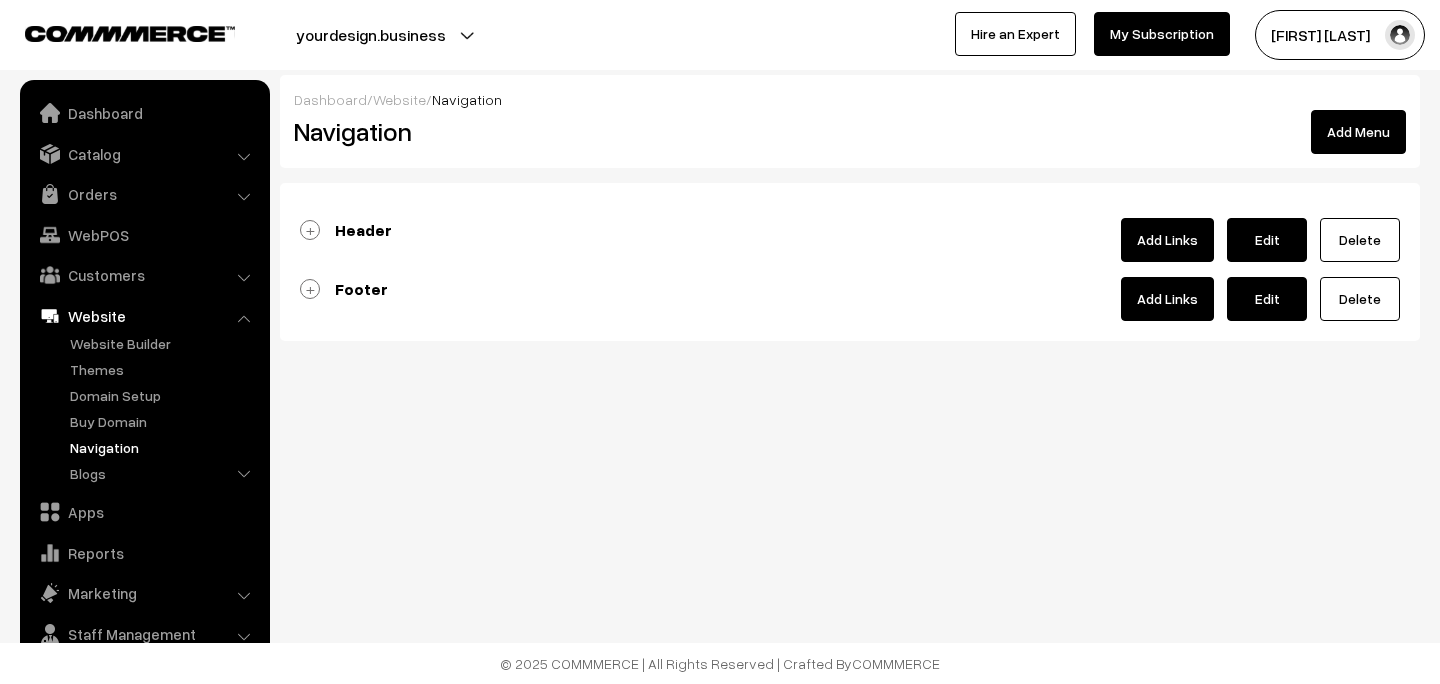scroll, scrollTop: 0, scrollLeft: 0, axis: both 